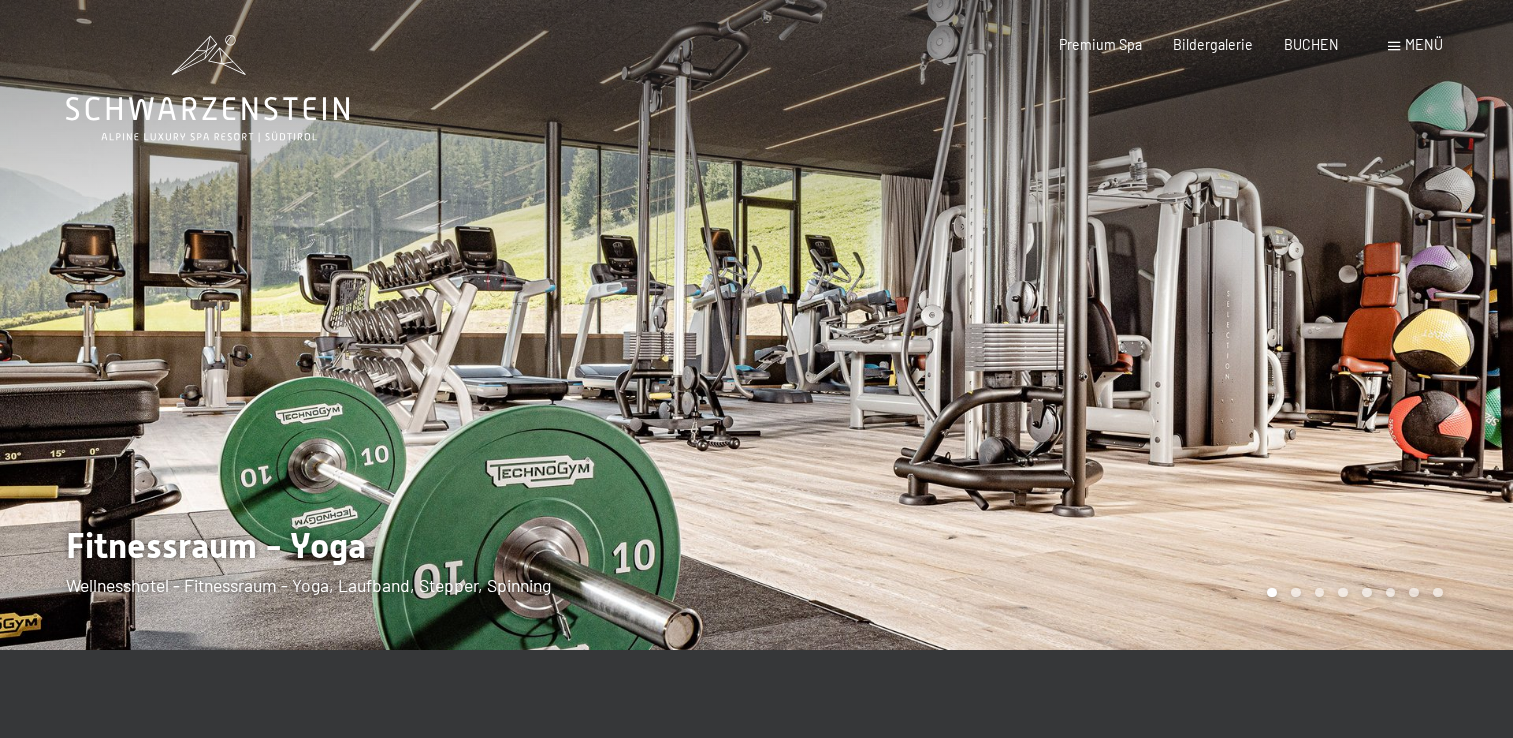 scroll, scrollTop: 0, scrollLeft: 0, axis: both 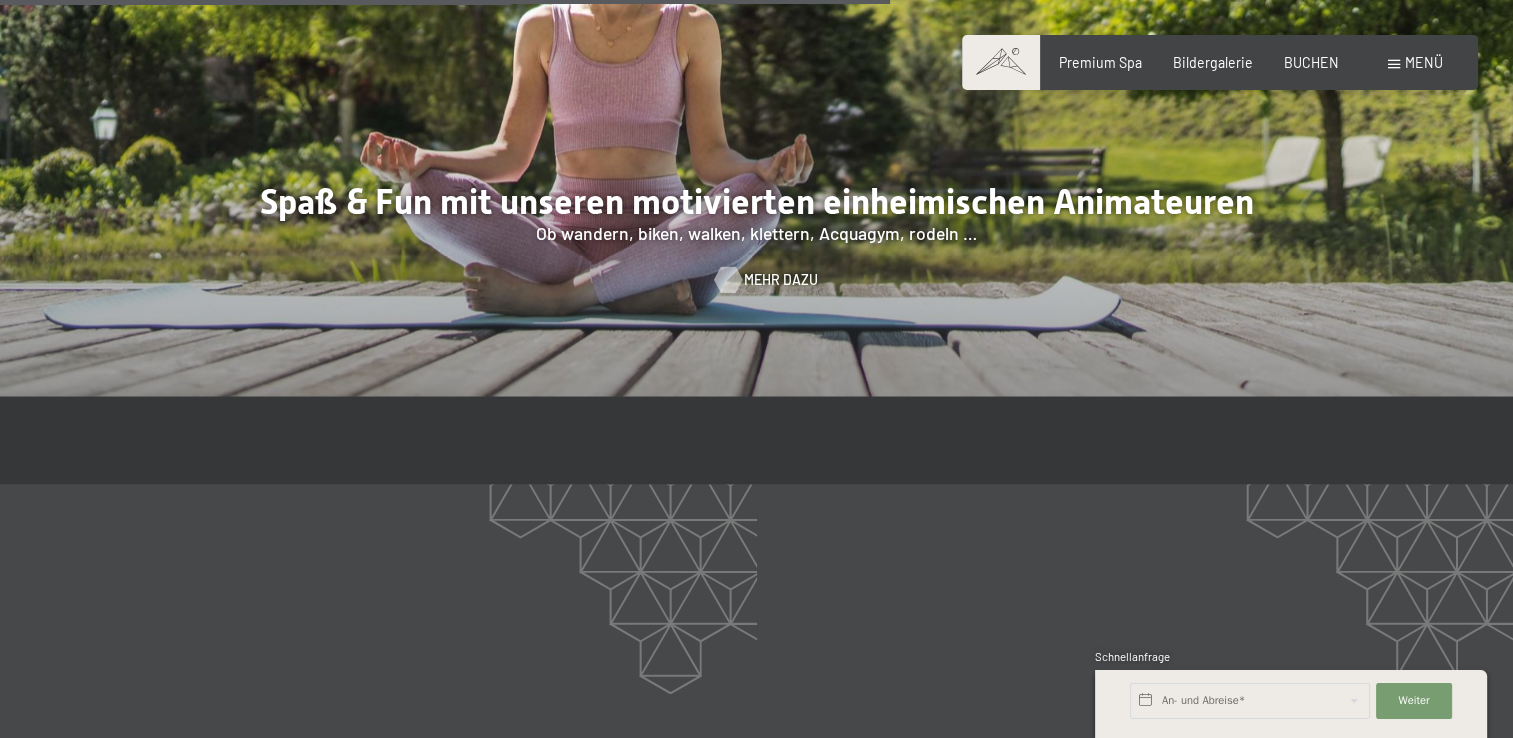 click on "Mehr dazu" at bounding box center (781, 280) 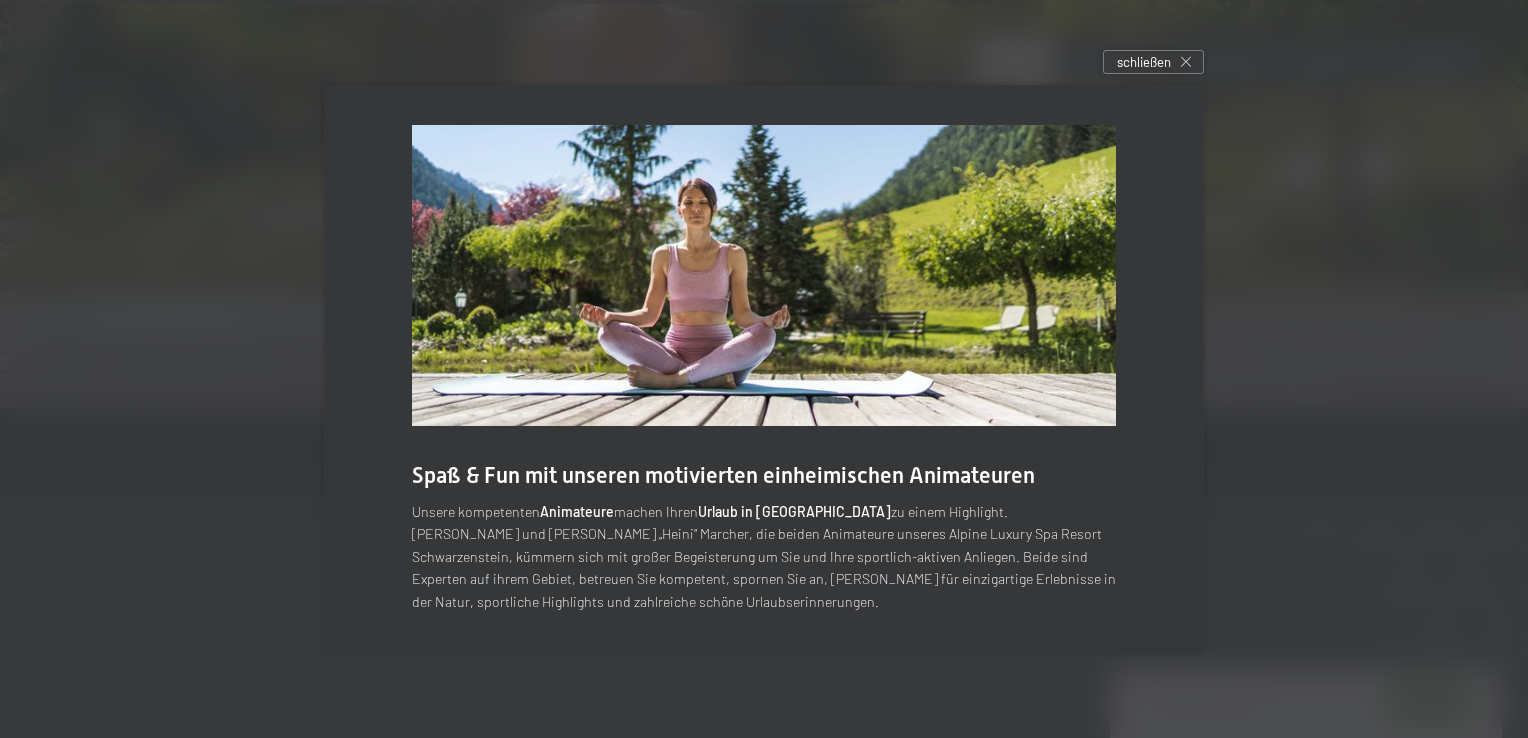 drag, startPoint x: 1452, startPoint y: 551, endPoint x: 1404, endPoint y: 254, distance: 300.8538 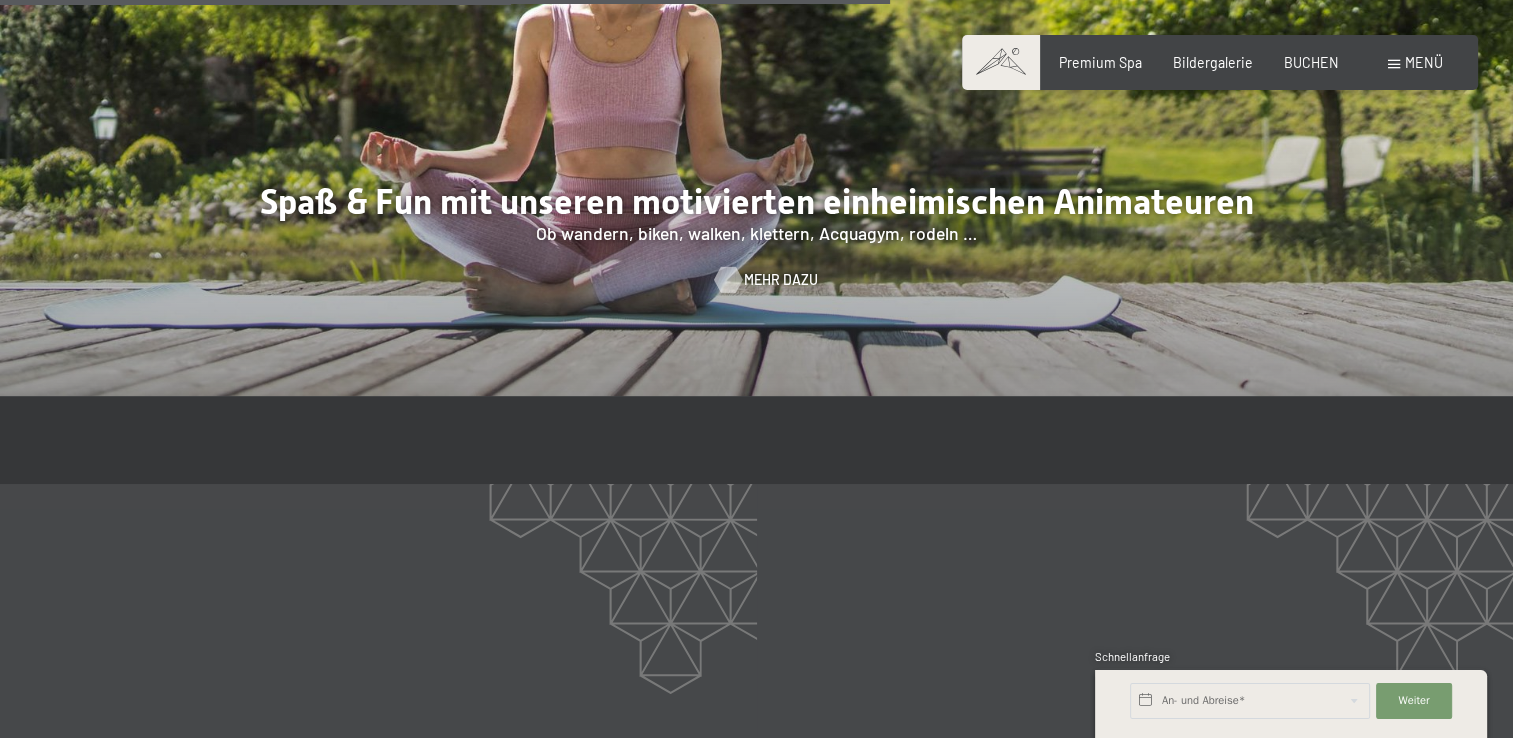 click at bounding box center [728, 280] 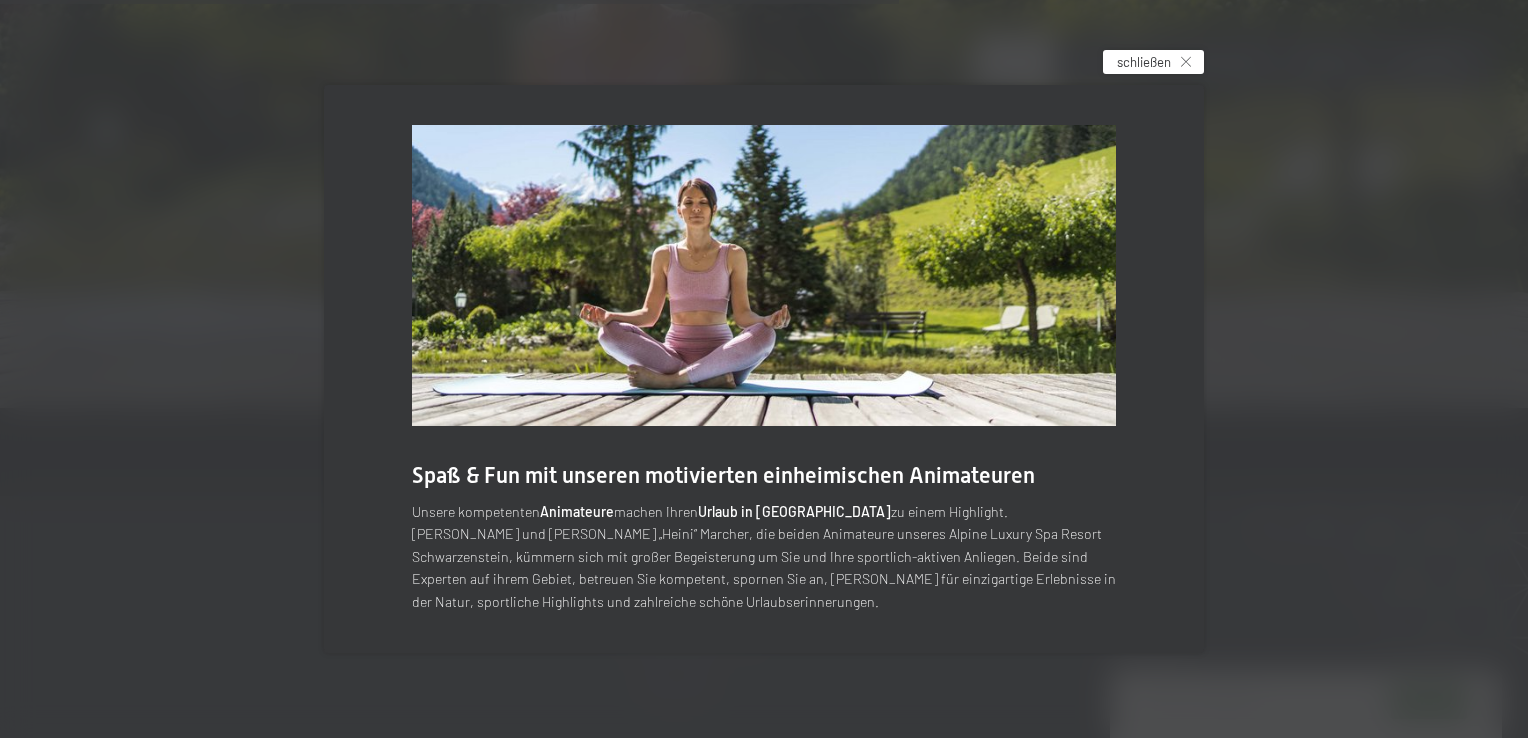 click on "schließen" at bounding box center (1144, 62) 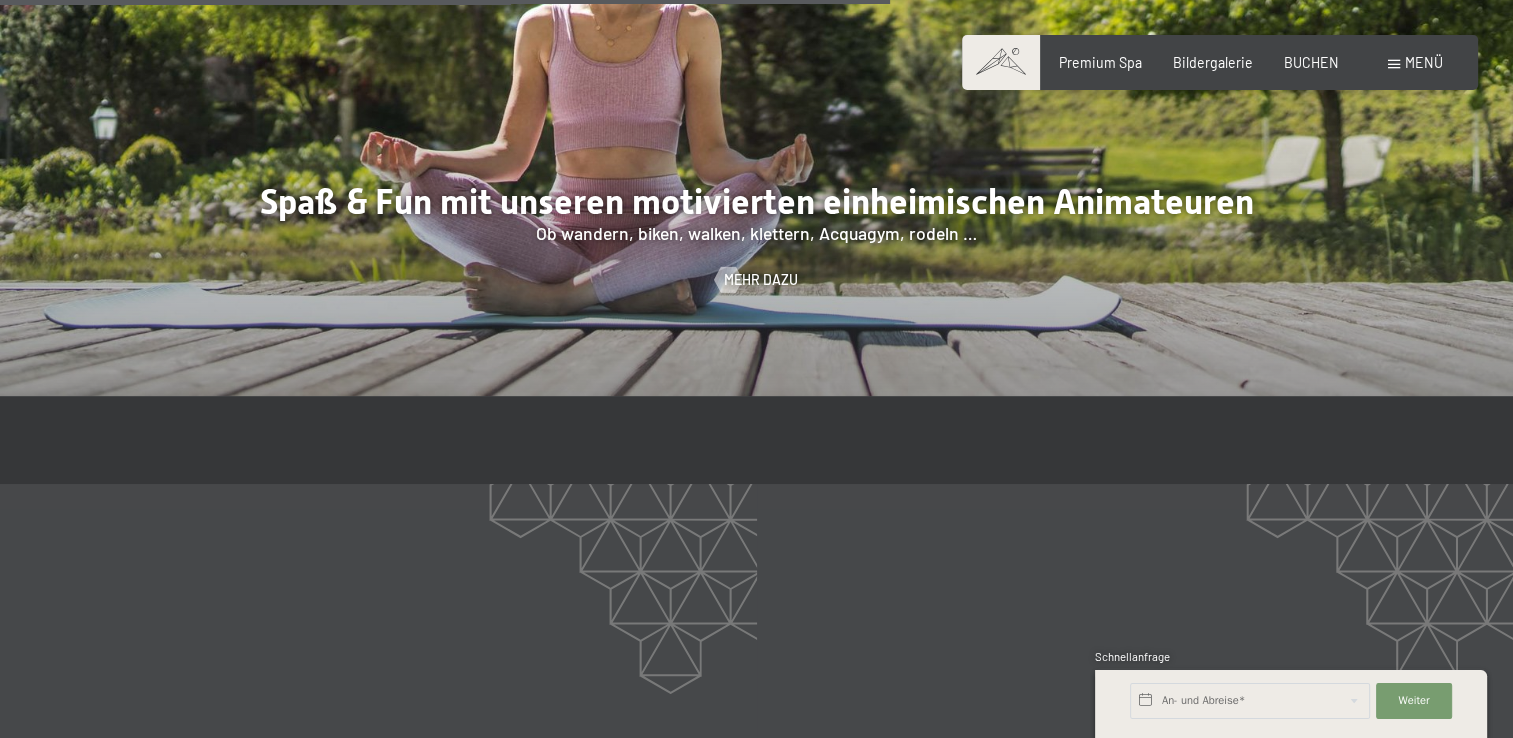 click on "Menü" at bounding box center (1415, 63) 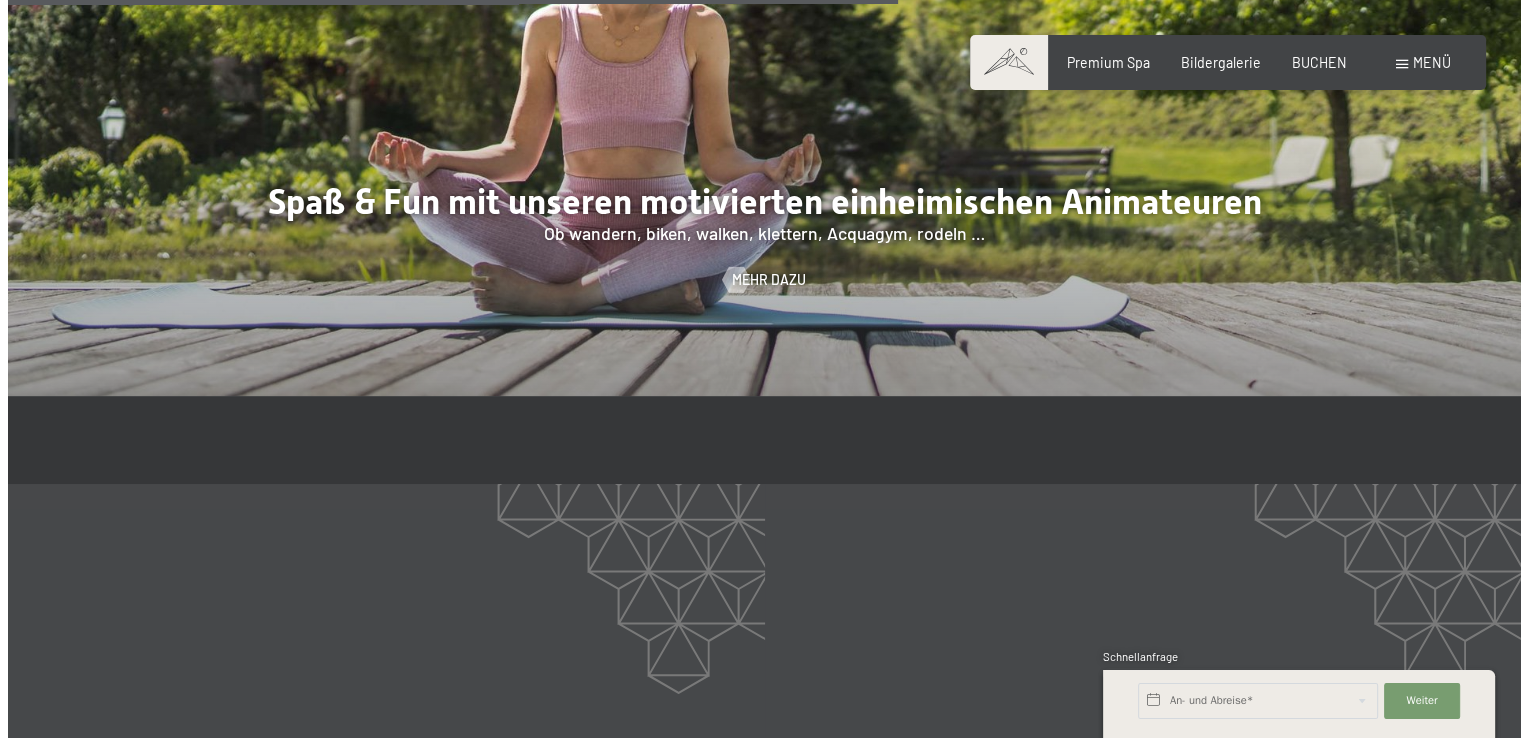 scroll, scrollTop: 2889, scrollLeft: 0, axis: vertical 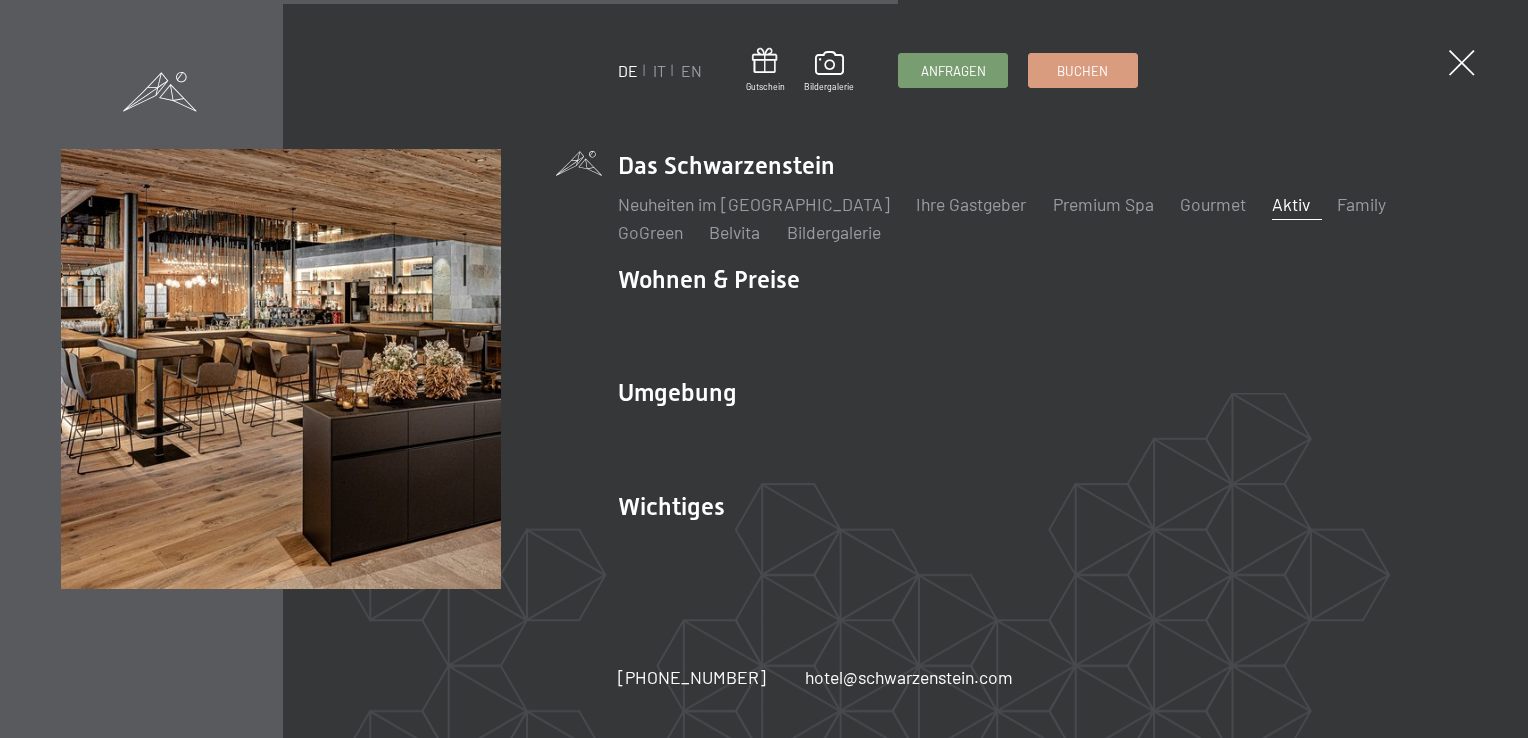 click on "Aktiv" at bounding box center (1291, 204) 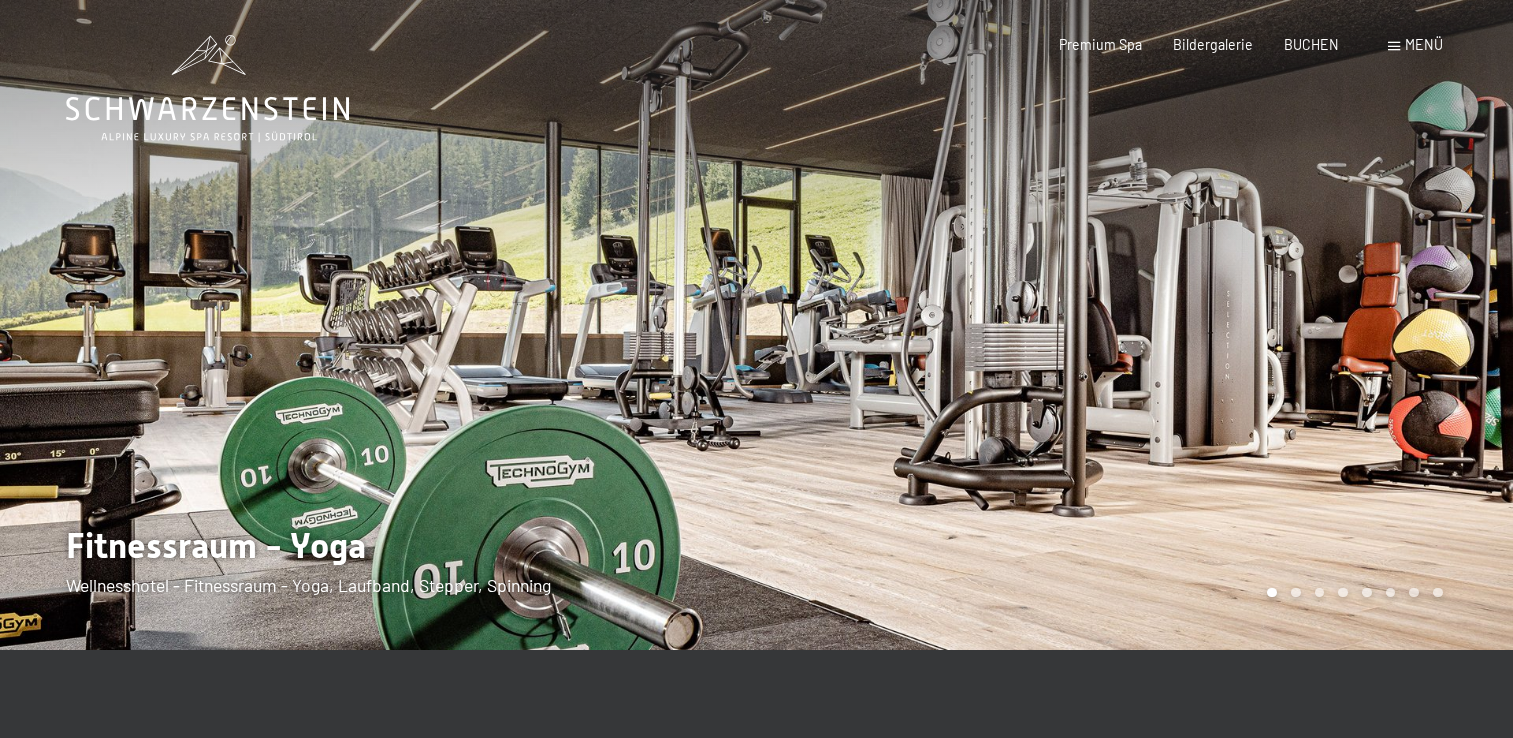 scroll, scrollTop: 0, scrollLeft: 0, axis: both 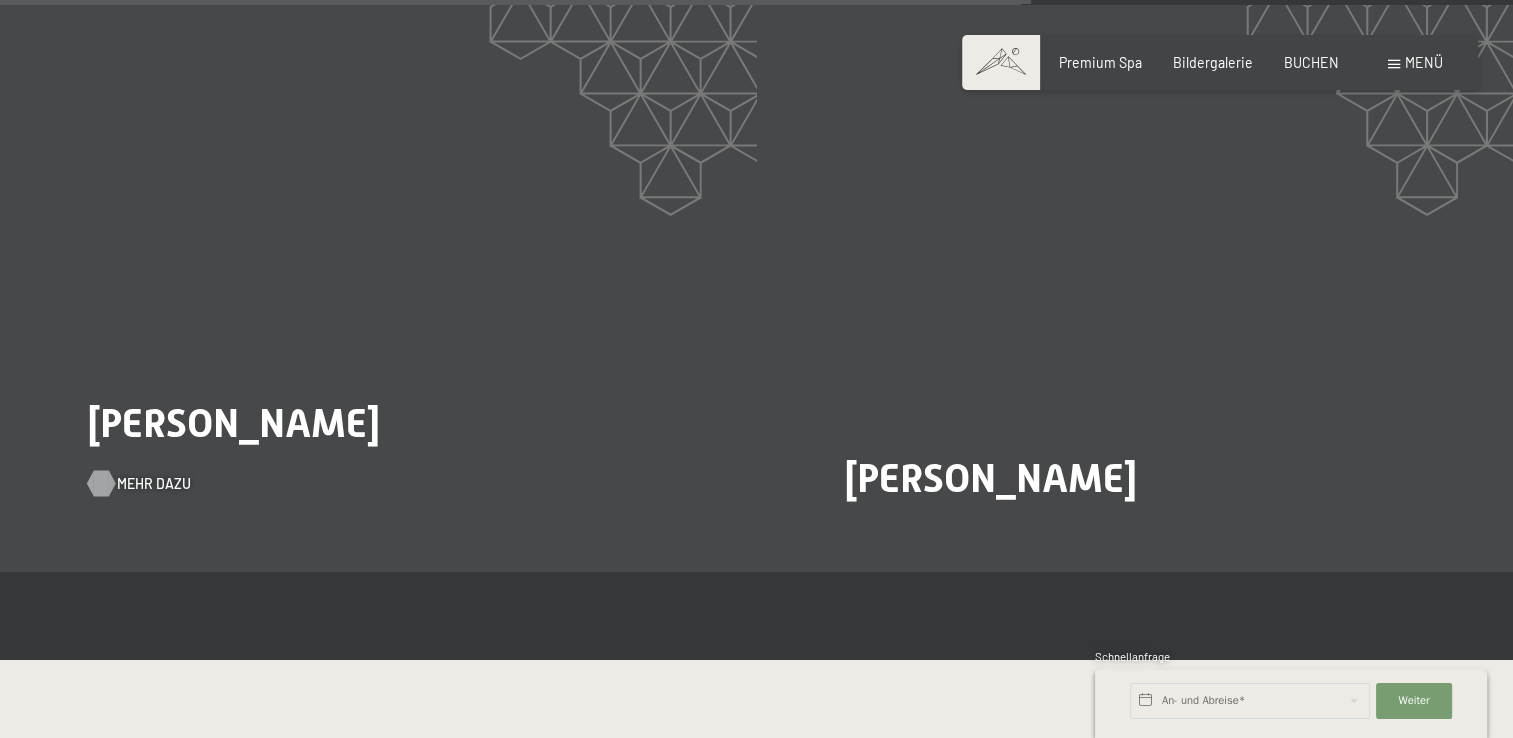 click on "Mehr dazu" at bounding box center (154, 484) 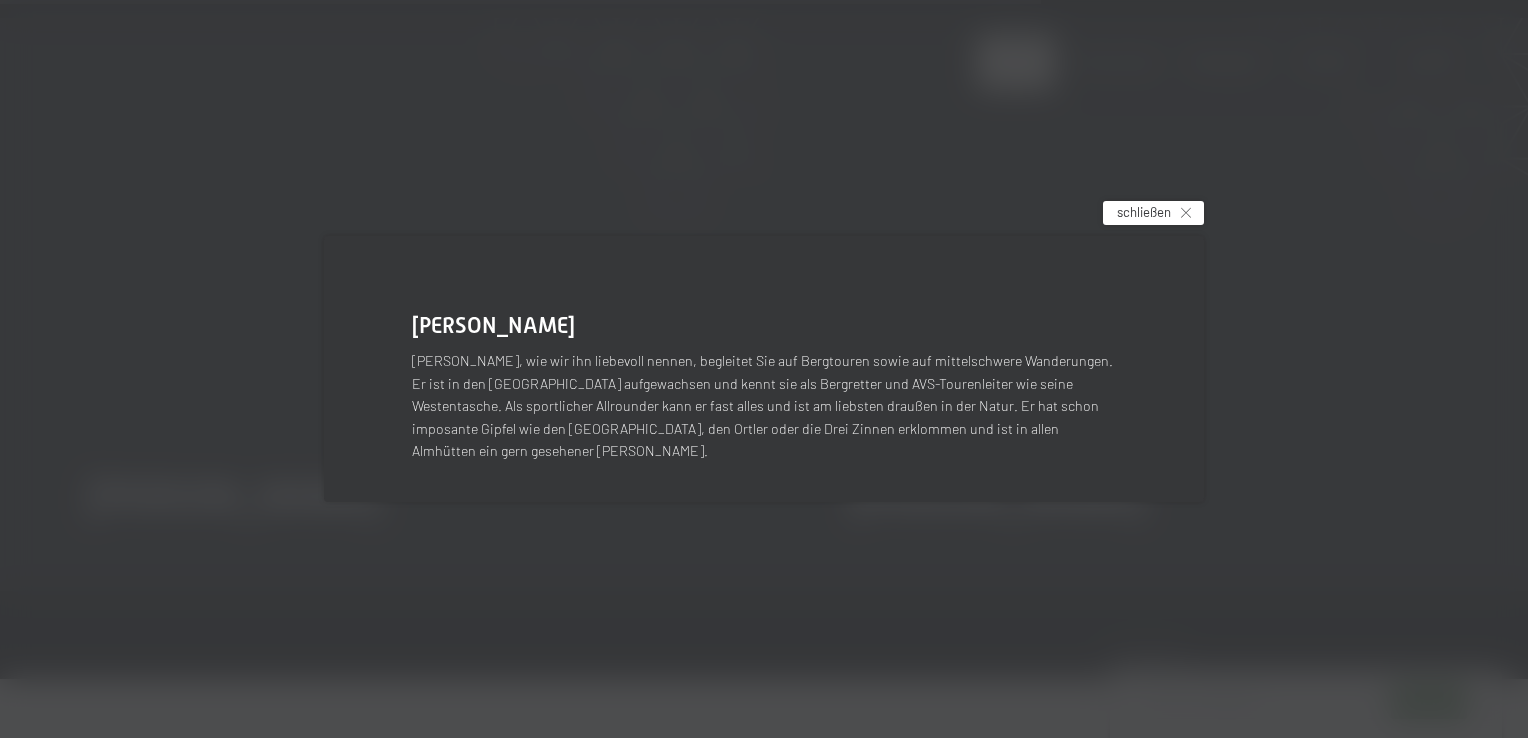 click on "schließen" at bounding box center [1153, 213] 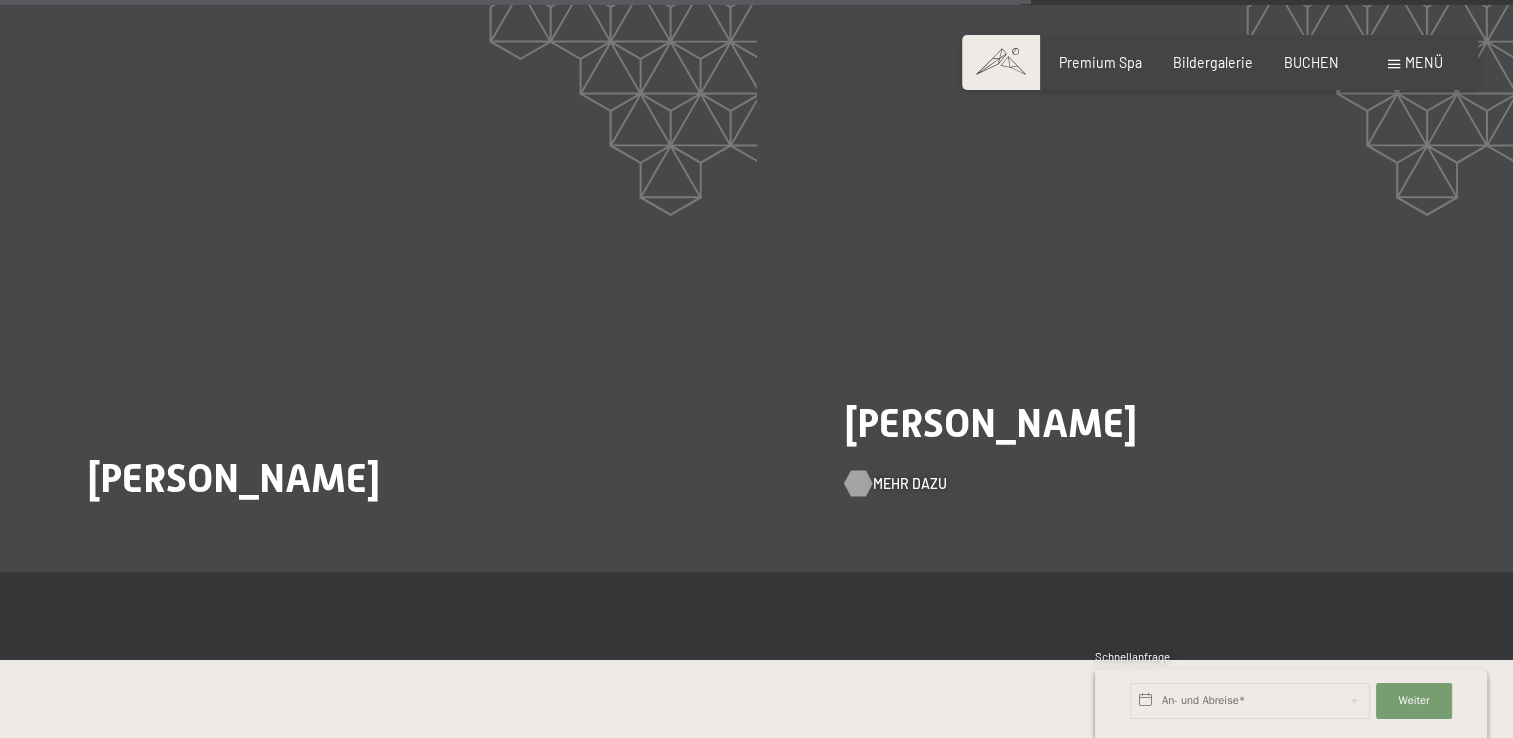 click on "Mehr dazu" at bounding box center [910, 484] 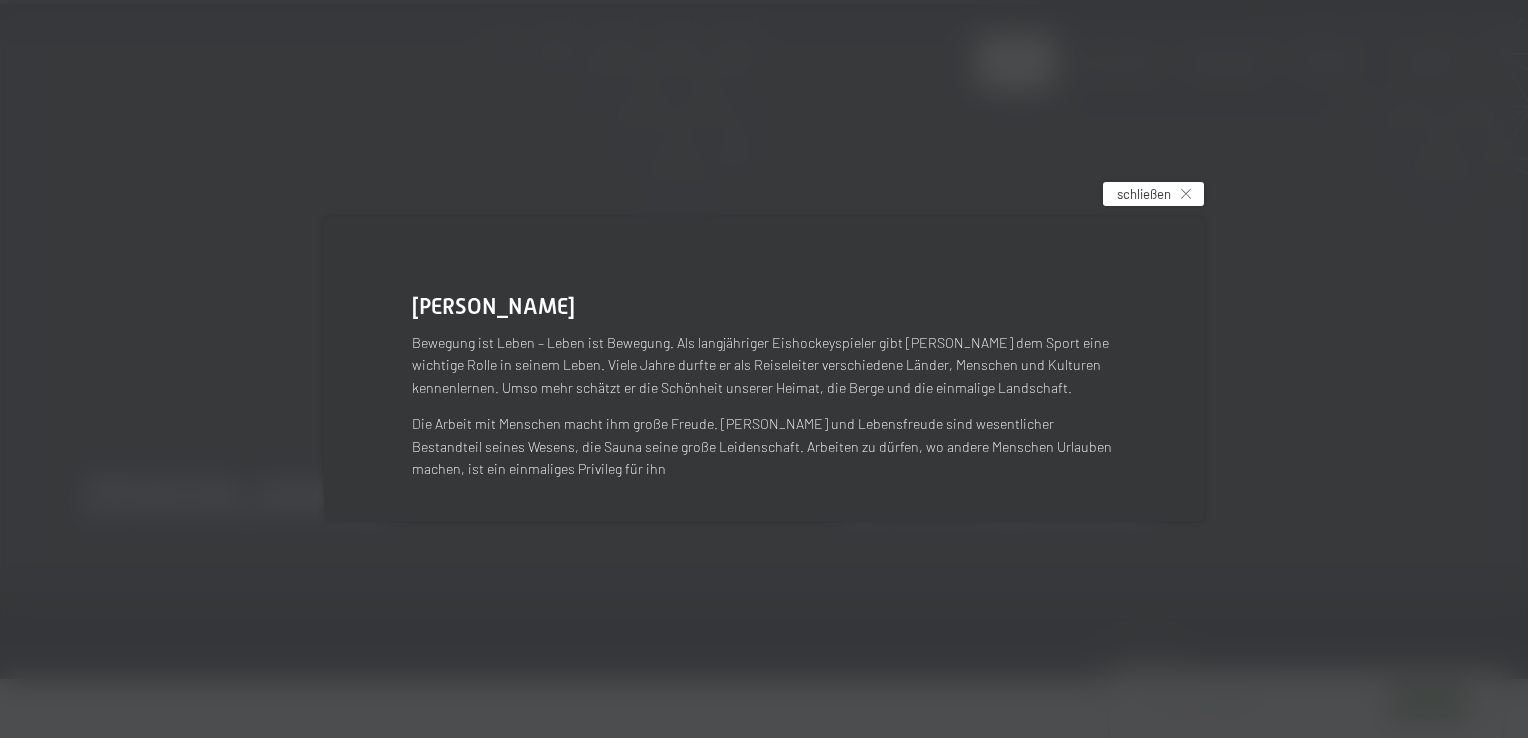 click on "schließen" at bounding box center (1153, 194) 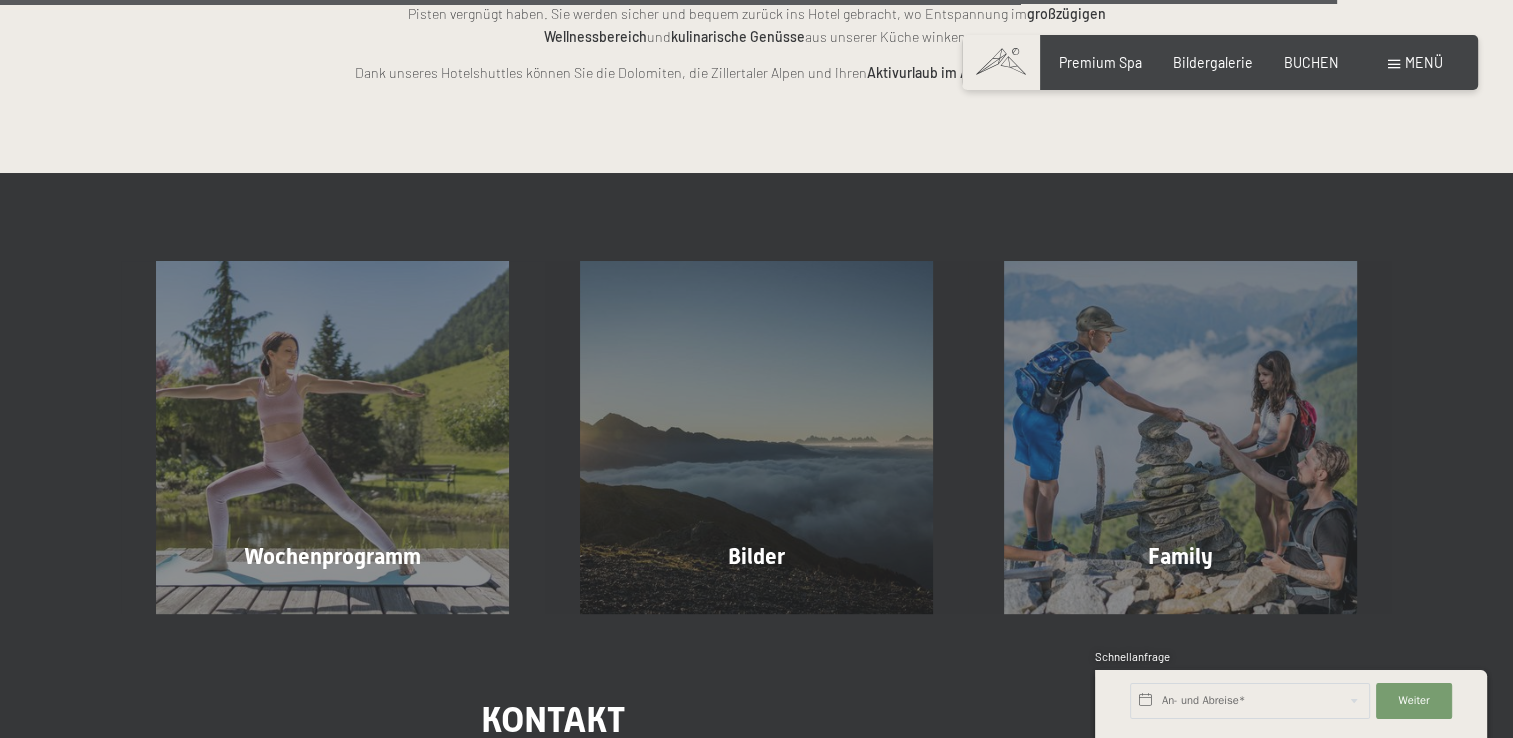 scroll, scrollTop: 4447, scrollLeft: 0, axis: vertical 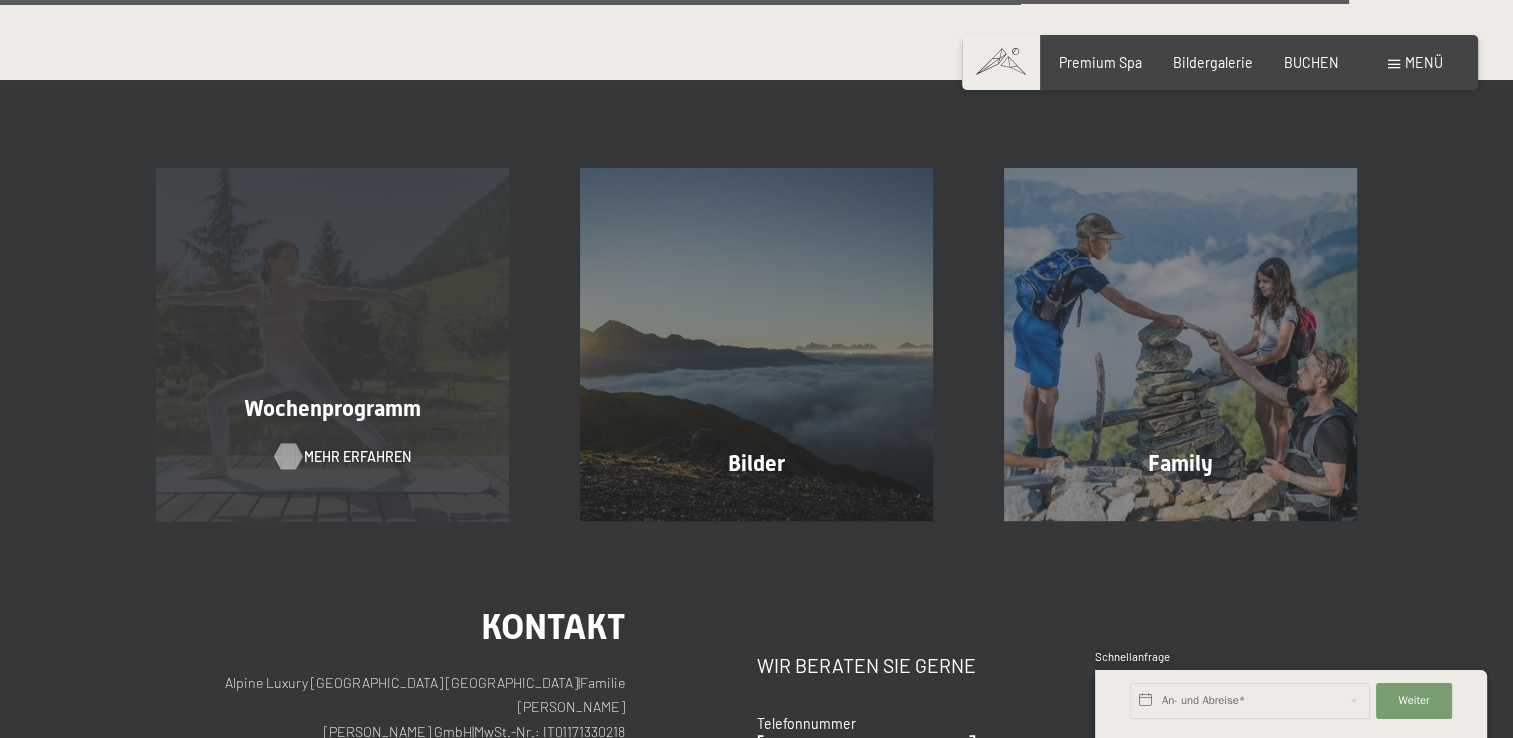 click on "Mehr erfahren" at bounding box center (357, 457) 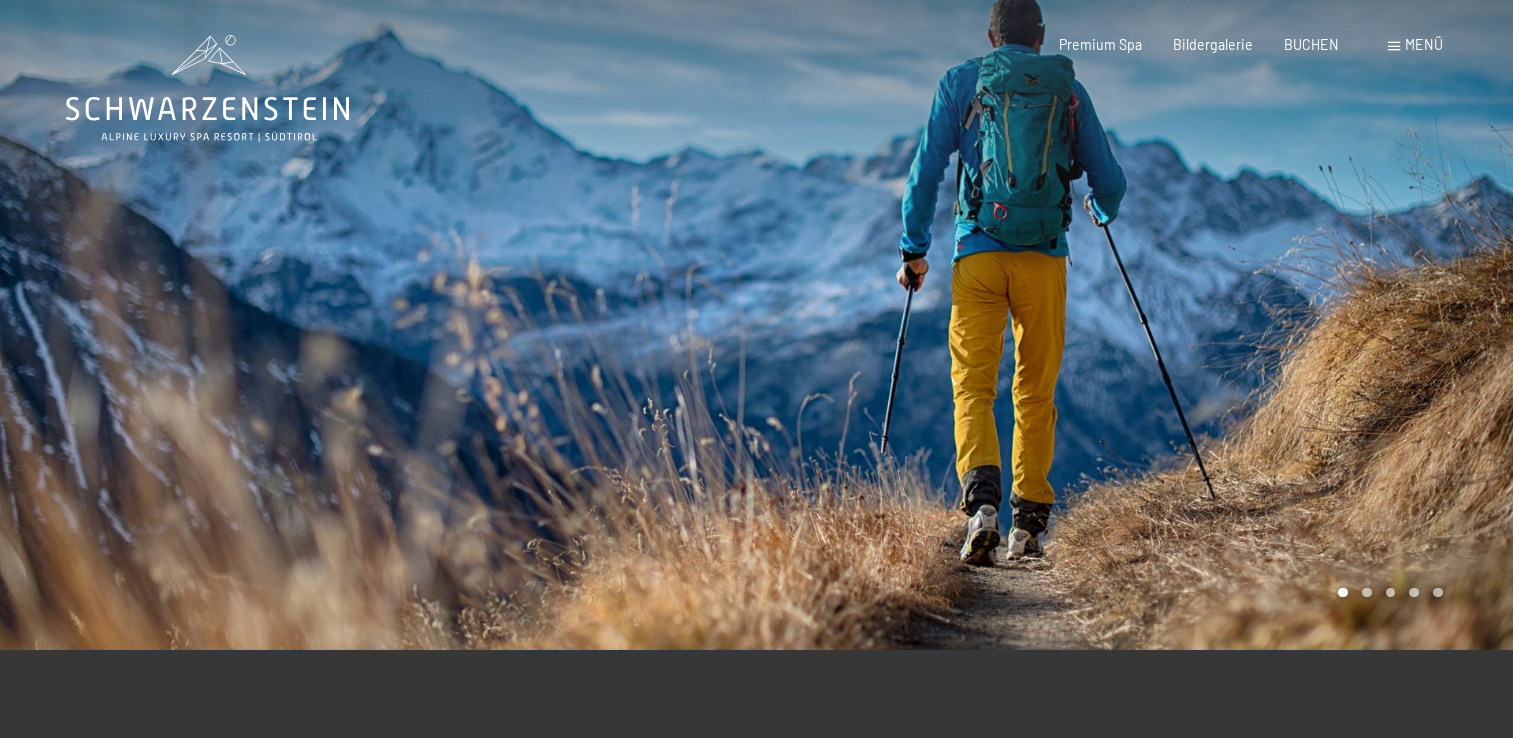 scroll, scrollTop: 0, scrollLeft: 0, axis: both 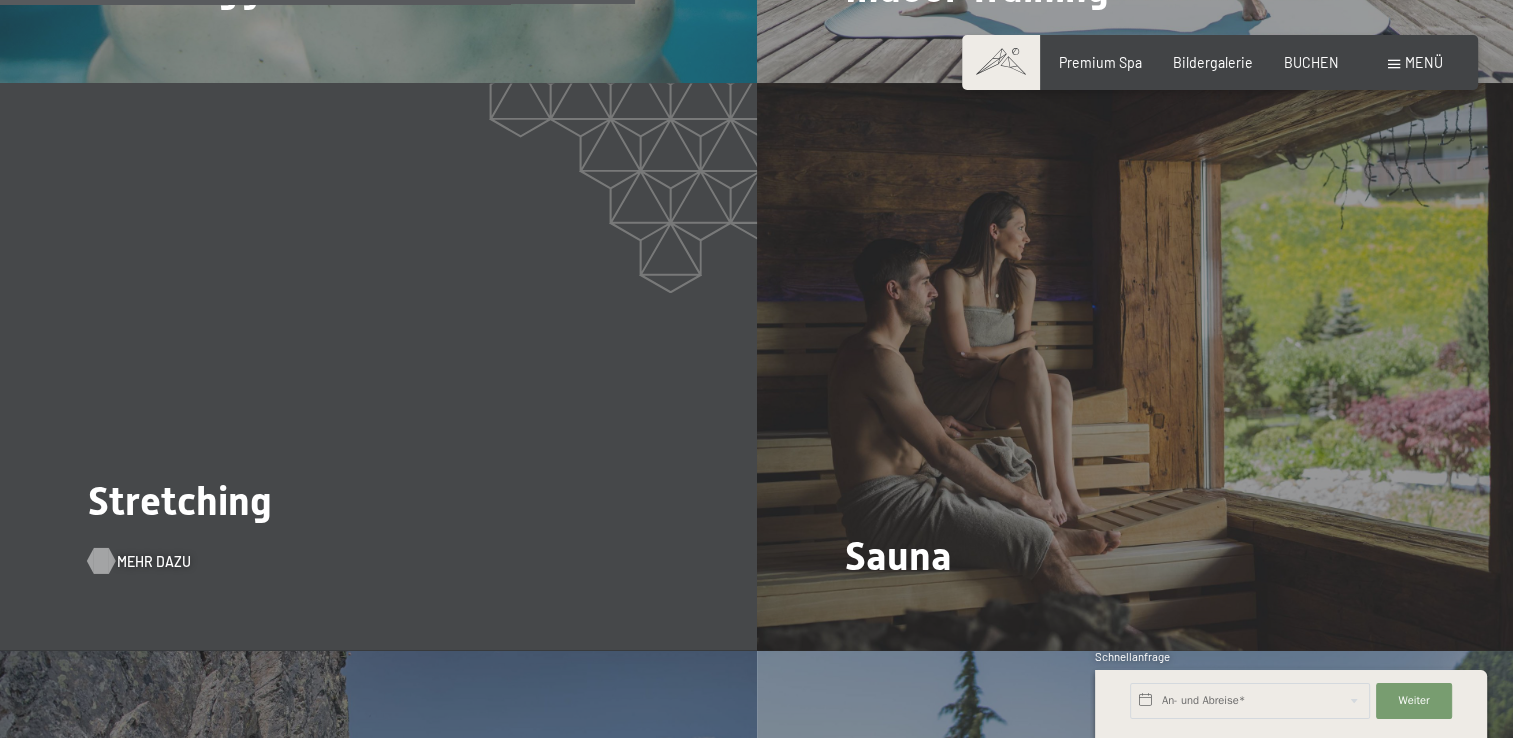 click on "Mehr dazu" at bounding box center (154, 561) 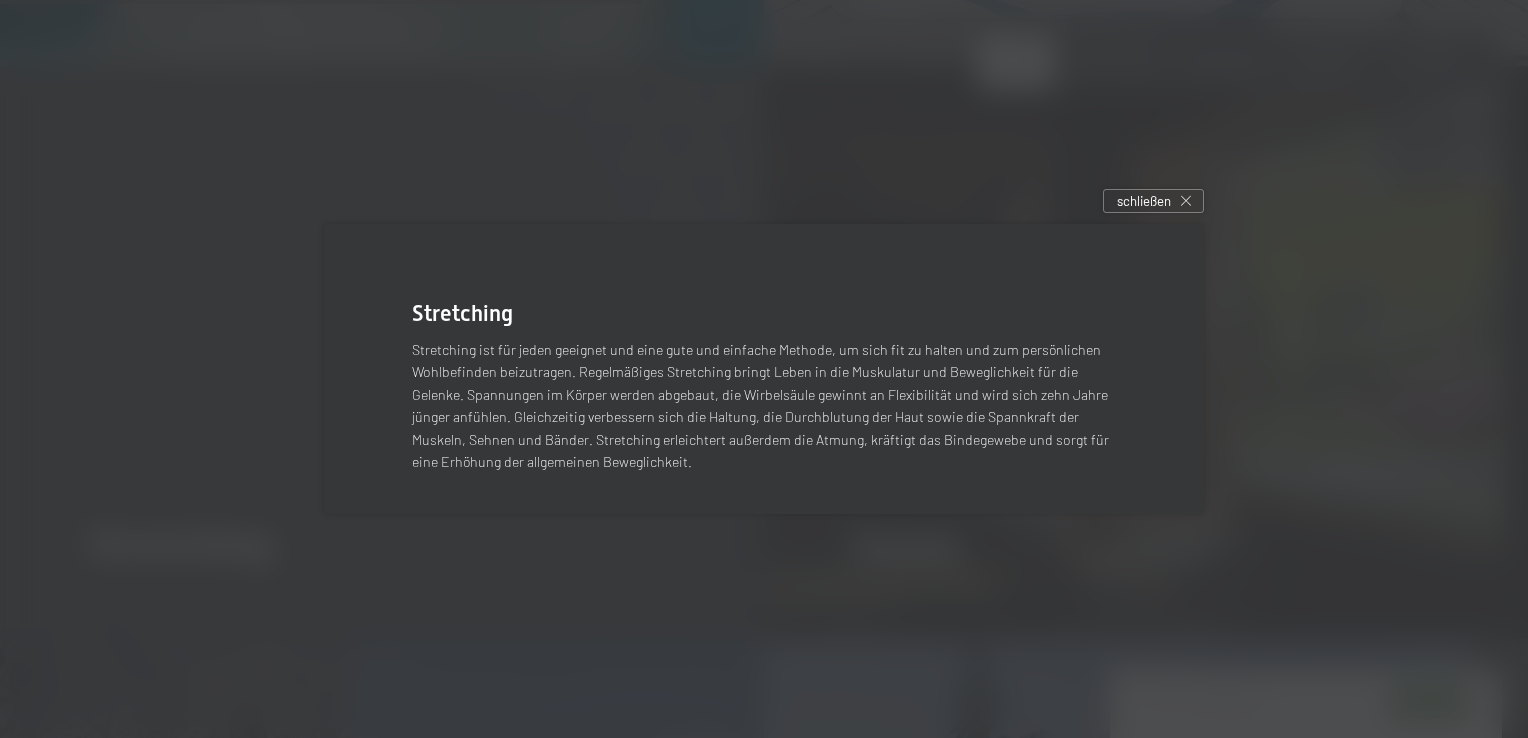 click at bounding box center [764, 369] 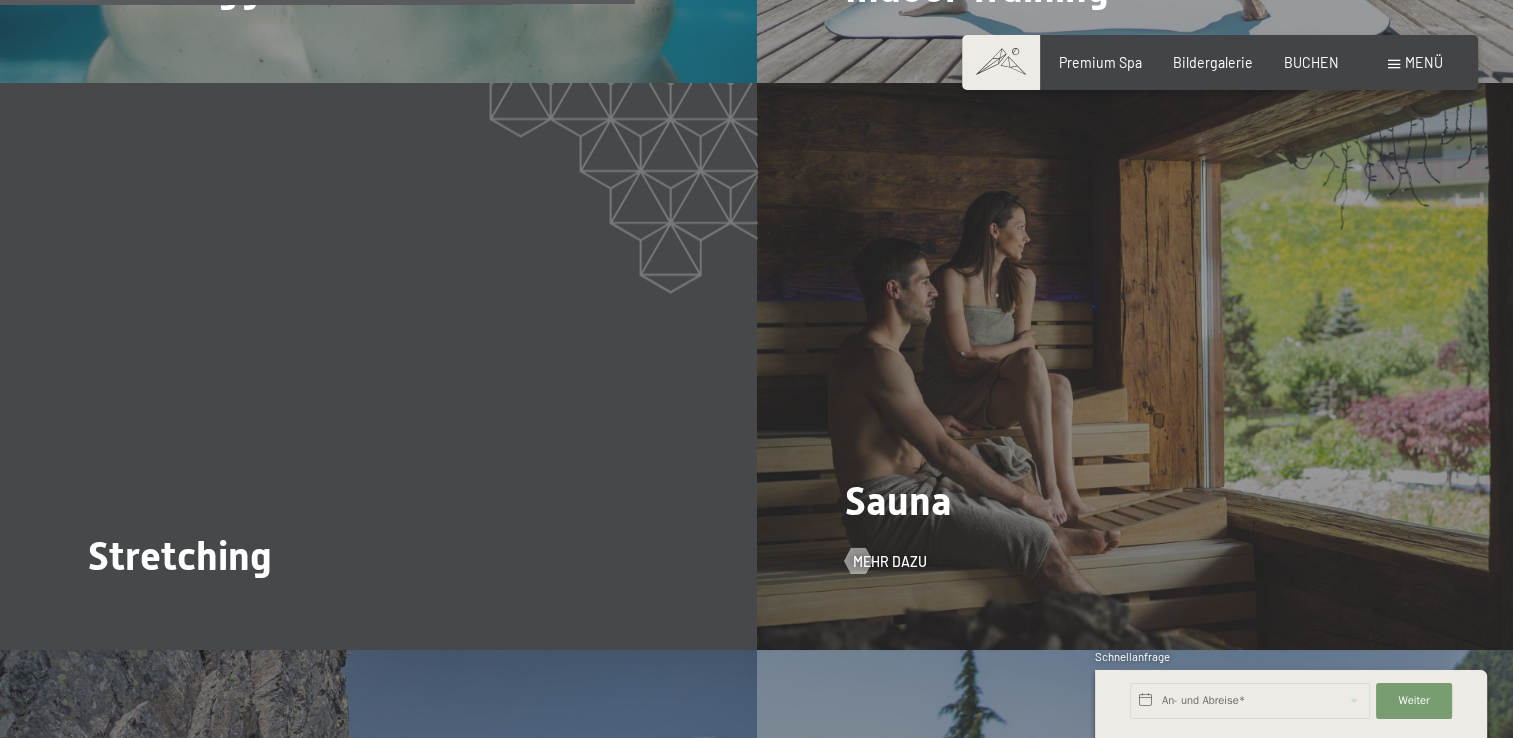 click on "Sauna             Mehr dazu" at bounding box center (1135, 366) 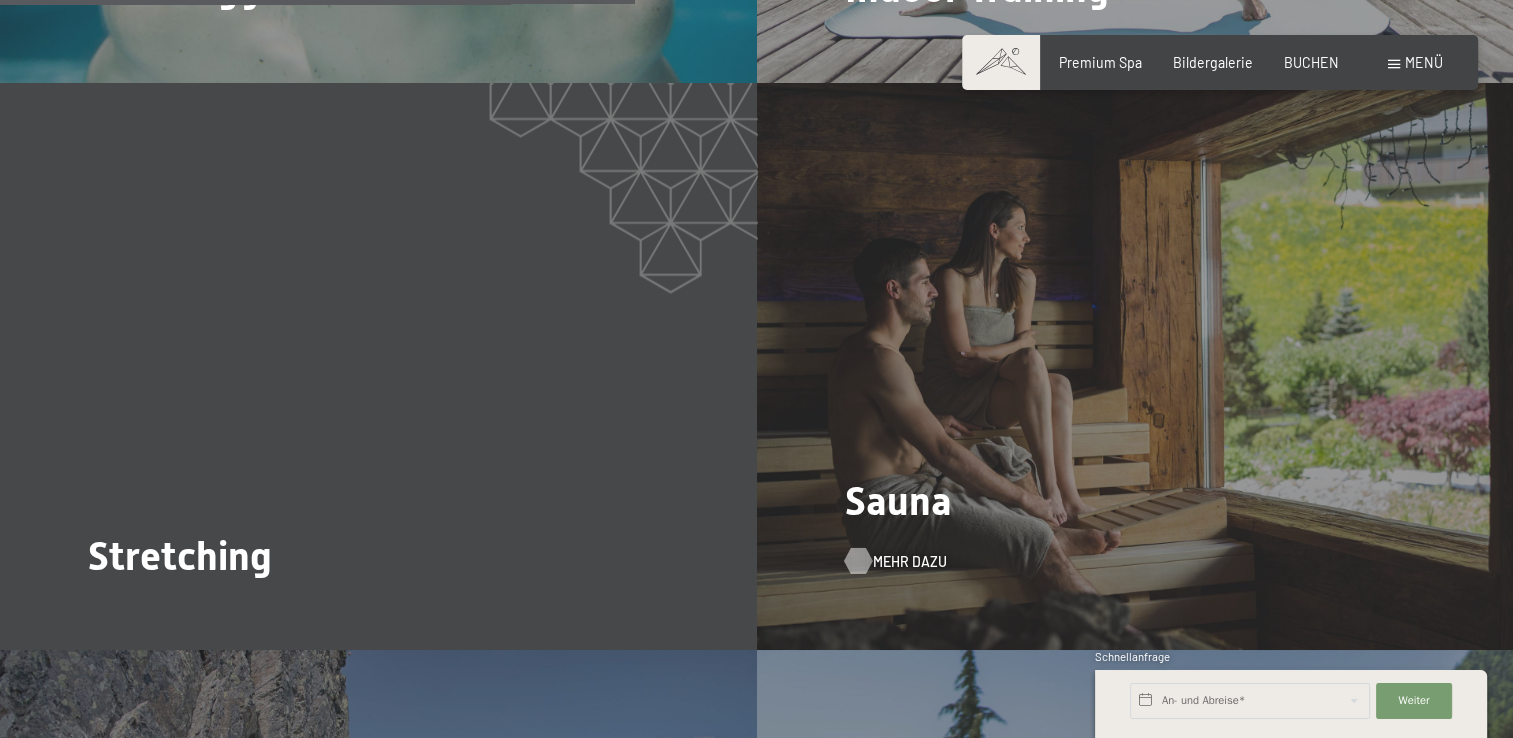 click on "Mehr dazu" at bounding box center (910, 561) 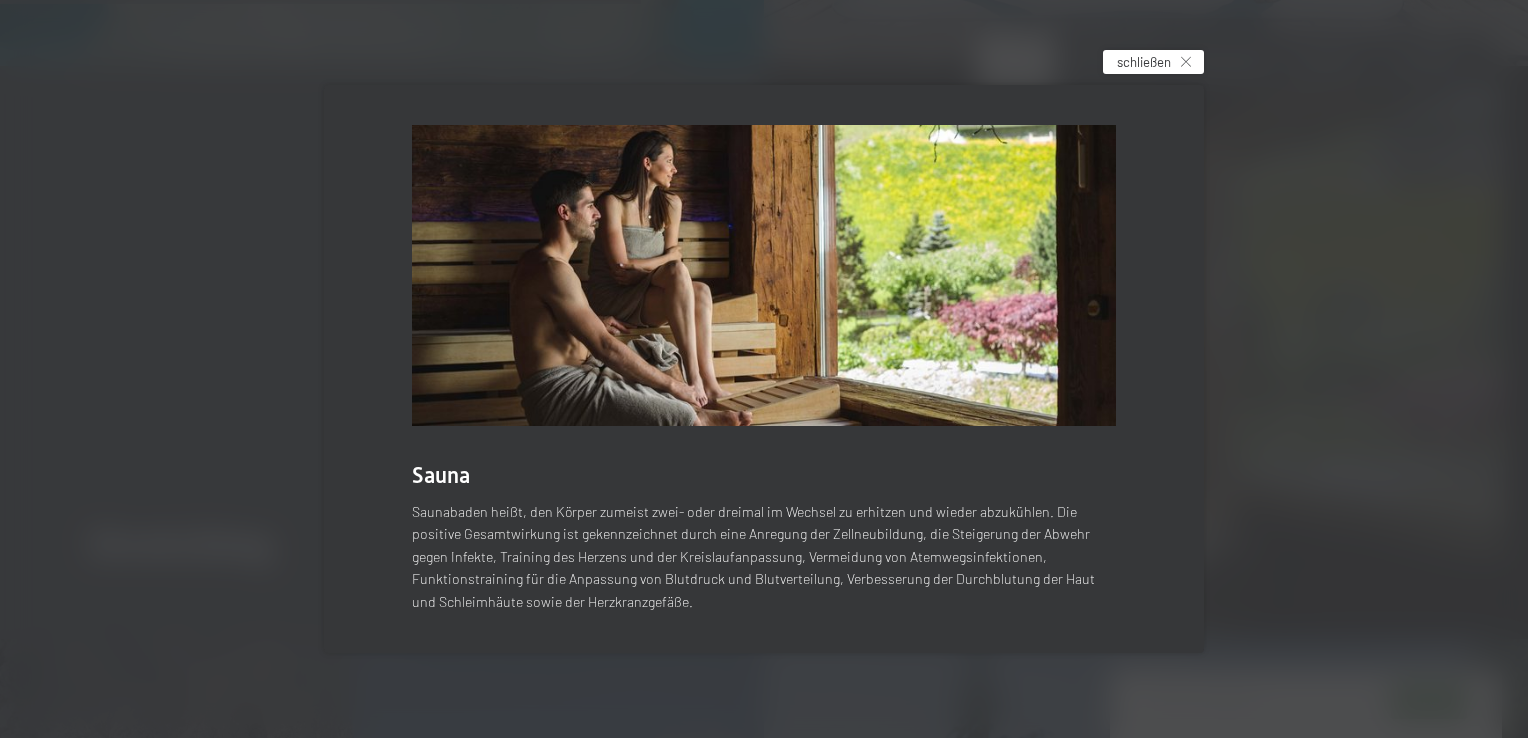 click at bounding box center [1186, 62] 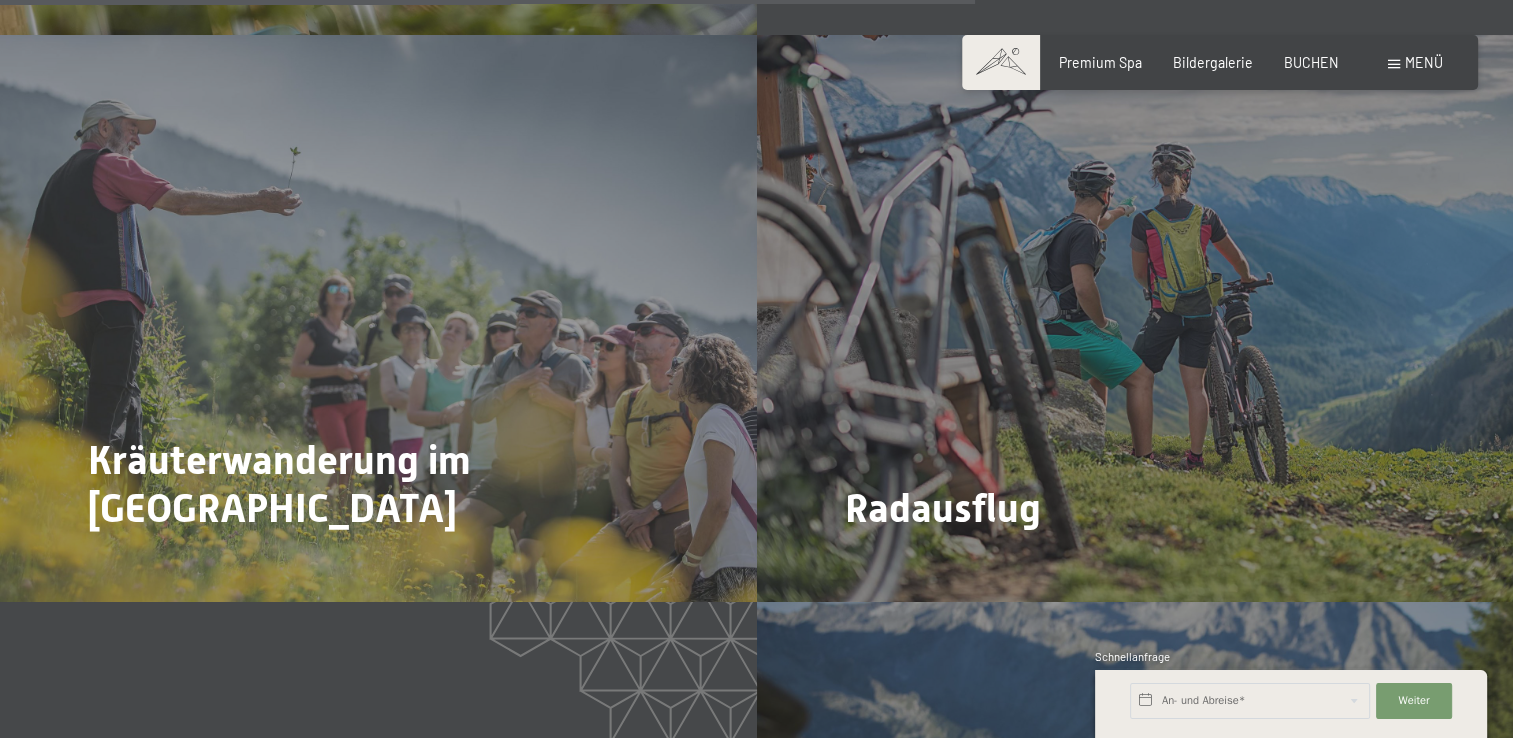 scroll, scrollTop: 5040, scrollLeft: 0, axis: vertical 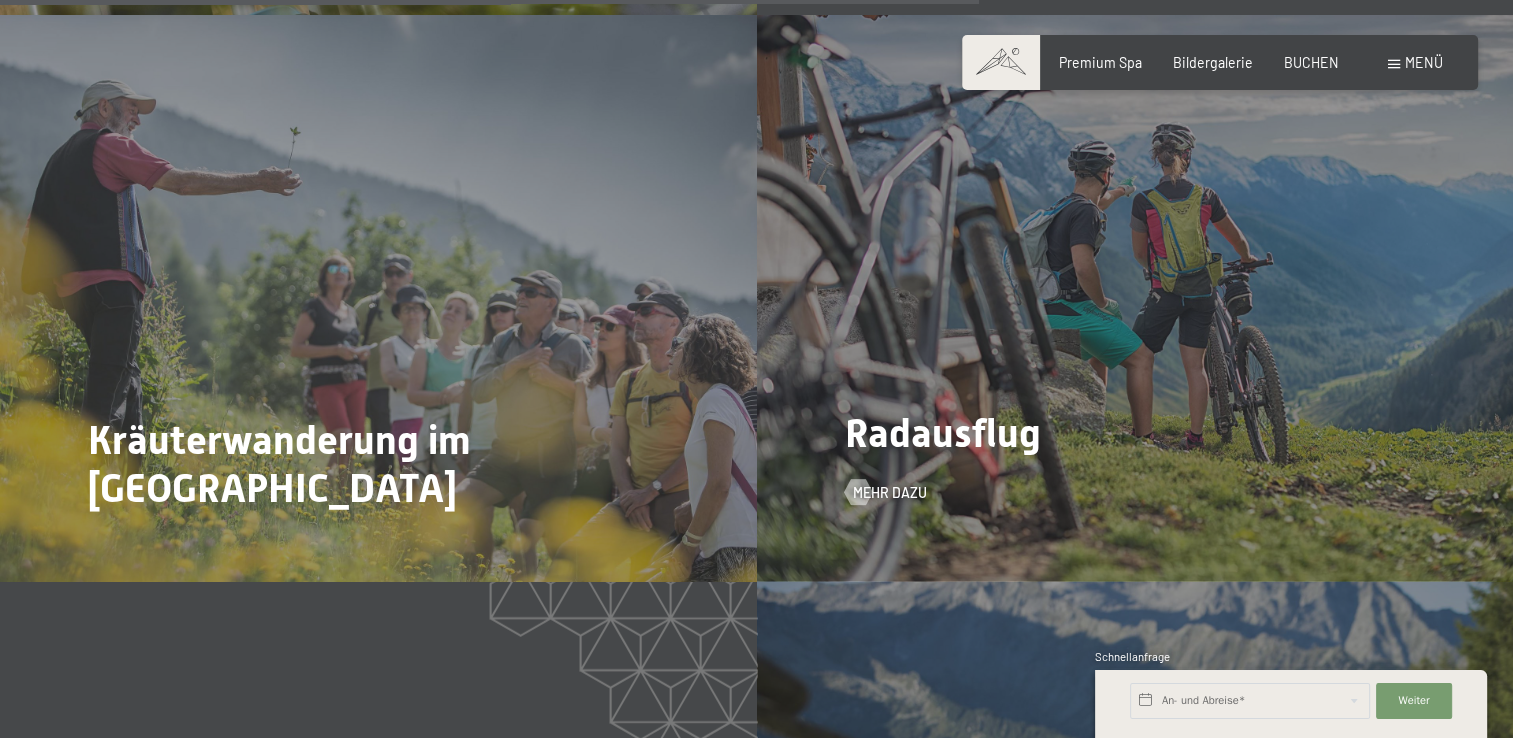 click on "Radausflug             Mehr dazu" at bounding box center [1135, 298] 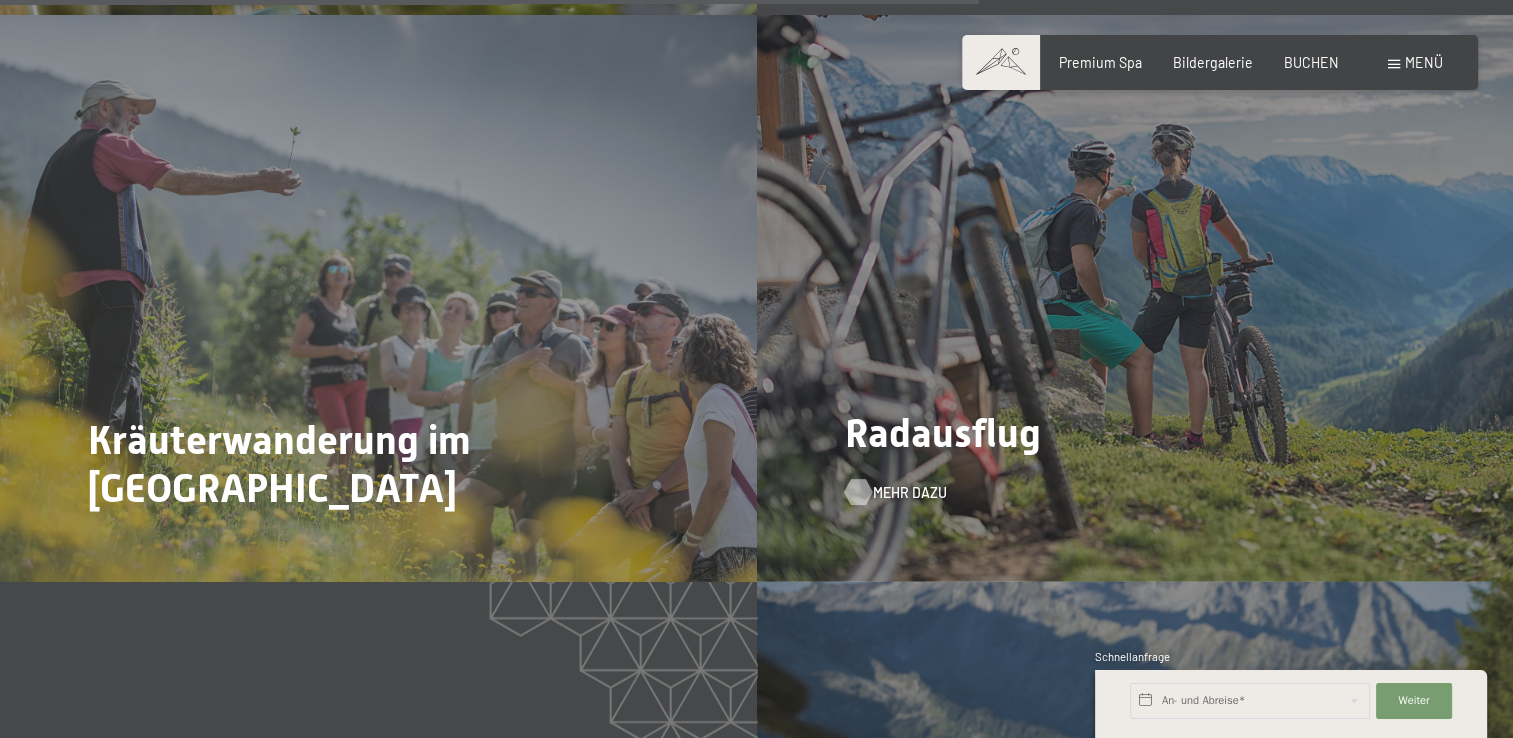 click on "Mehr dazu" at bounding box center (910, 493) 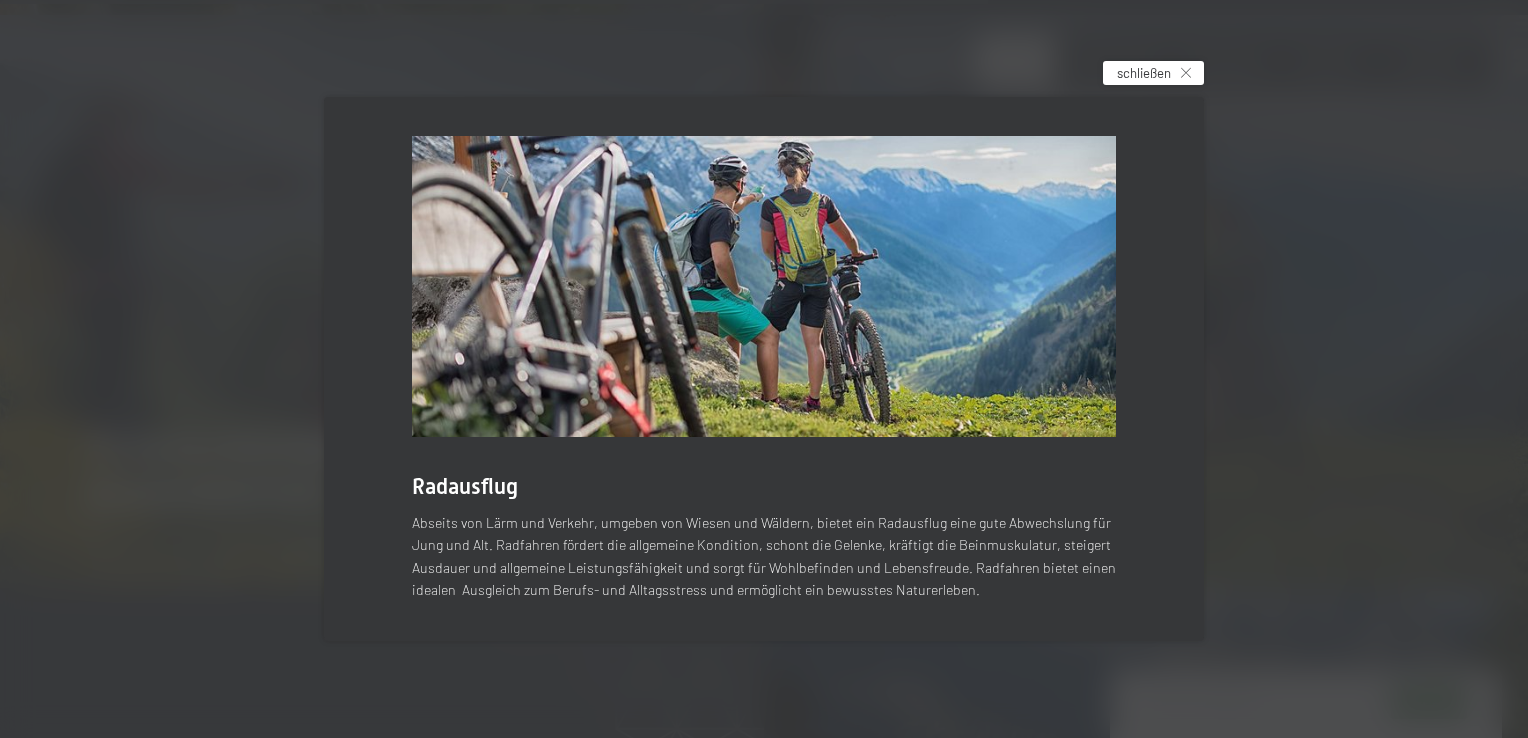 click on "schließen" at bounding box center [1153, 73] 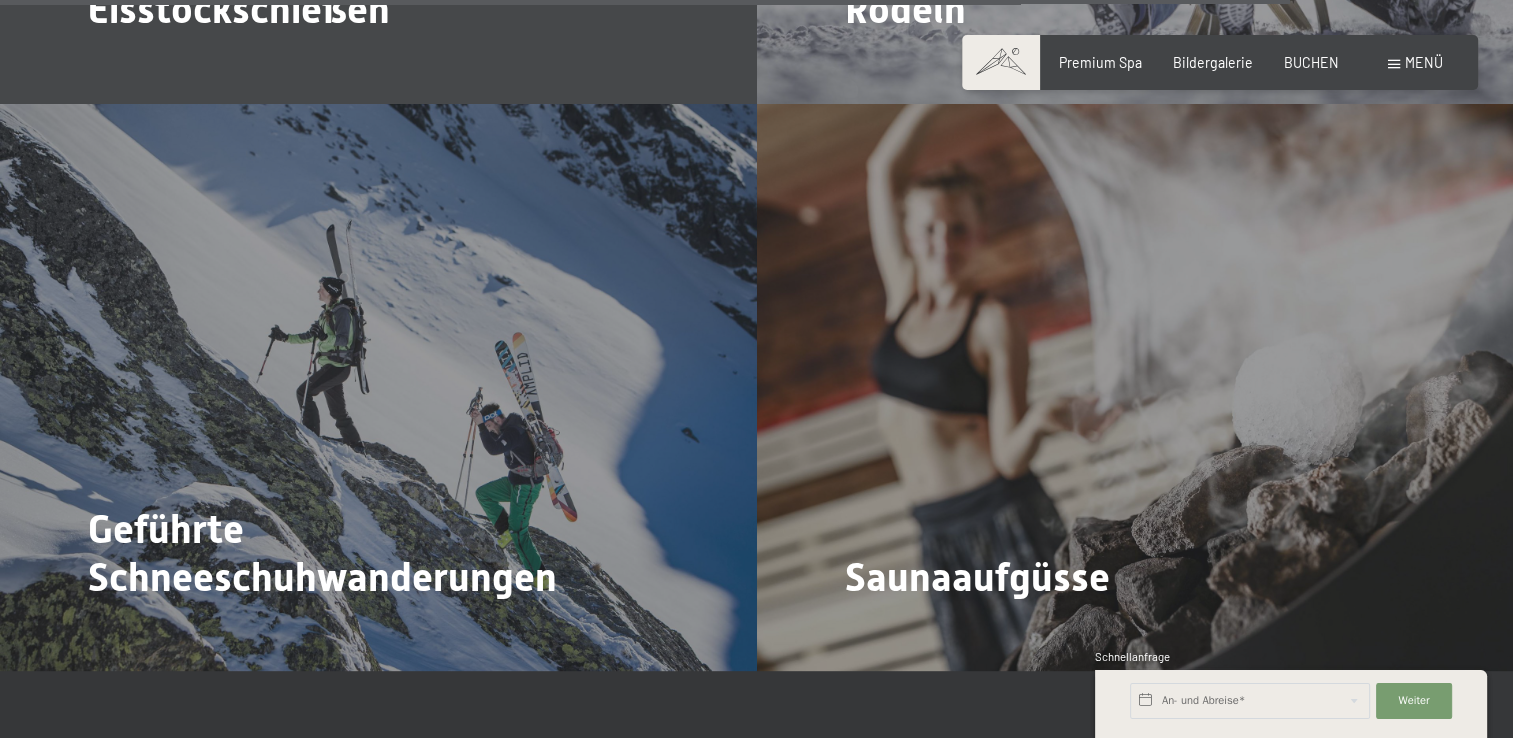 scroll, scrollTop: 6644, scrollLeft: 0, axis: vertical 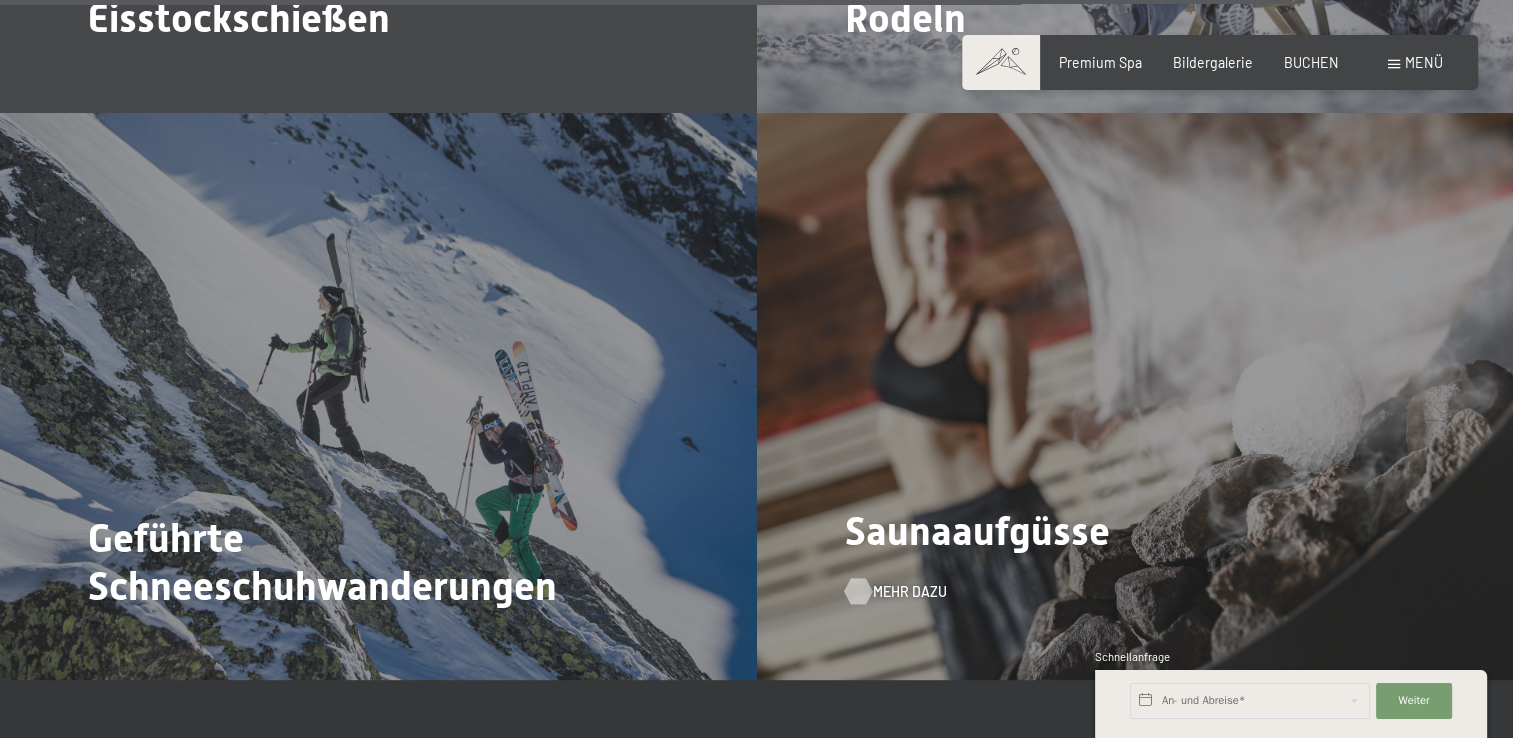 click on "Mehr dazu" at bounding box center (910, 592) 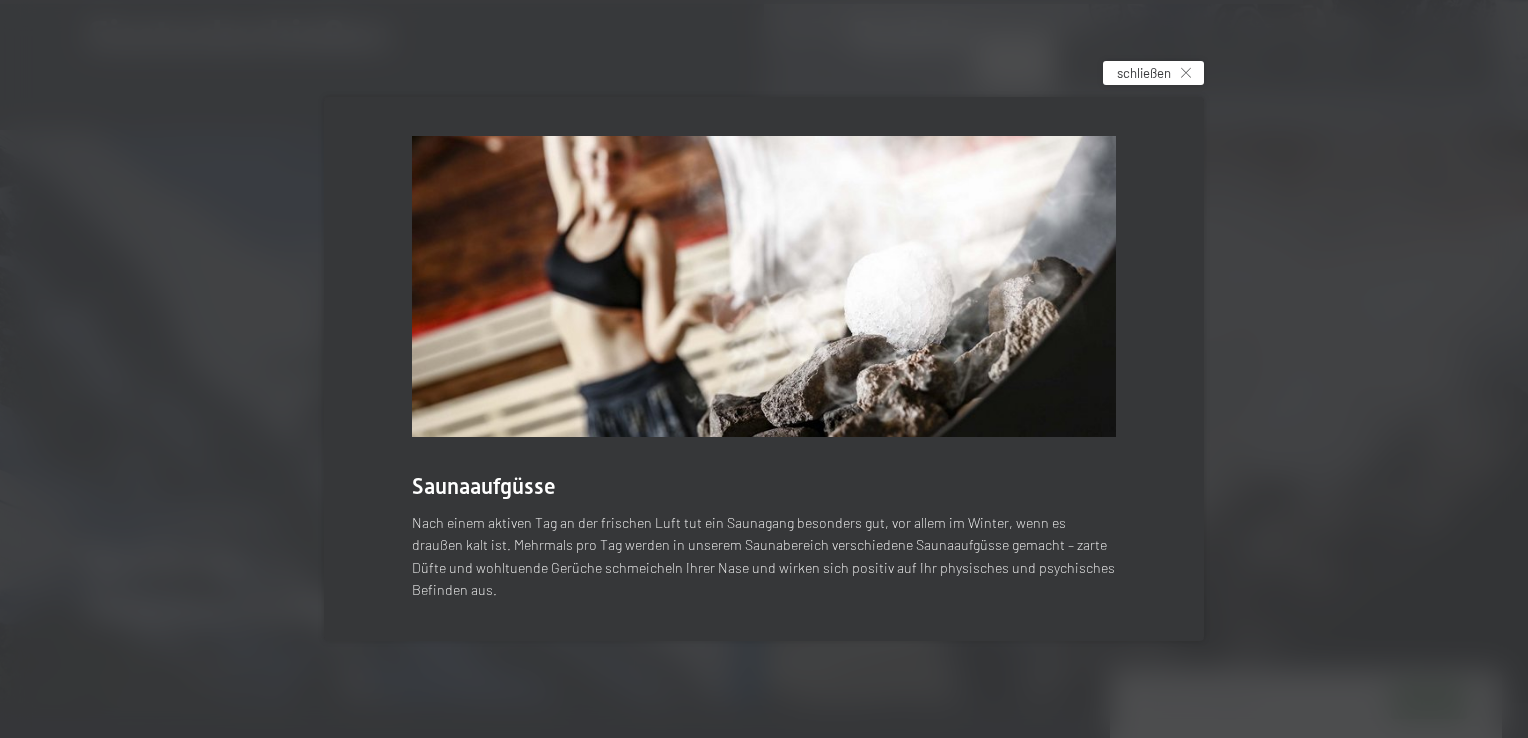 click at bounding box center (1186, 73) 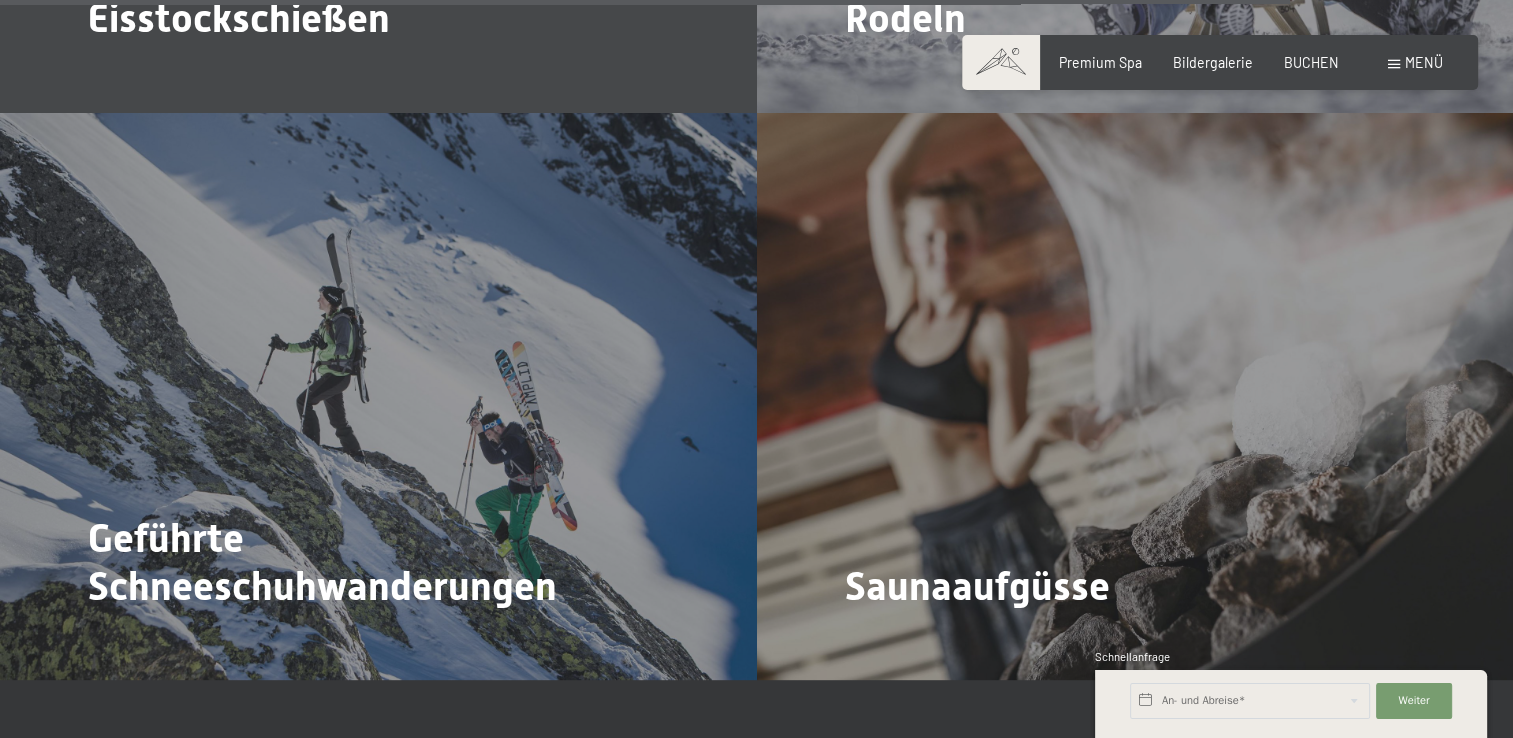 click on "Bildergalerie" at bounding box center [1213, 63] 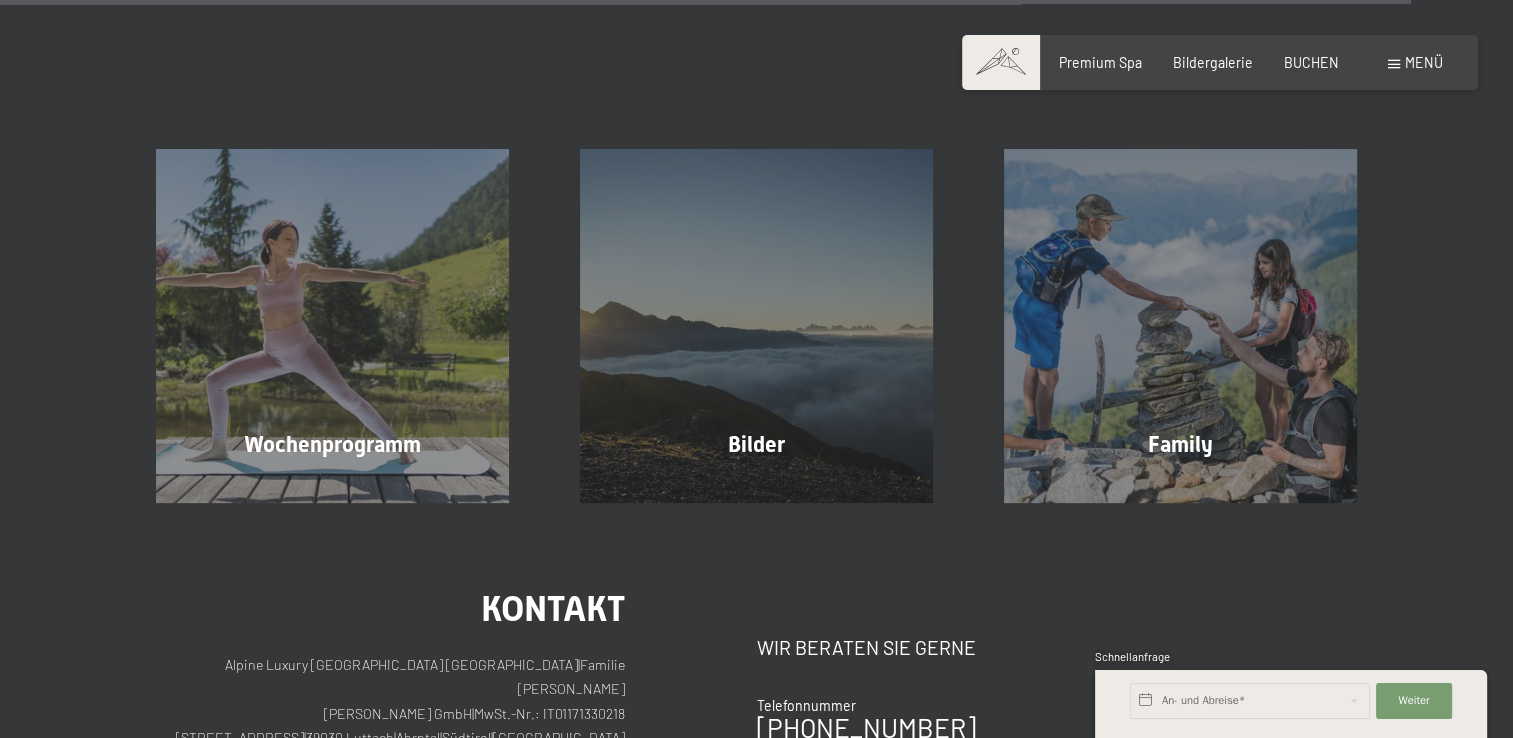 scroll, scrollTop: 7341, scrollLeft: 0, axis: vertical 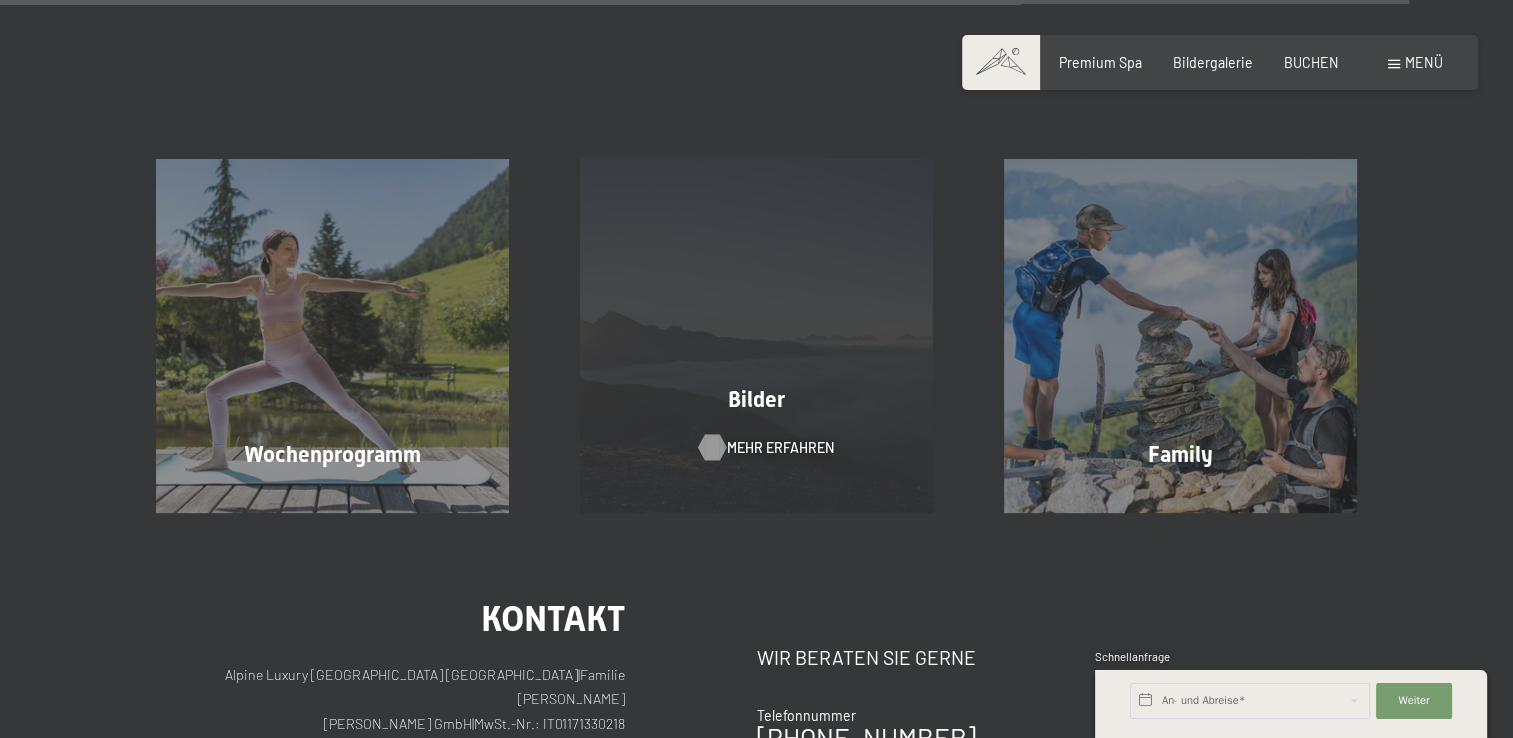 click on "Mehr erfahren" at bounding box center [780, 448] 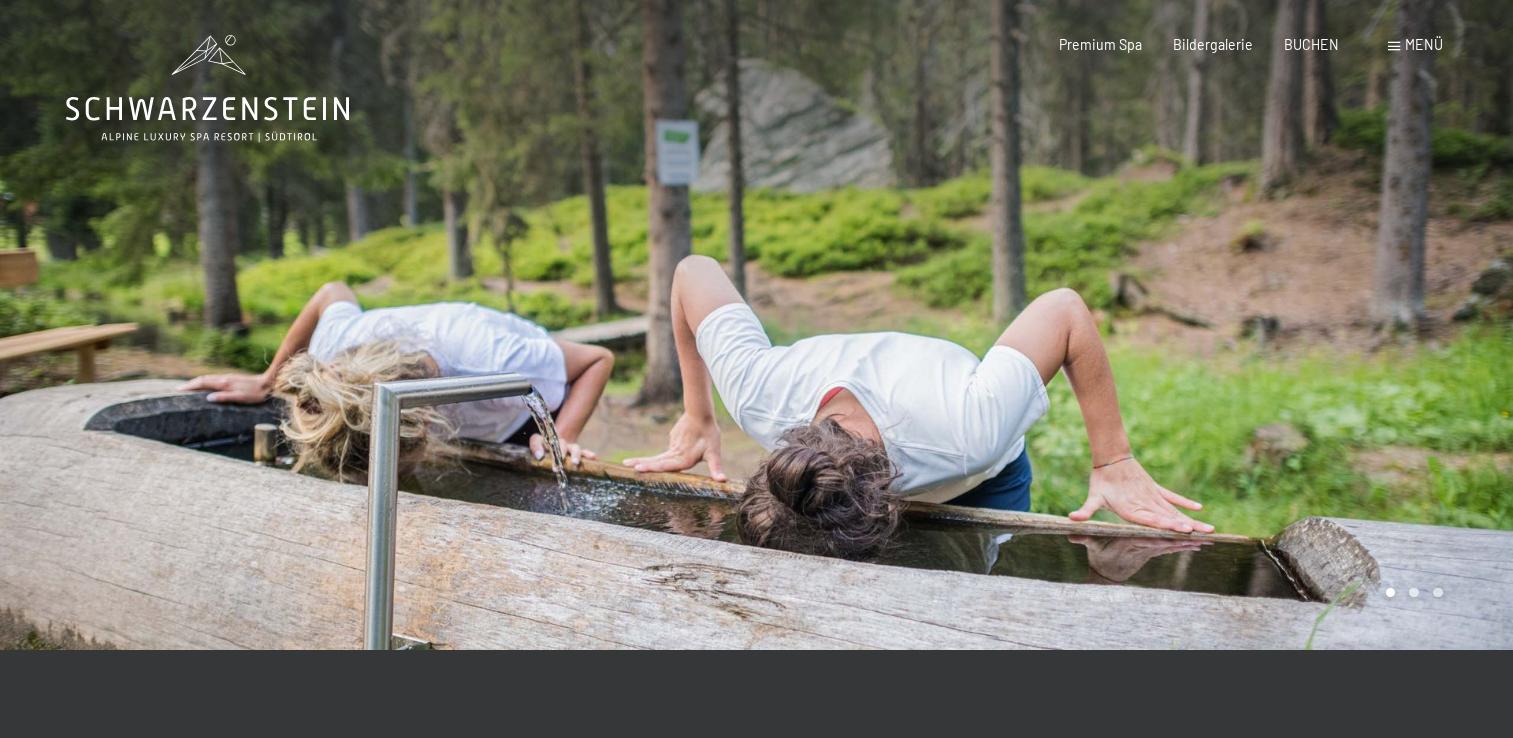 scroll, scrollTop: 0, scrollLeft: 0, axis: both 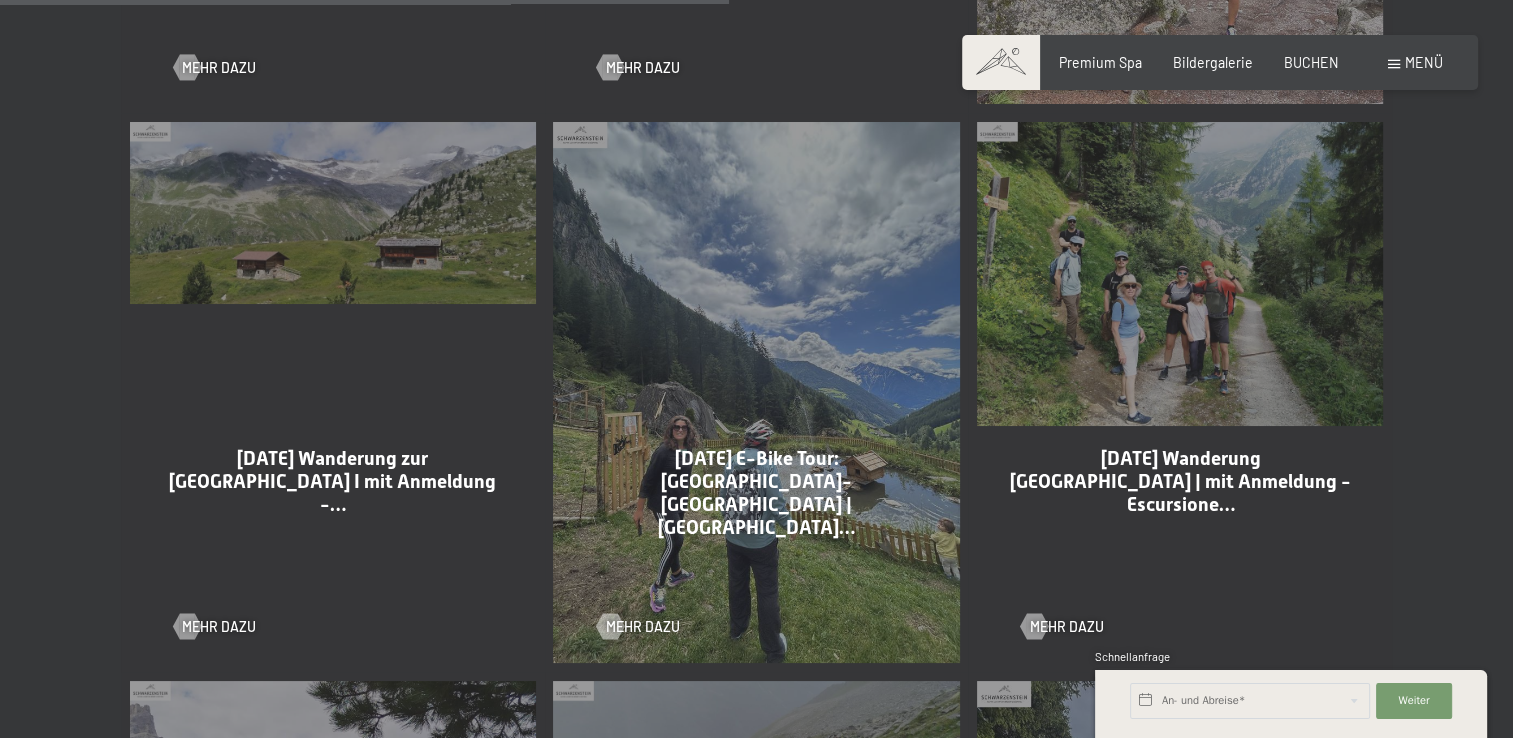 click on "07-07-2025 E-Bike Tour: Schwarzbach-Rotbachalm | mit…" at bounding box center (756, 493) 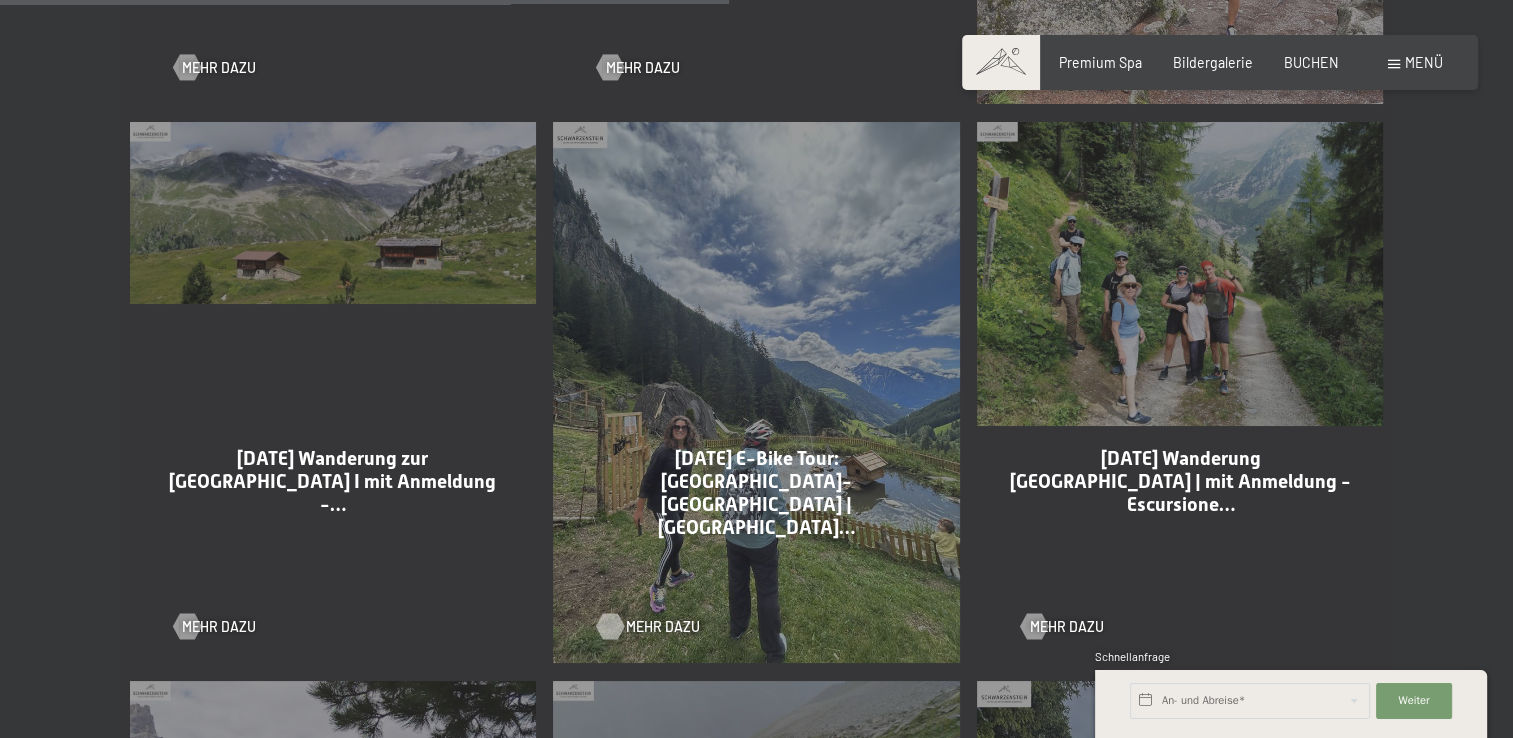 click on "Mehr dazu" at bounding box center [663, 627] 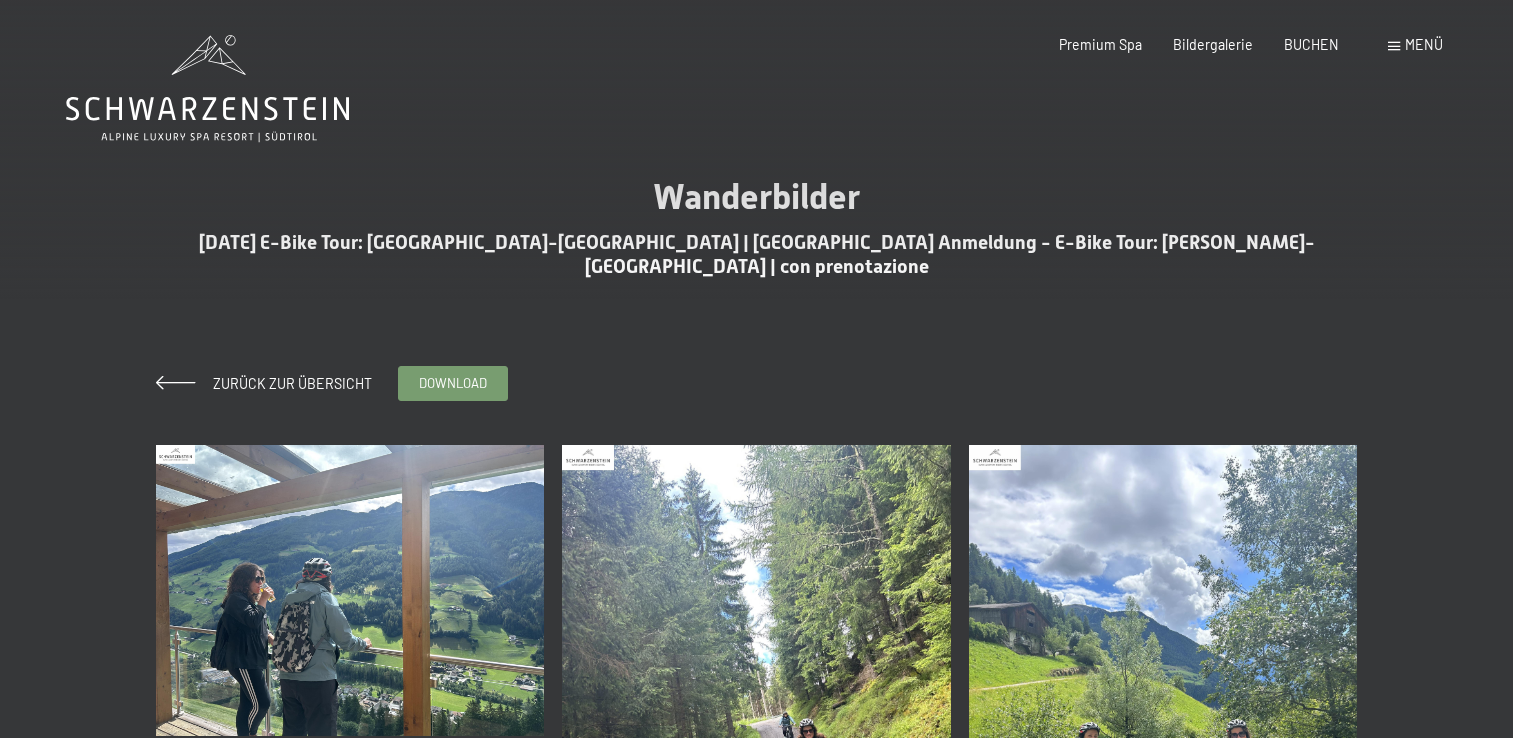 scroll, scrollTop: 0, scrollLeft: 0, axis: both 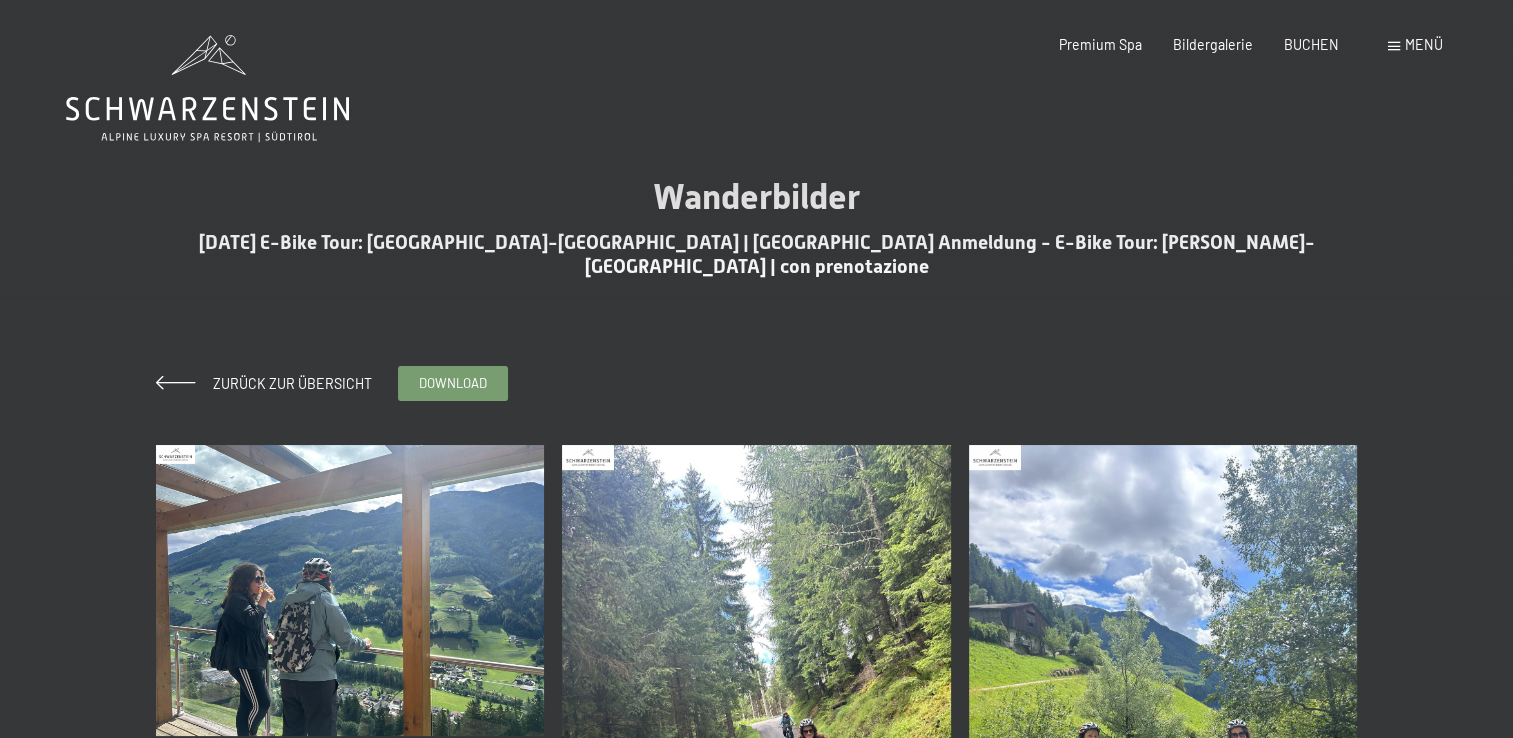 click at bounding box center (350, 590) 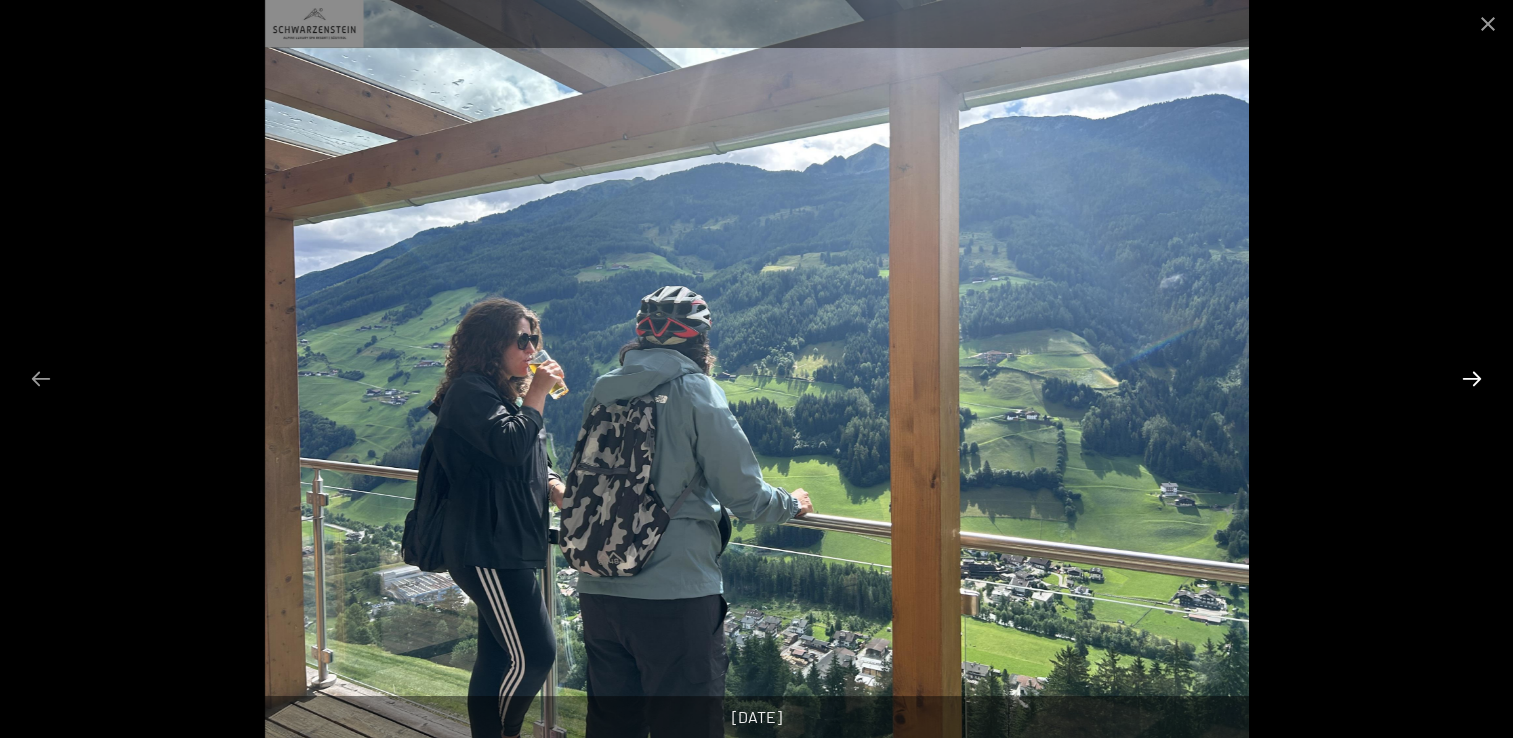 click at bounding box center [1472, 378] 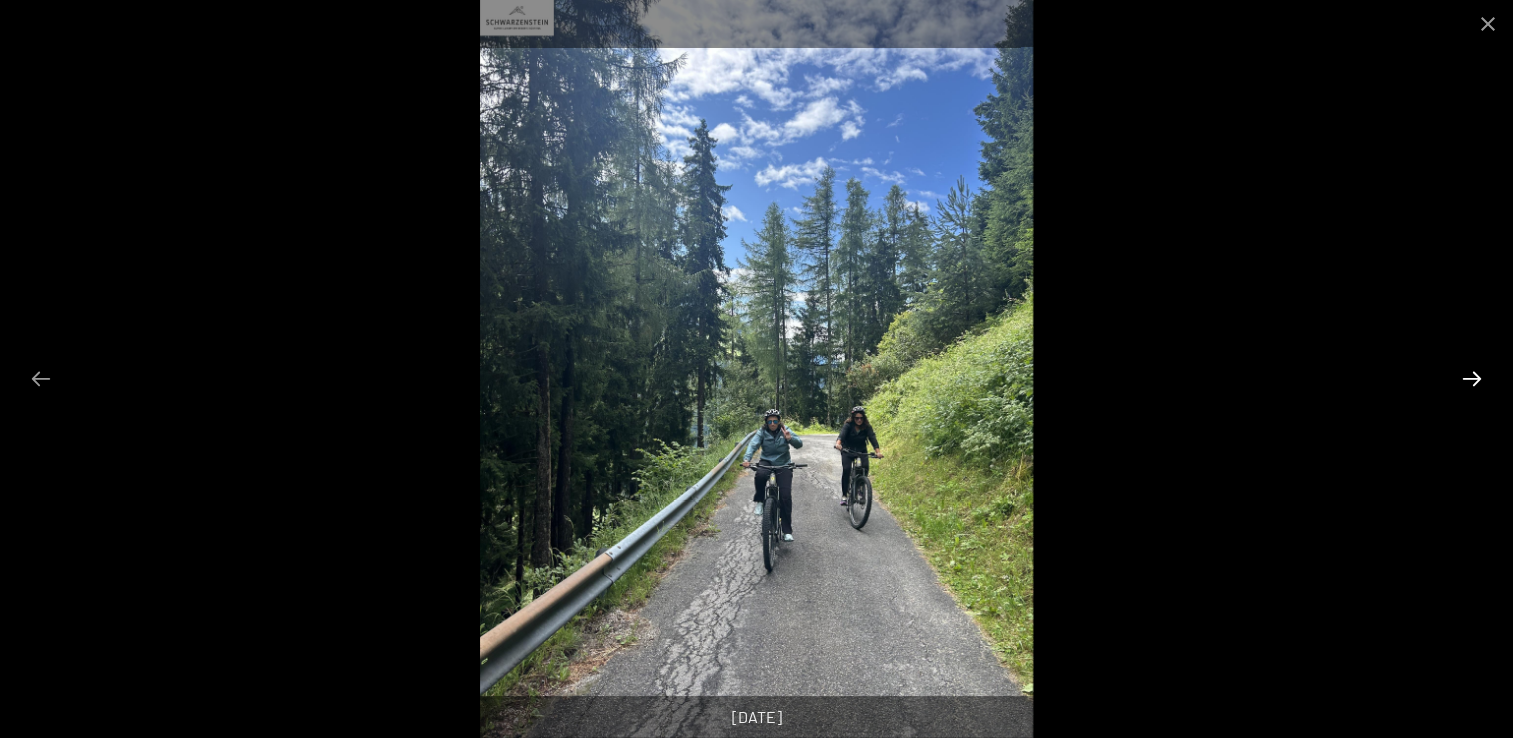 click at bounding box center (1472, 378) 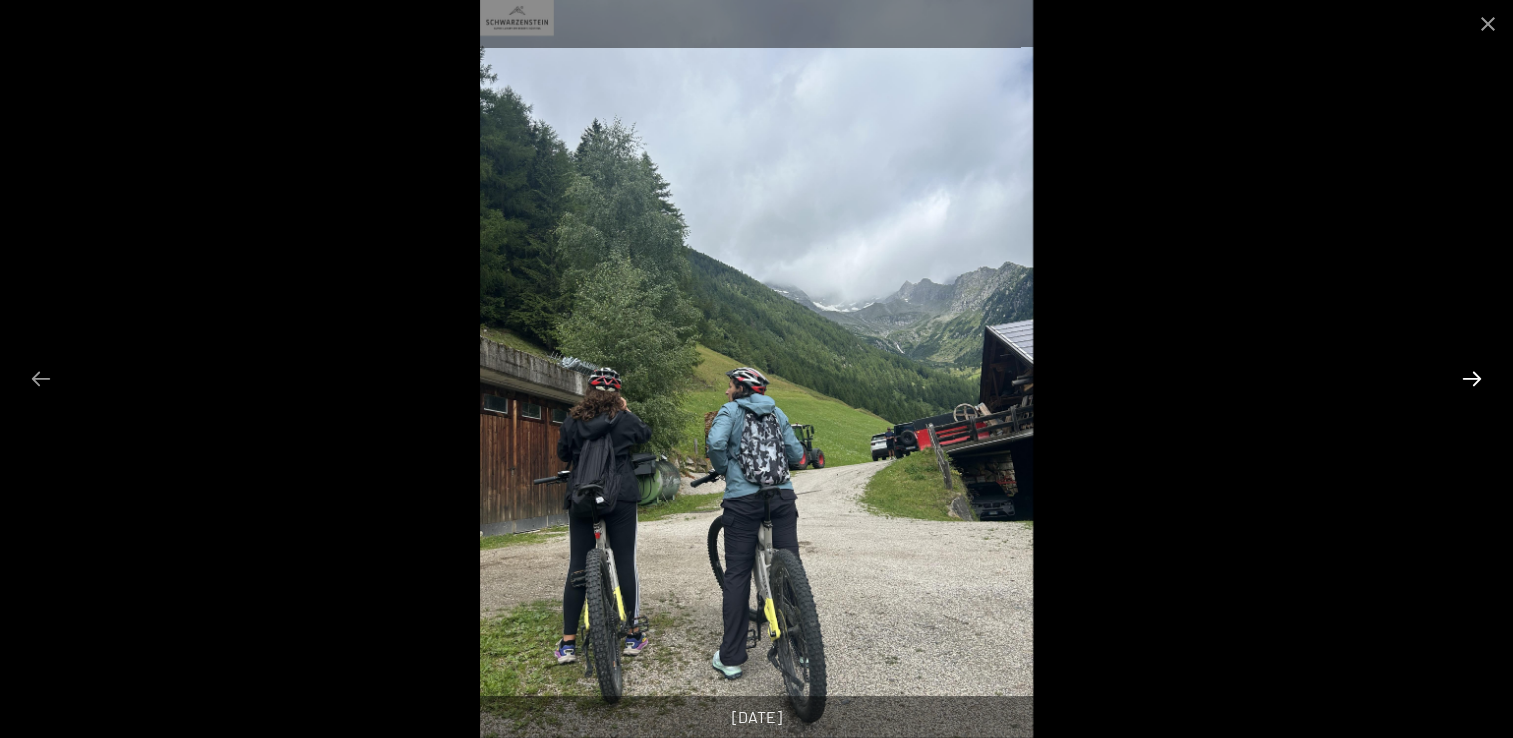 click at bounding box center [1472, 378] 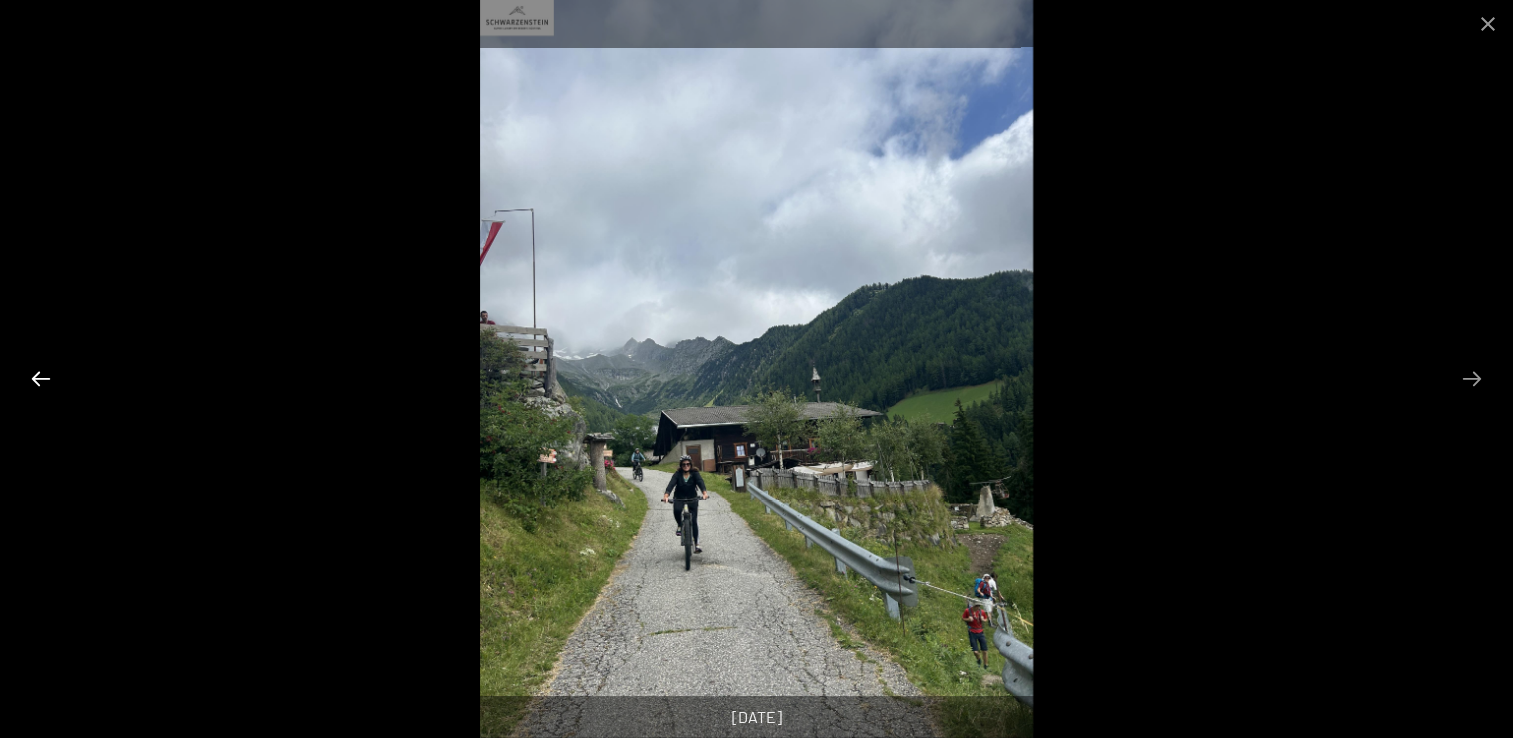 click at bounding box center (41, 378) 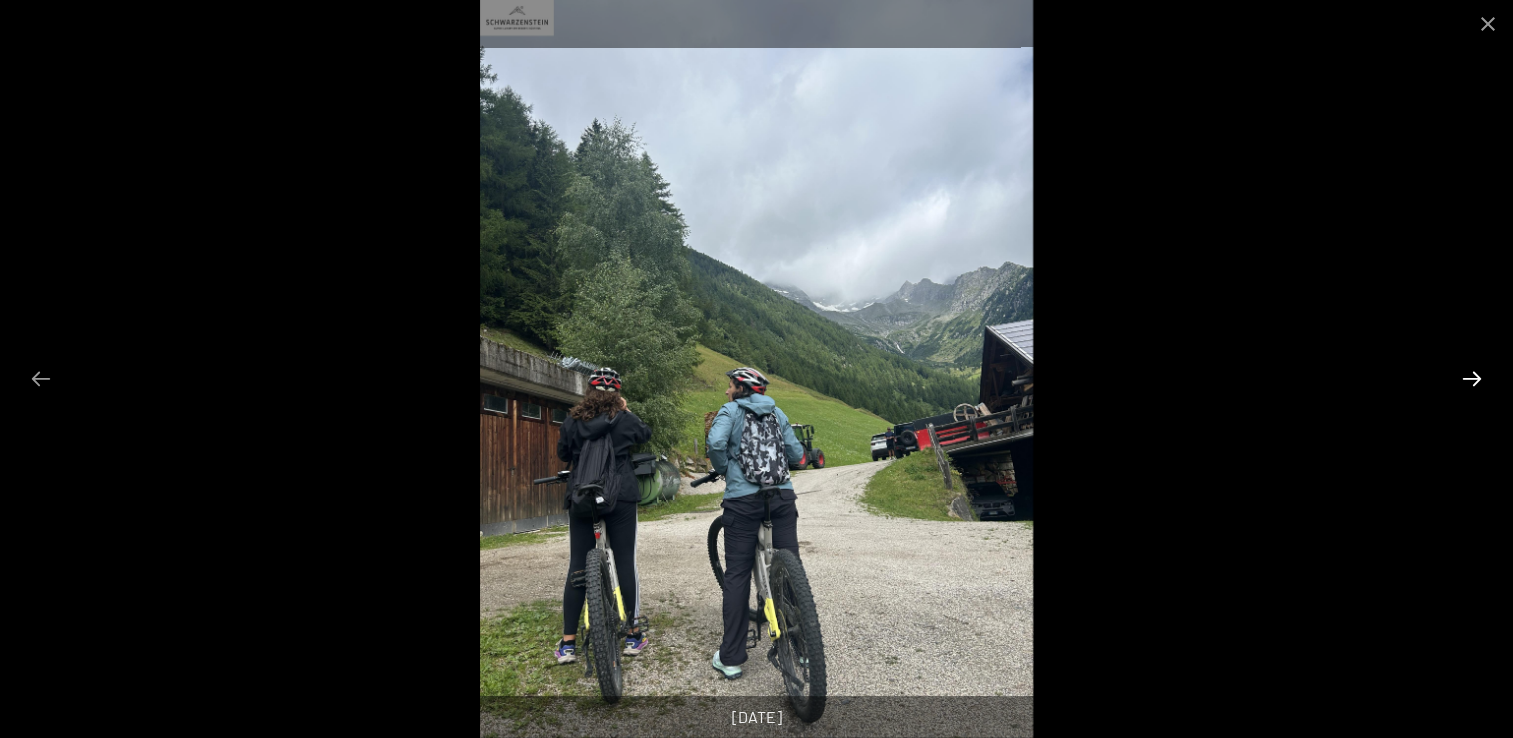click at bounding box center (1472, 378) 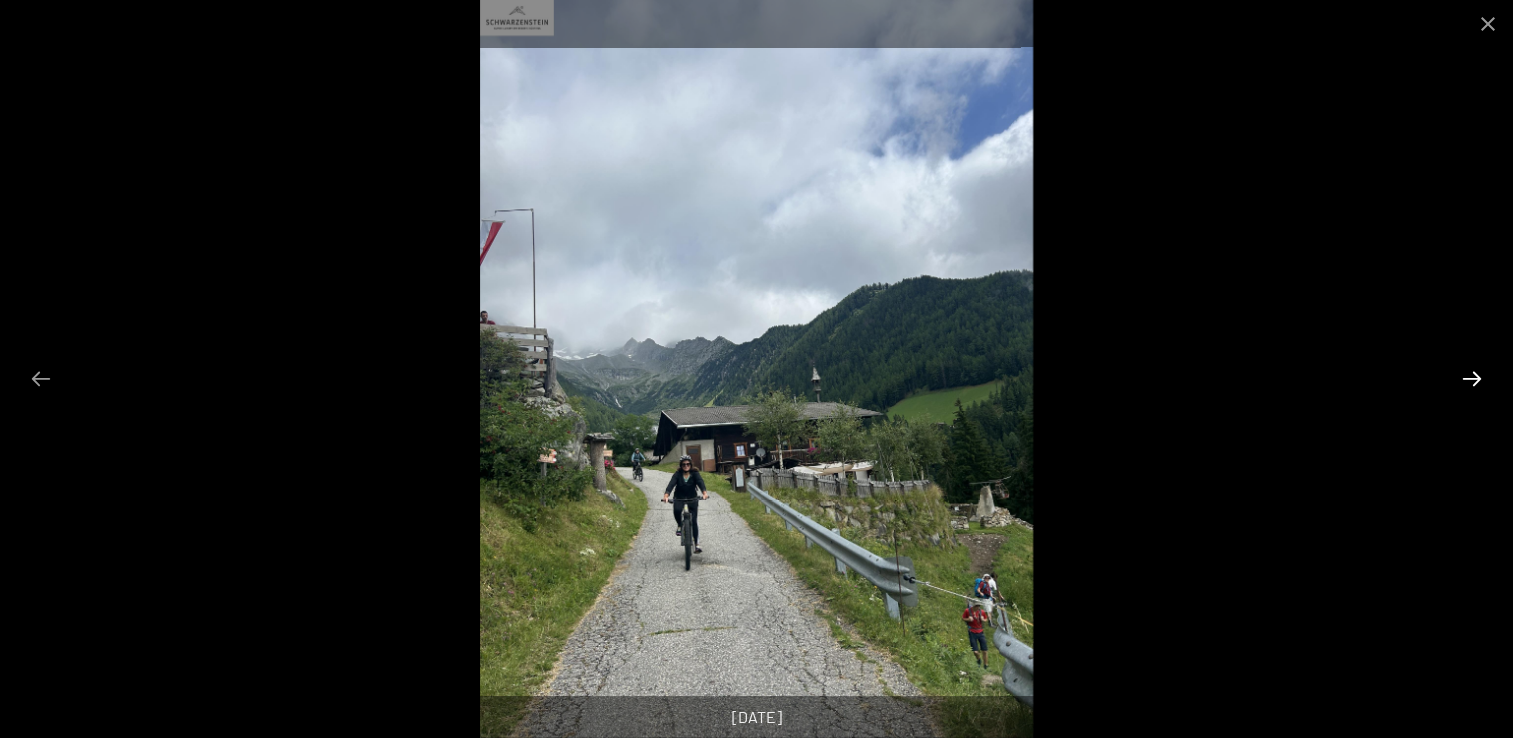 click at bounding box center [1472, 378] 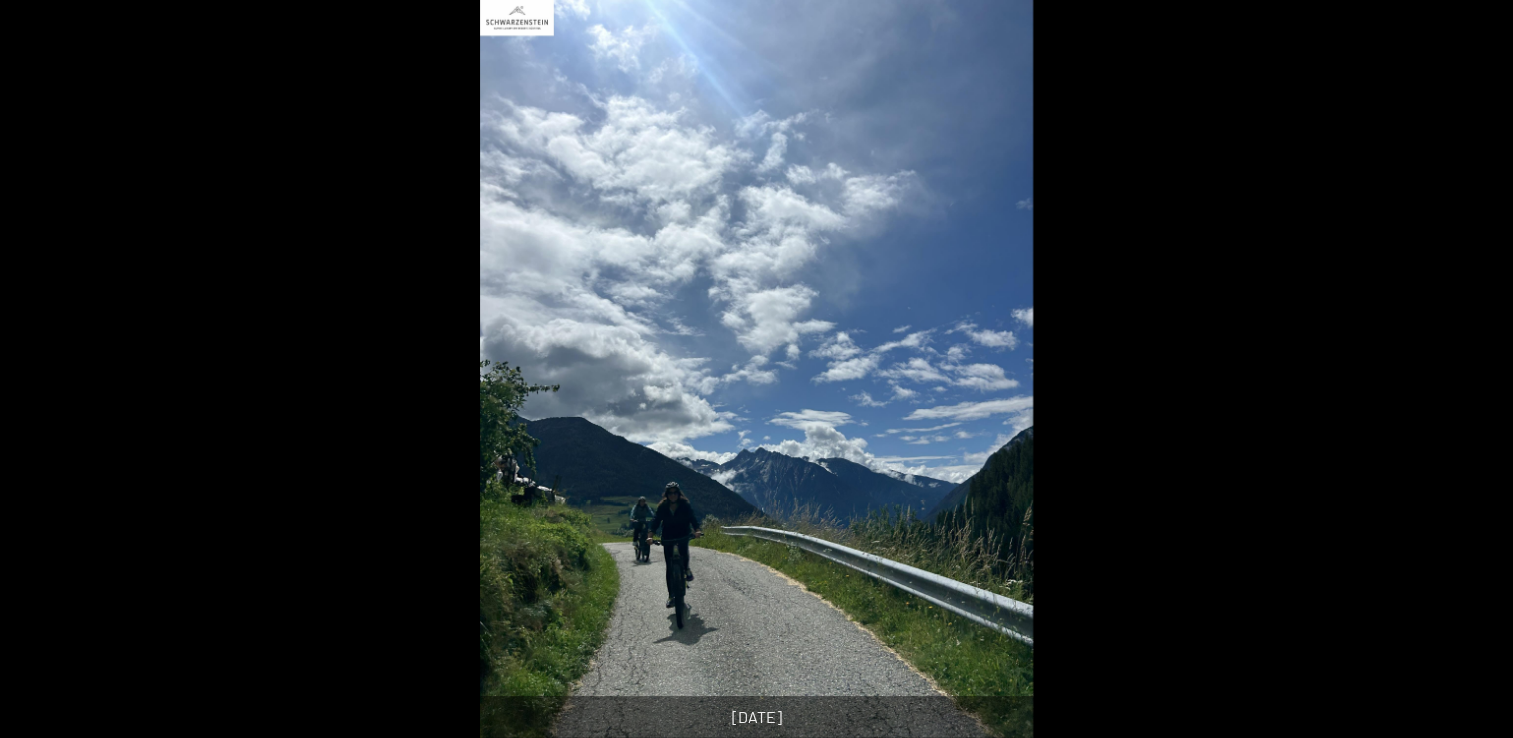 click at bounding box center [1482, 378] 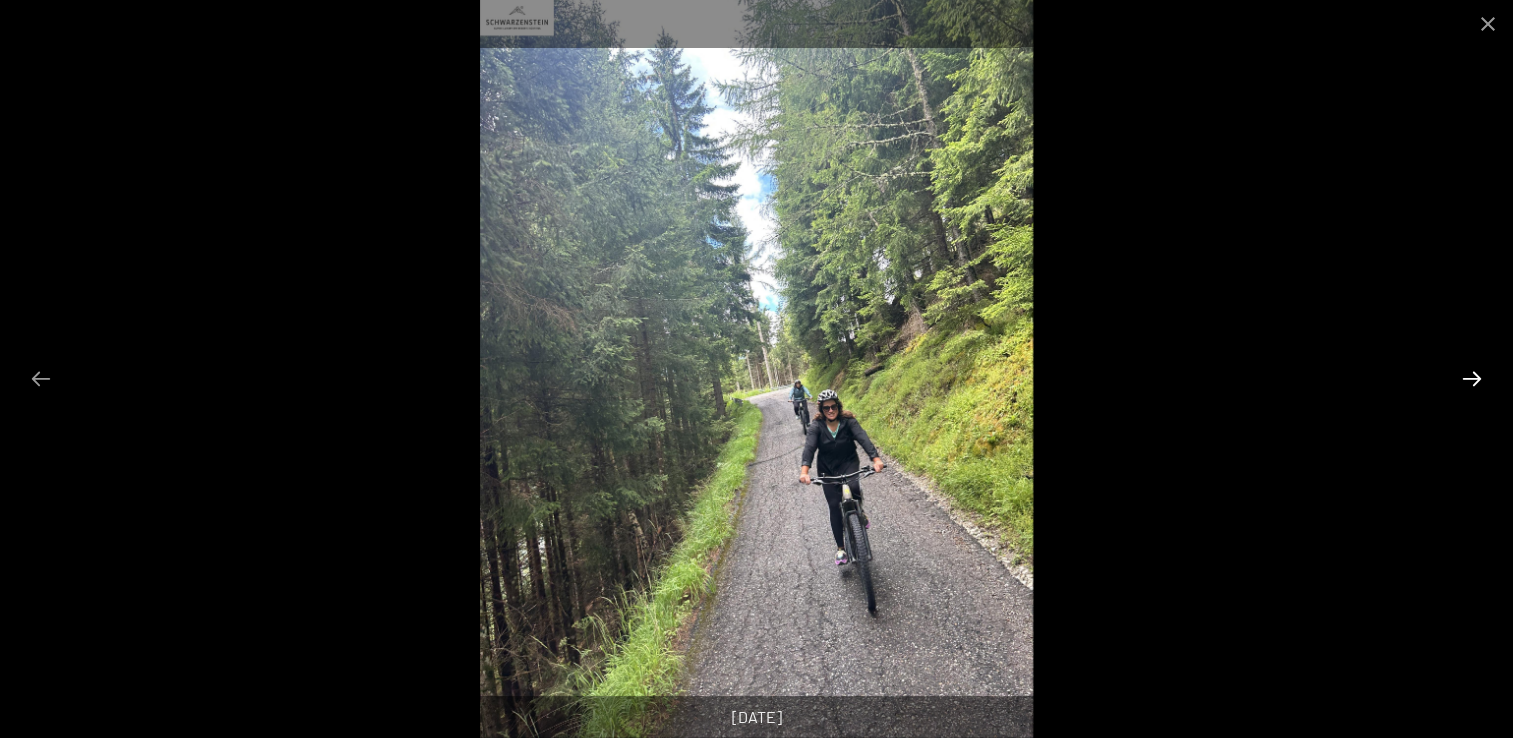 click at bounding box center [1472, 378] 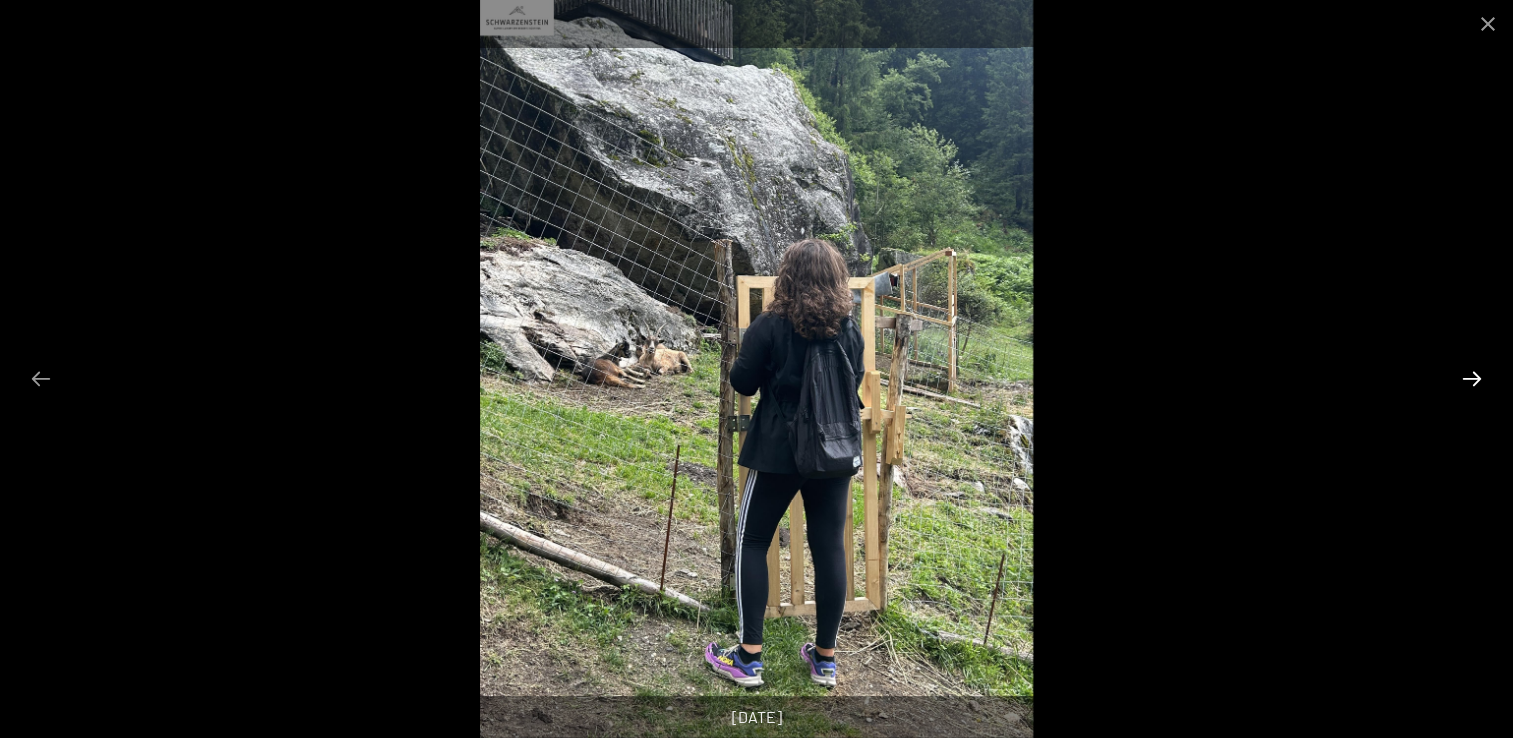 click at bounding box center (1472, 378) 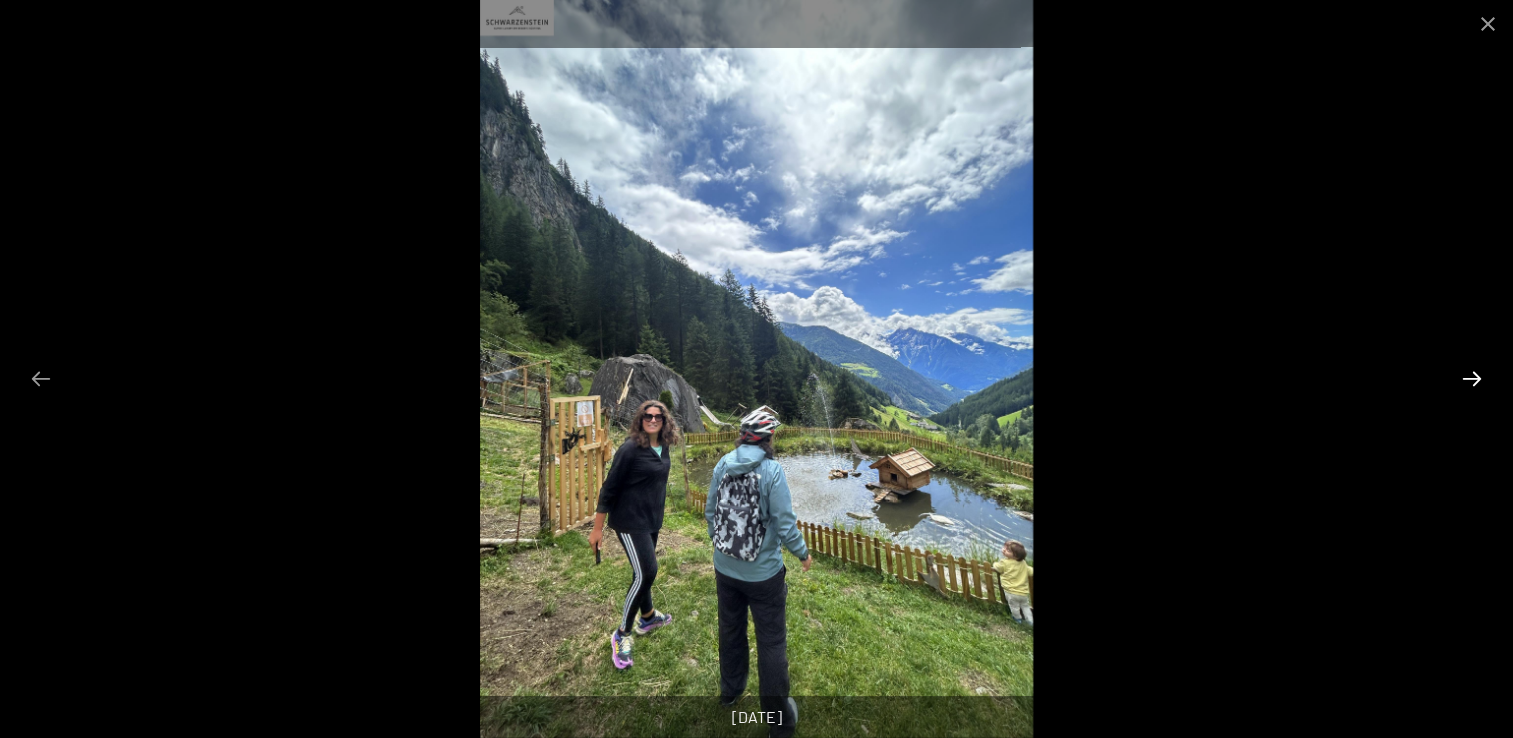 click at bounding box center [1472, 378] 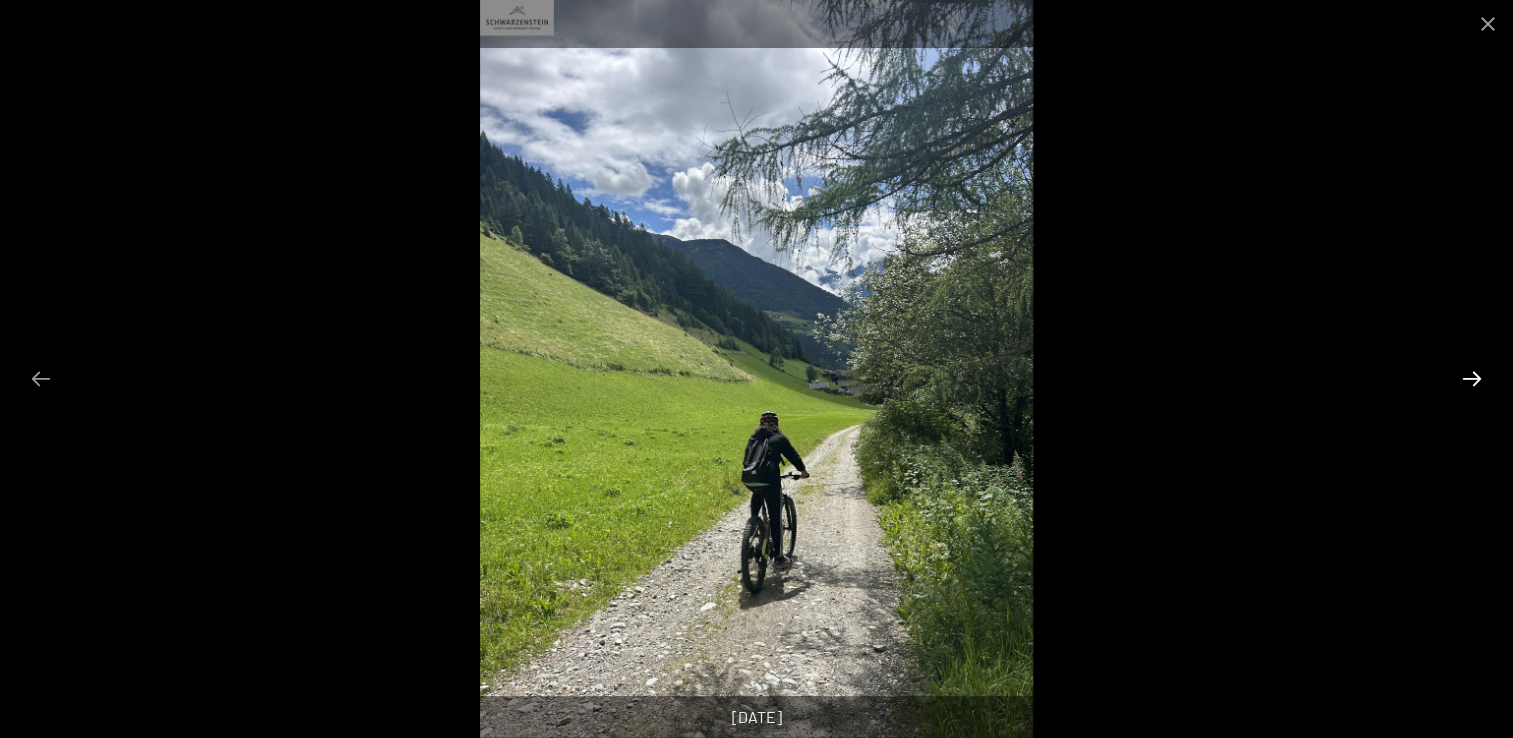 click at bounding box center [1472, 378] 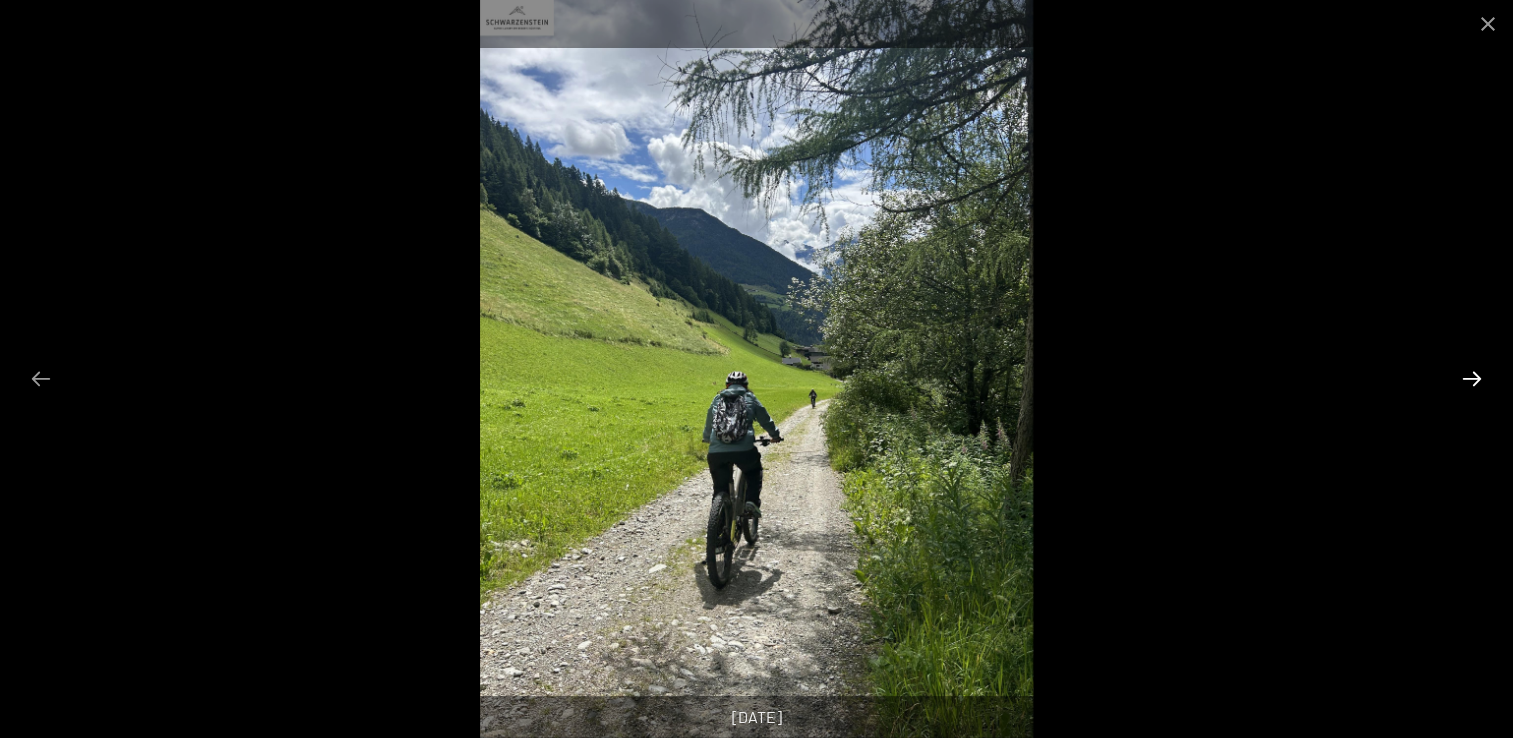 click at bounding box center (1472, 378) 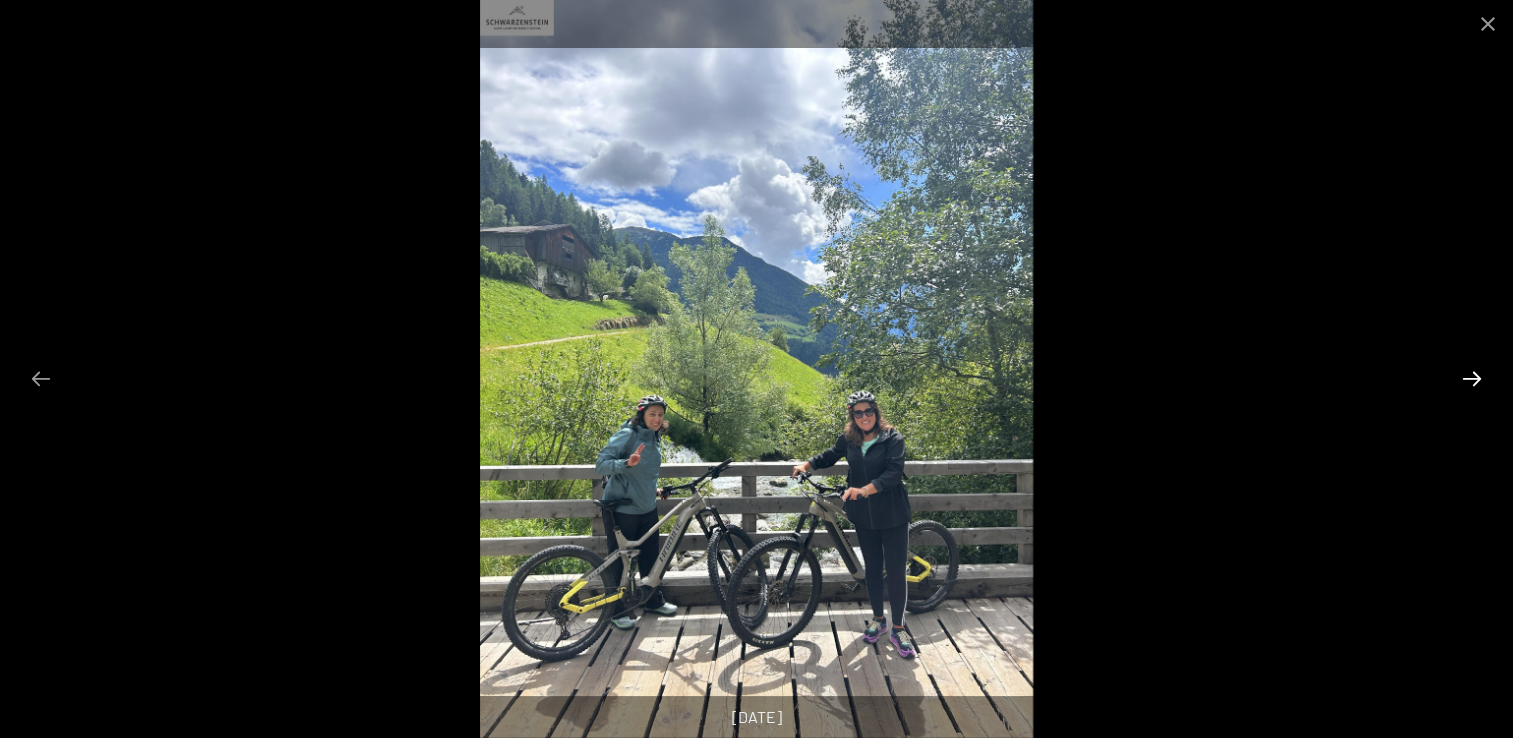 click at bounding box center (1472, 378) 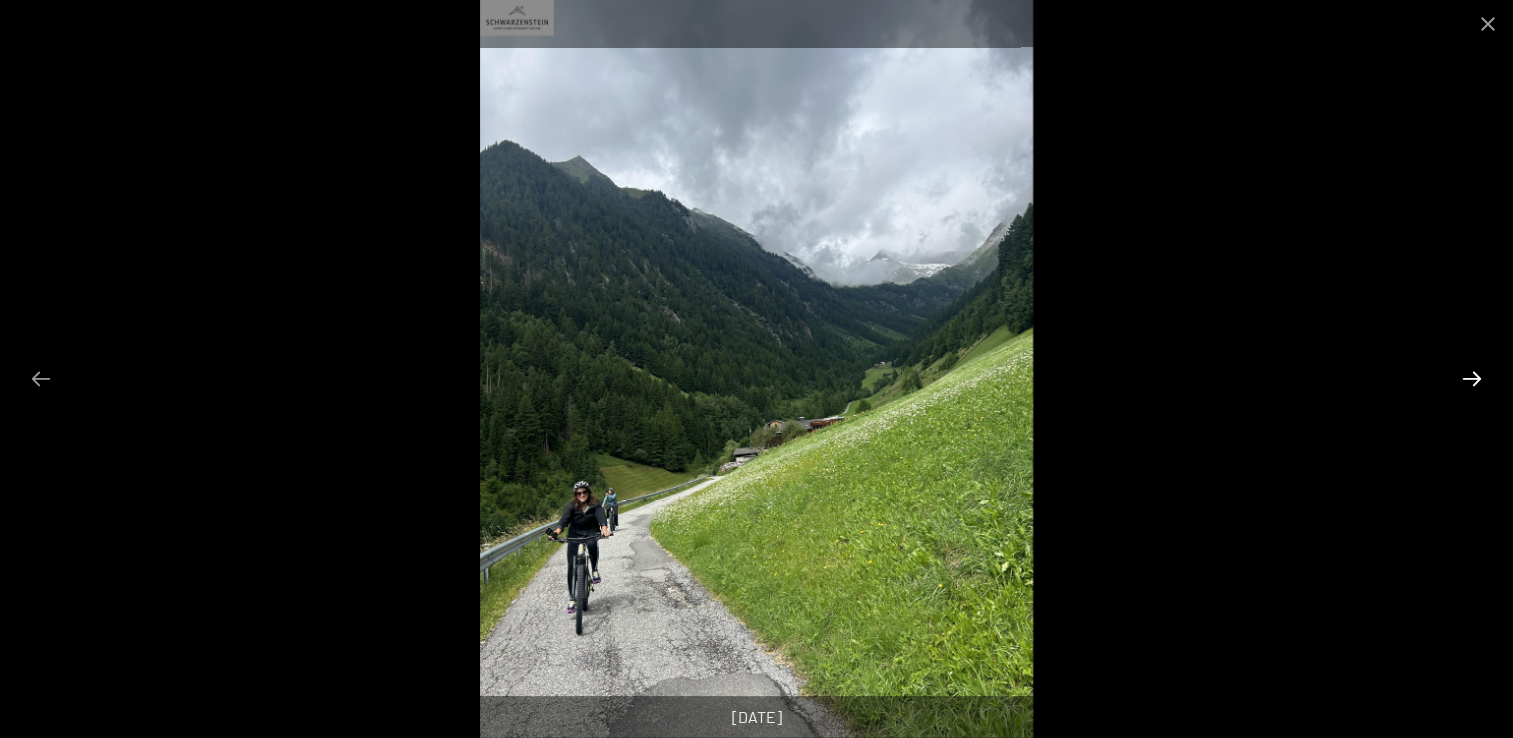 click at bounding box center [1472, 378] 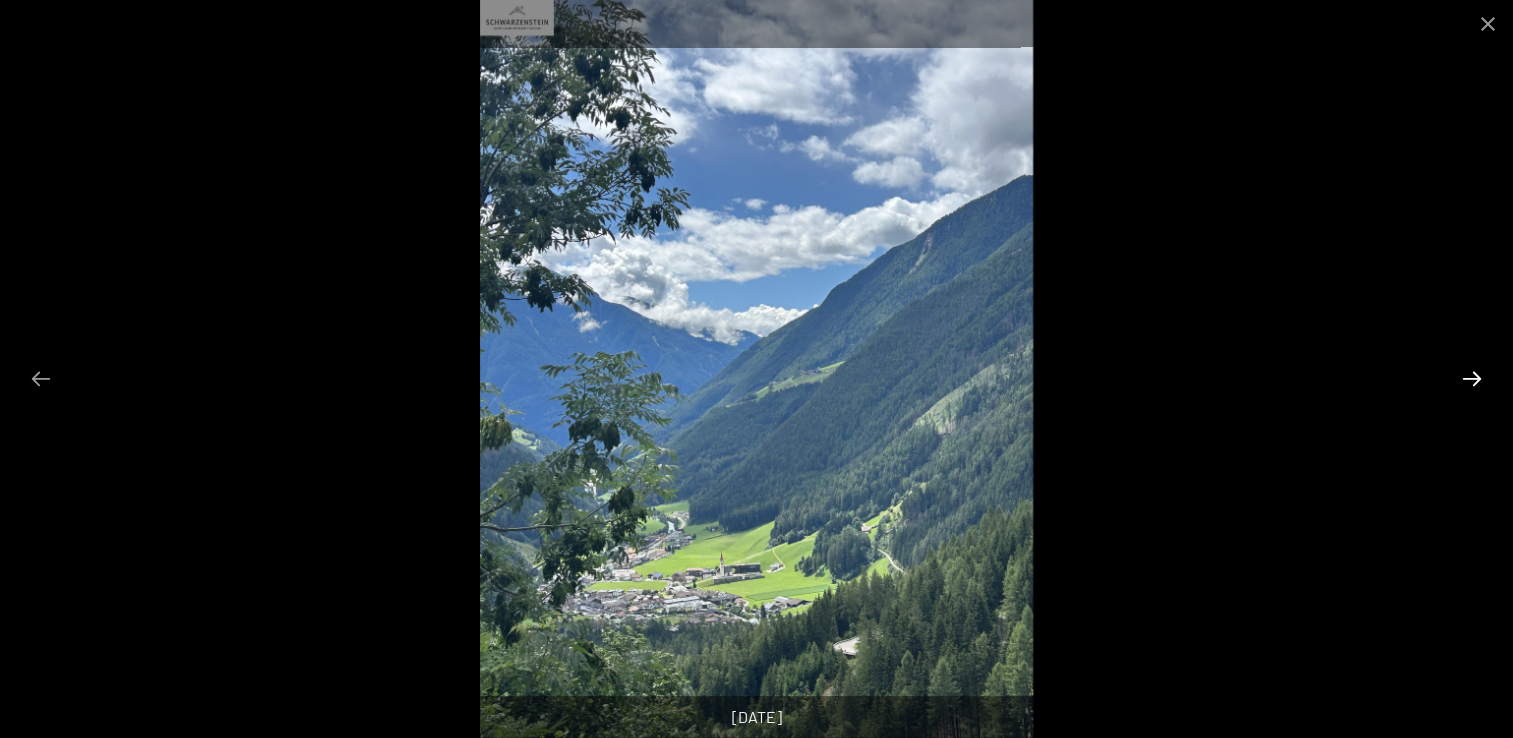 click at bounding box center [1472, 378] 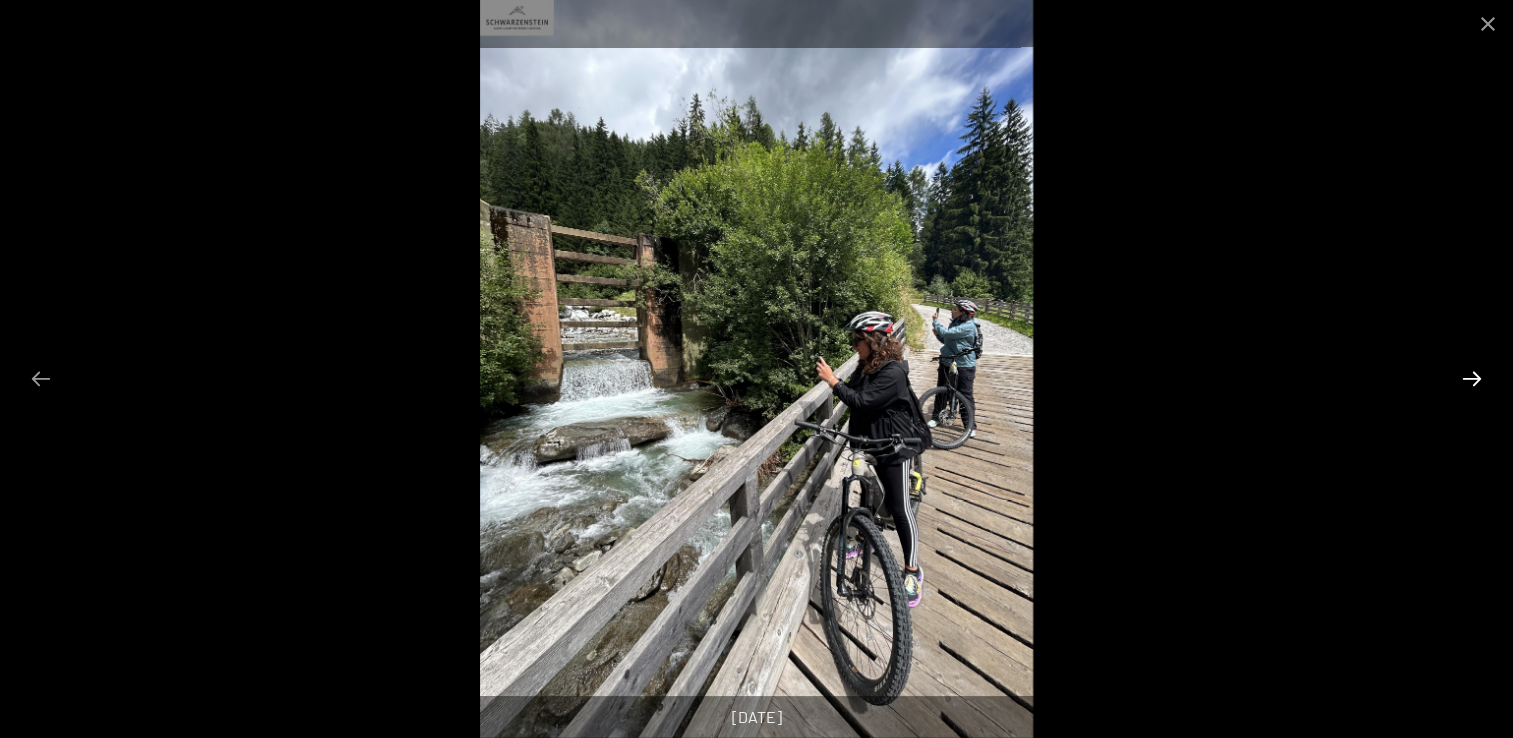 click at bounding box center [1472, 378] 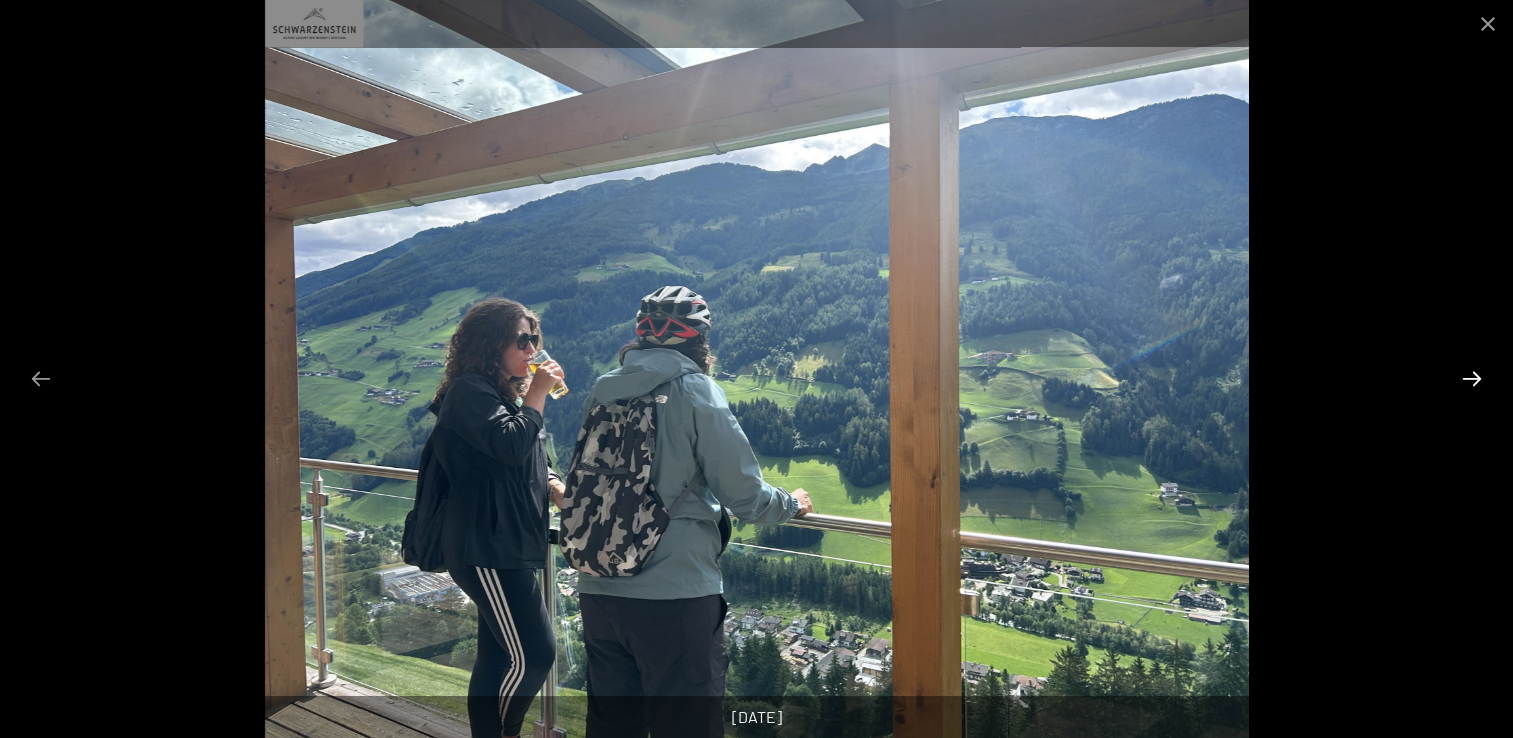 click at bounding box center [1472, 378] 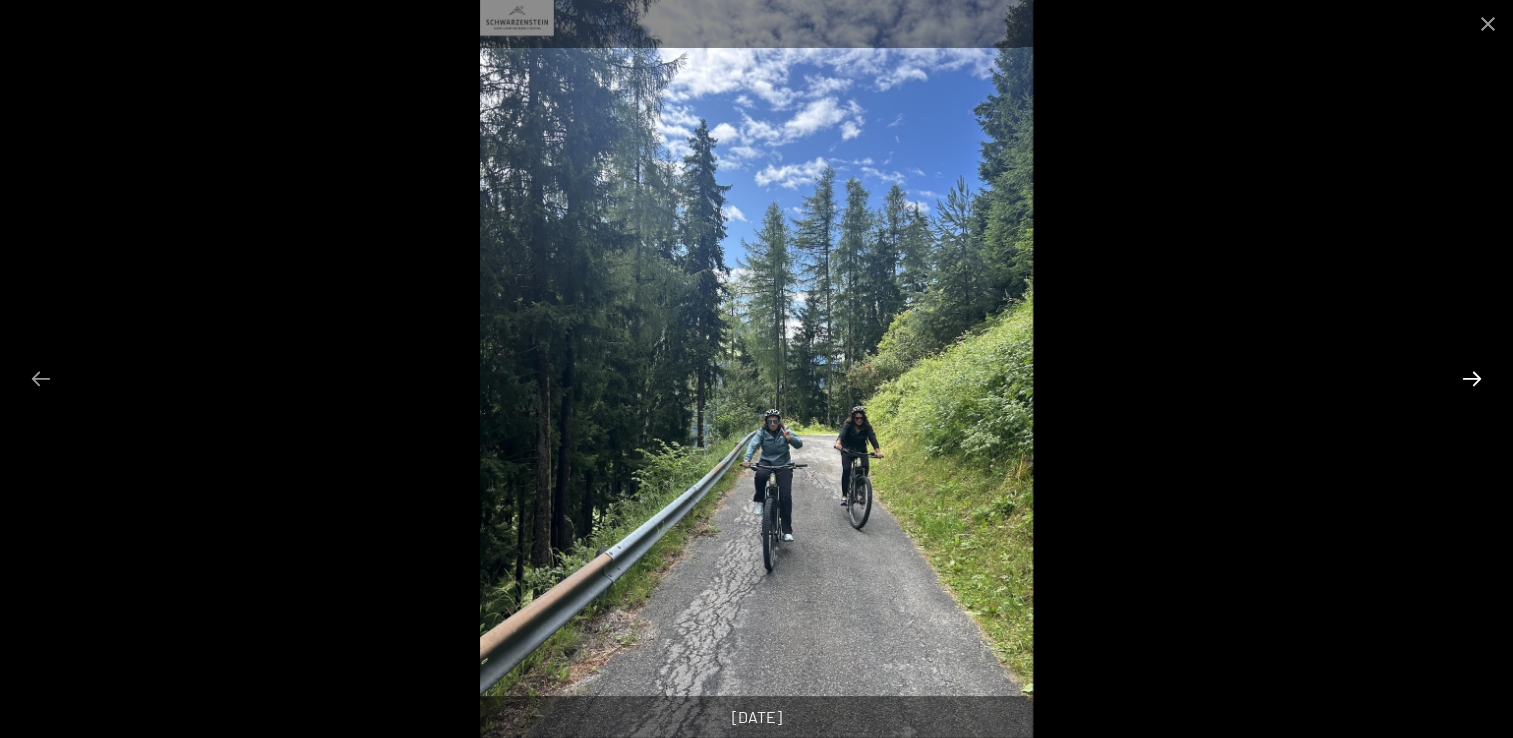 click at bounding box center (1472, 378) 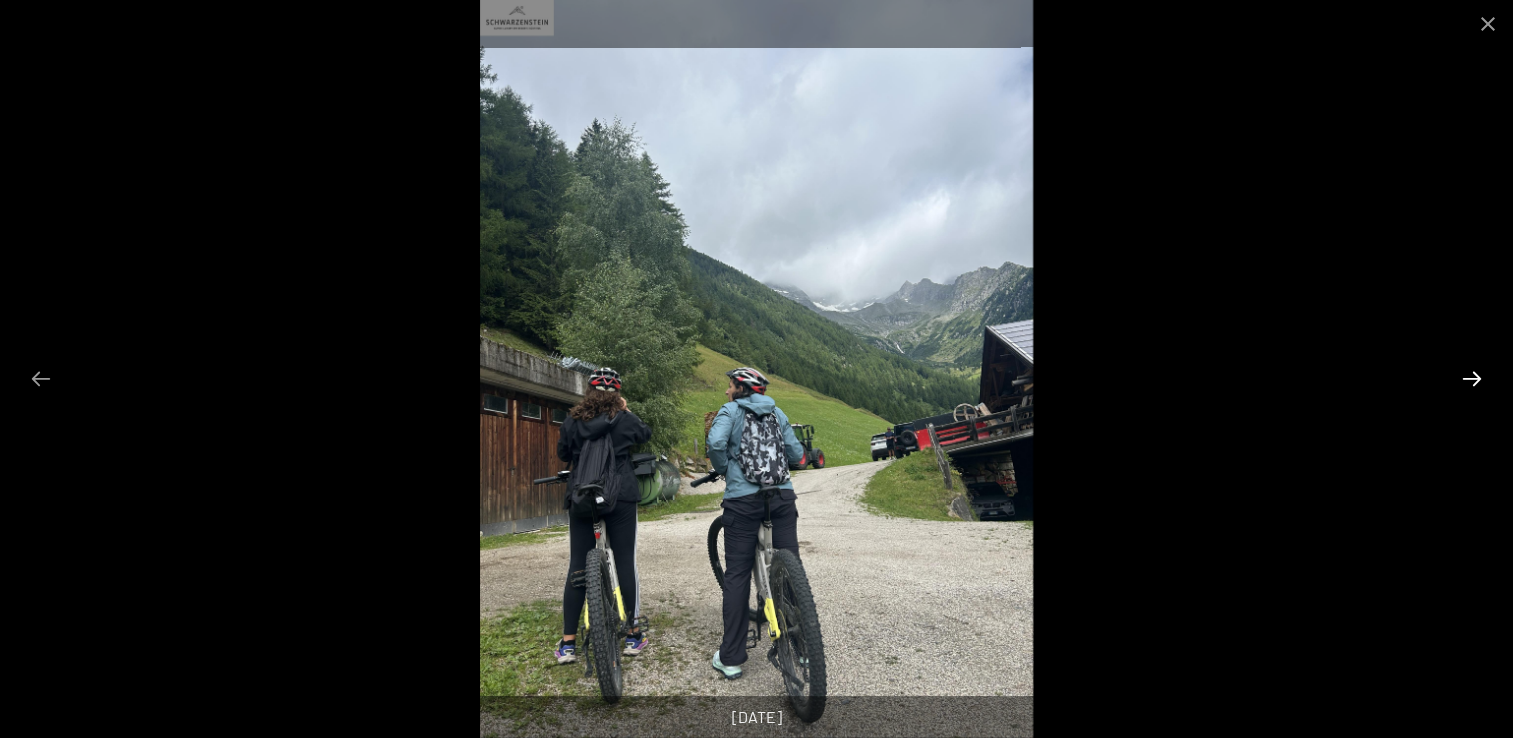 click at bounding box center (1472, 378) 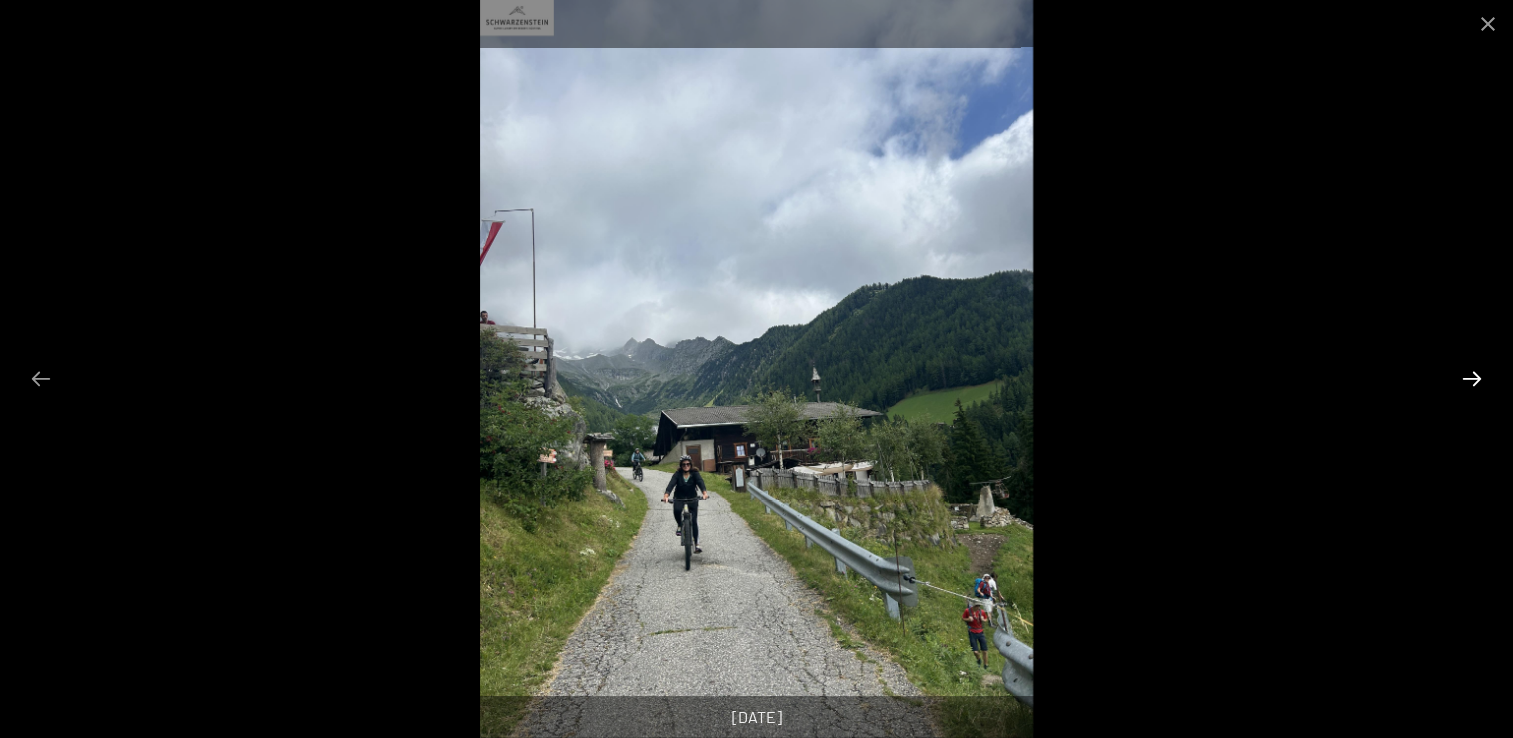 click at bounding box center [1472, 378] 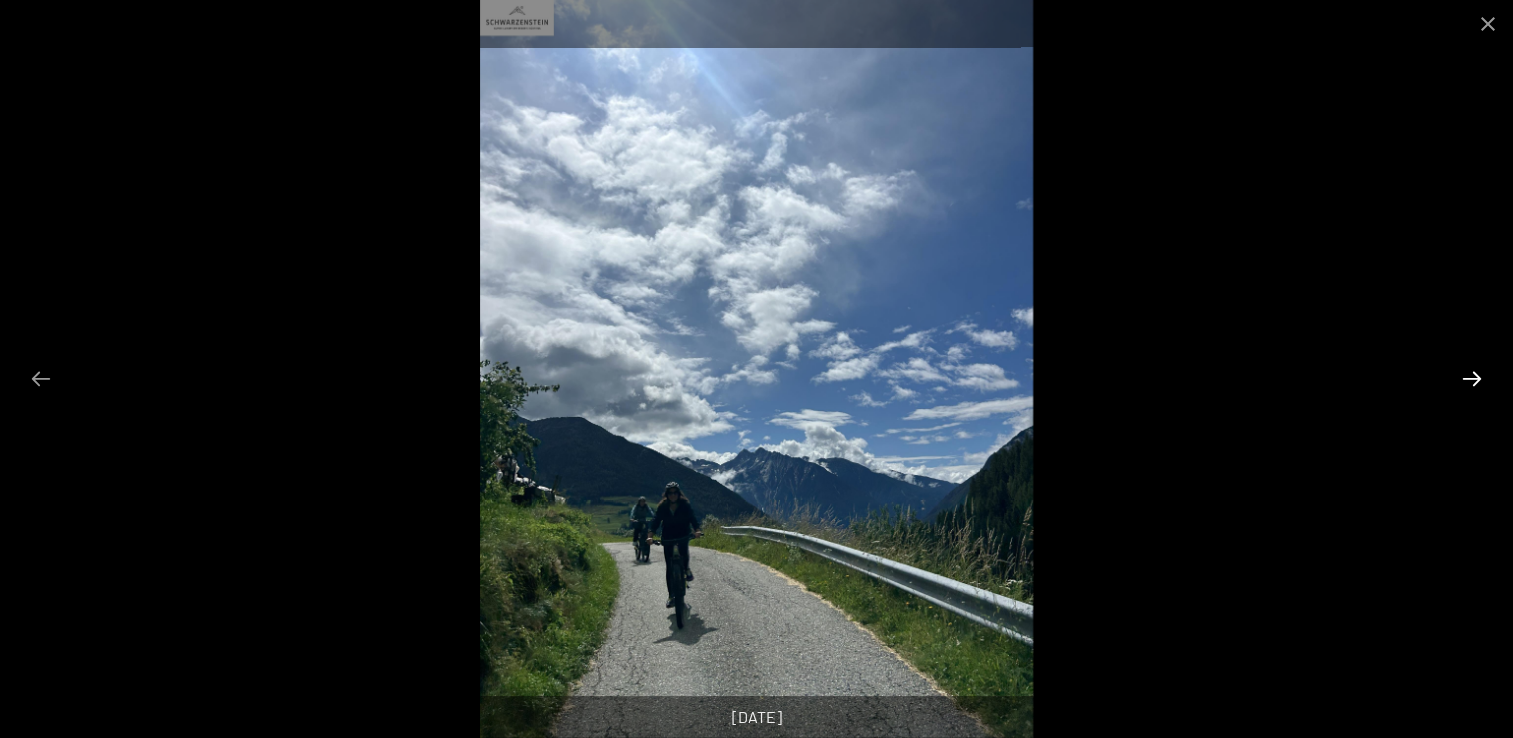click at bounding box center (1472, 378) 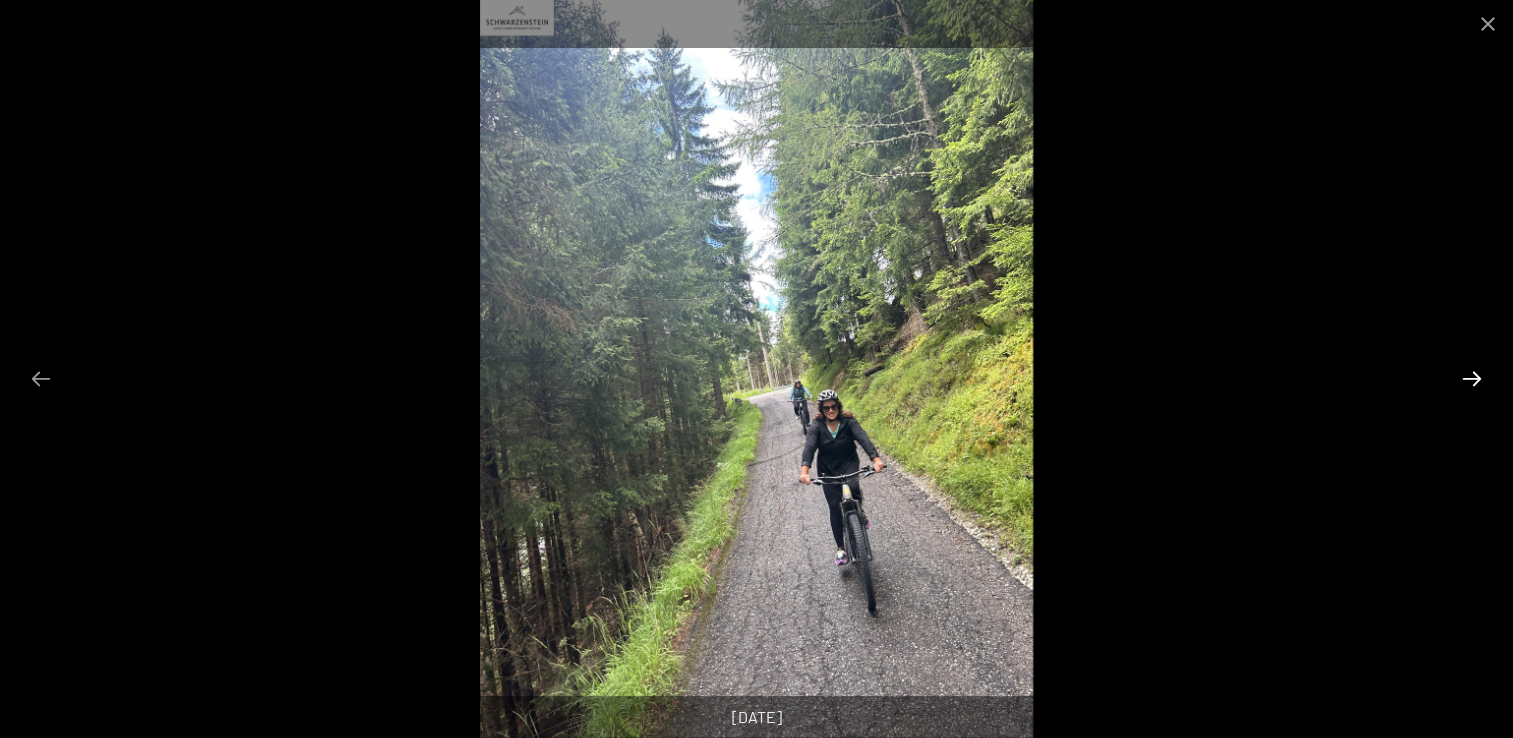 click at bounding box center [1472, 378] 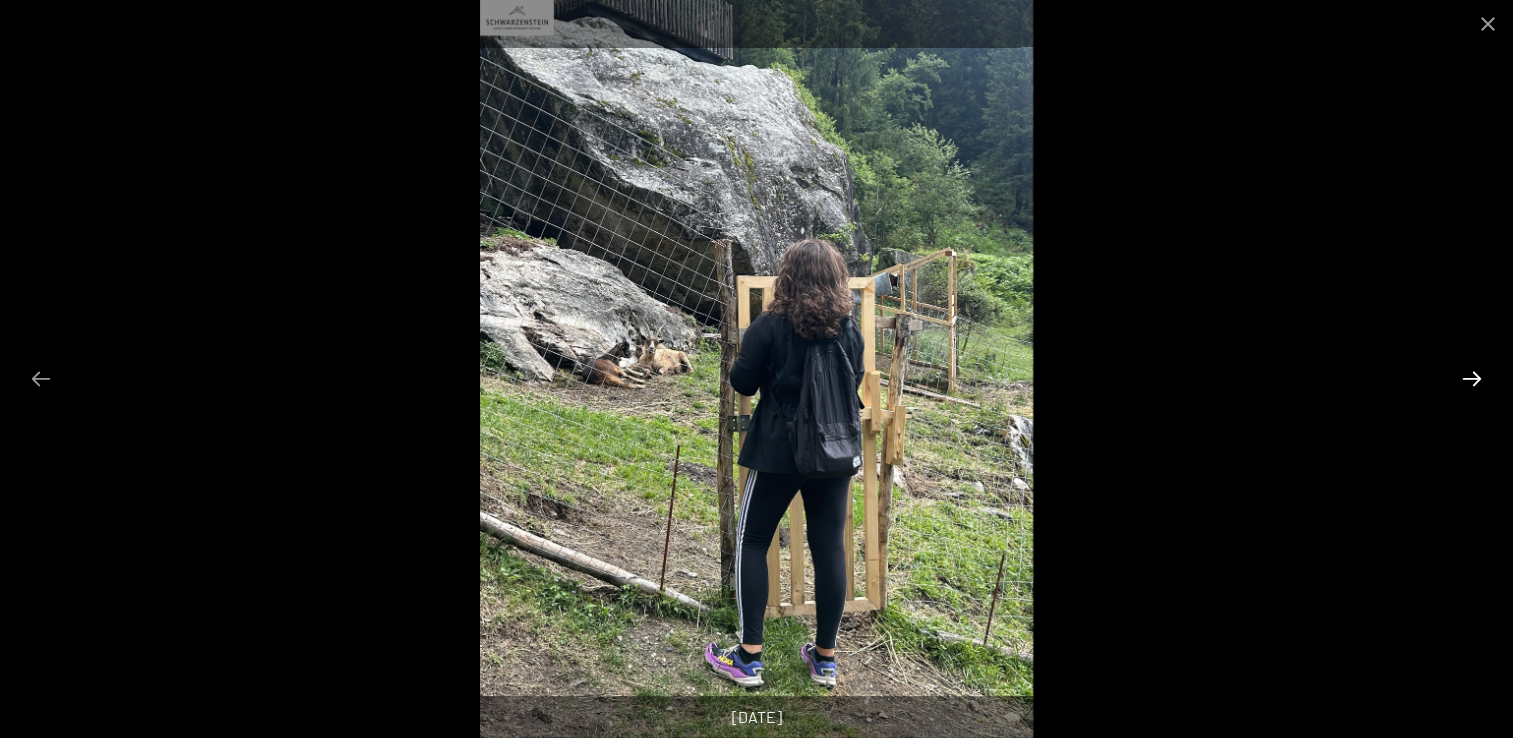 click at bounding box center [1472, 378] 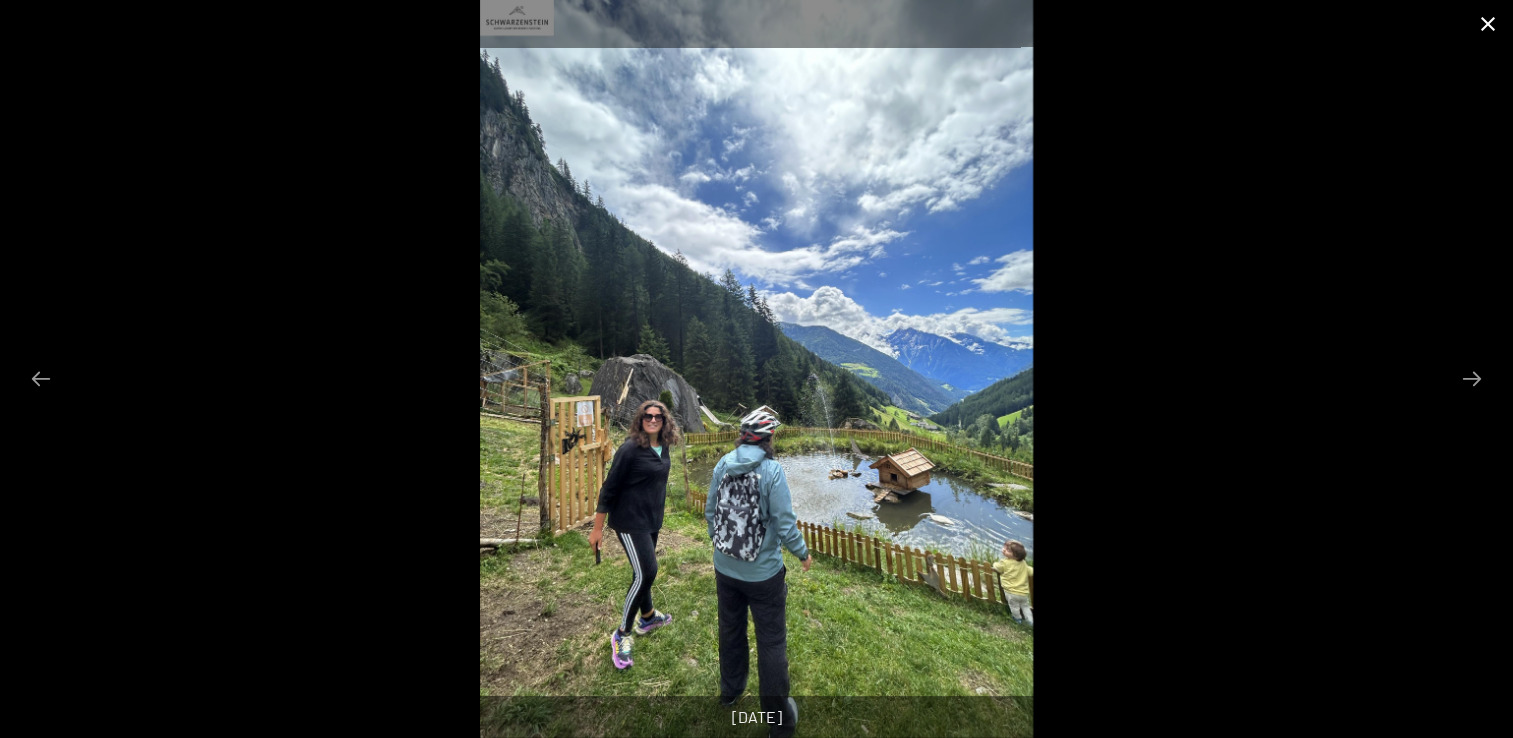 click at bounding box center [1488, 23] 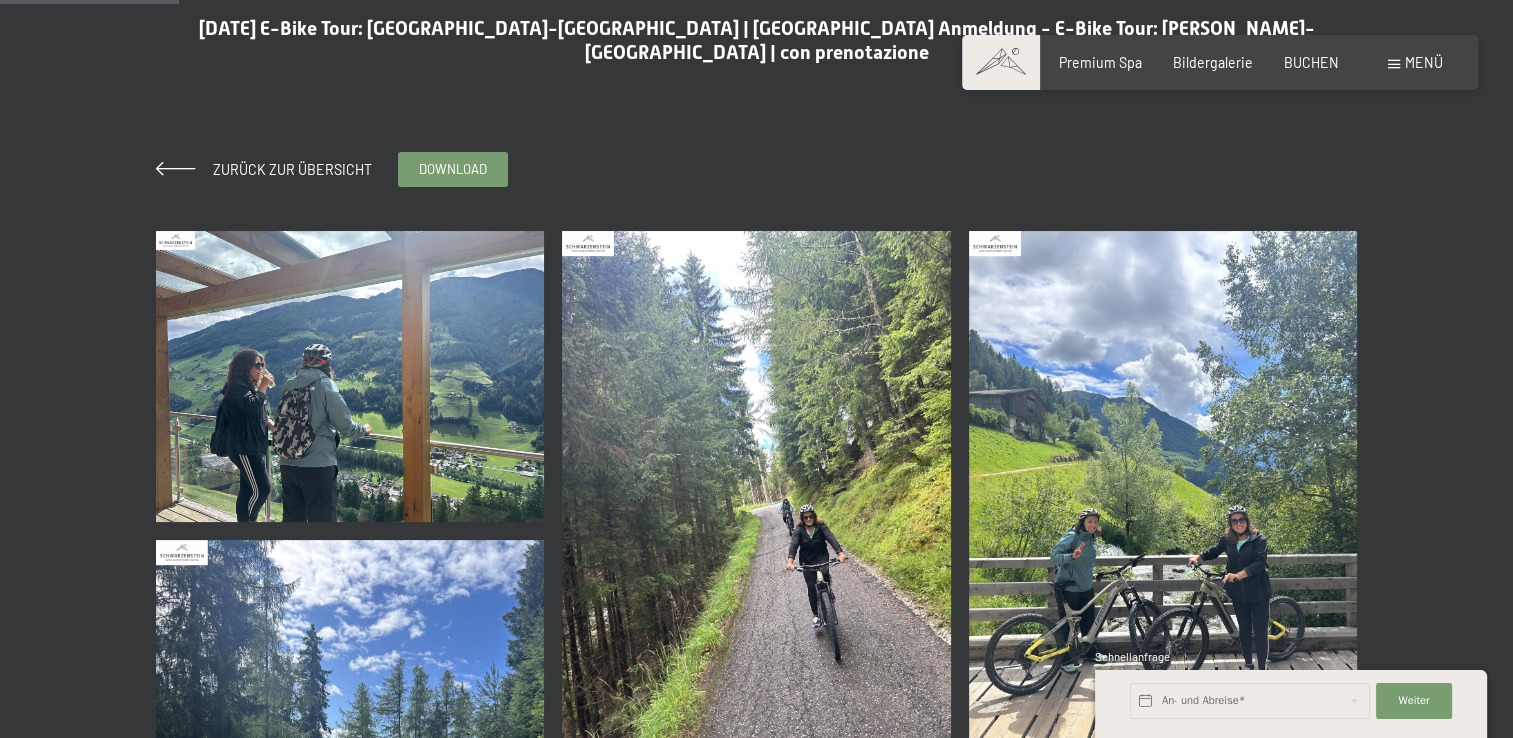 scroll, scrollTop: 48, scrollLeft: 0, axis: vertical 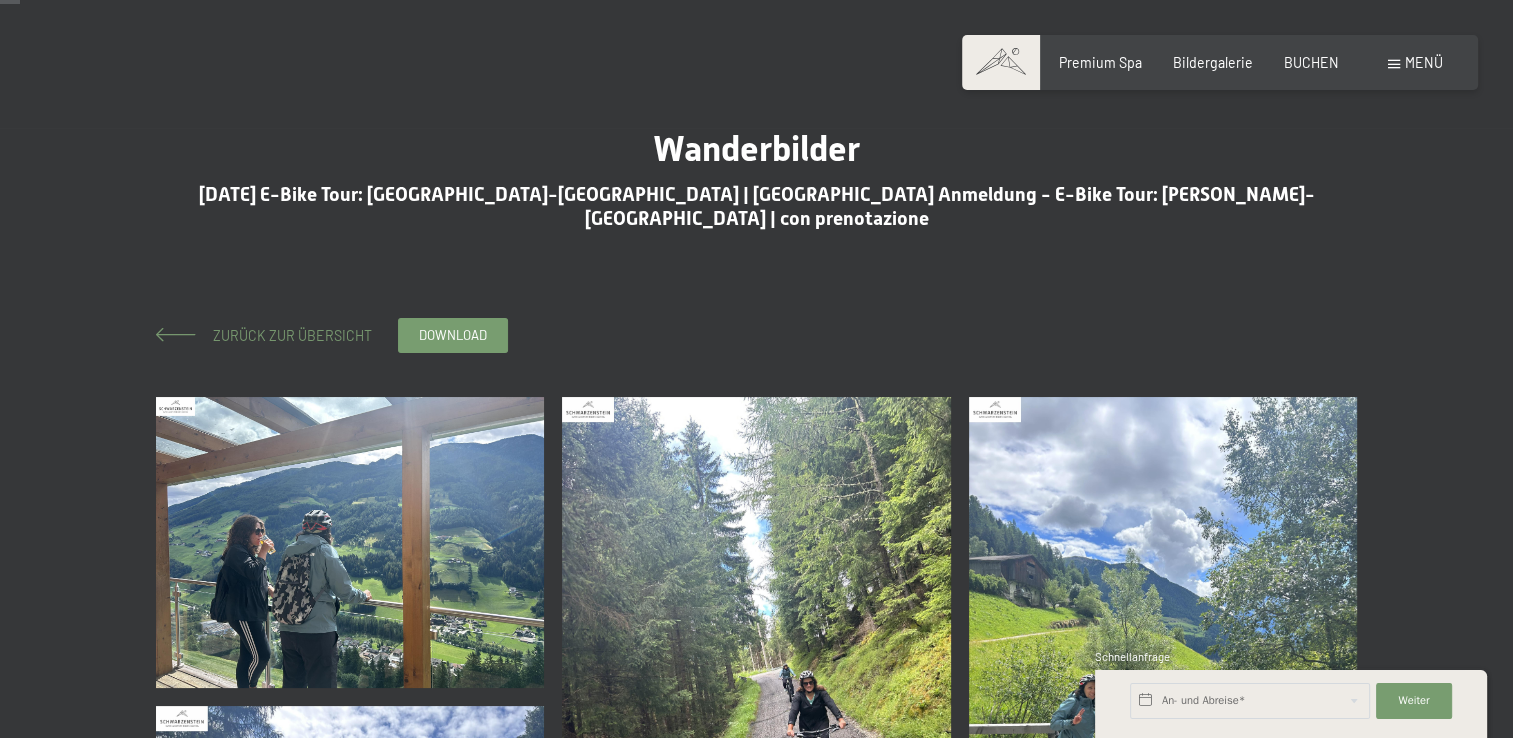 click on "Zurück zur Übersicht" at bounding box center (285, 335) 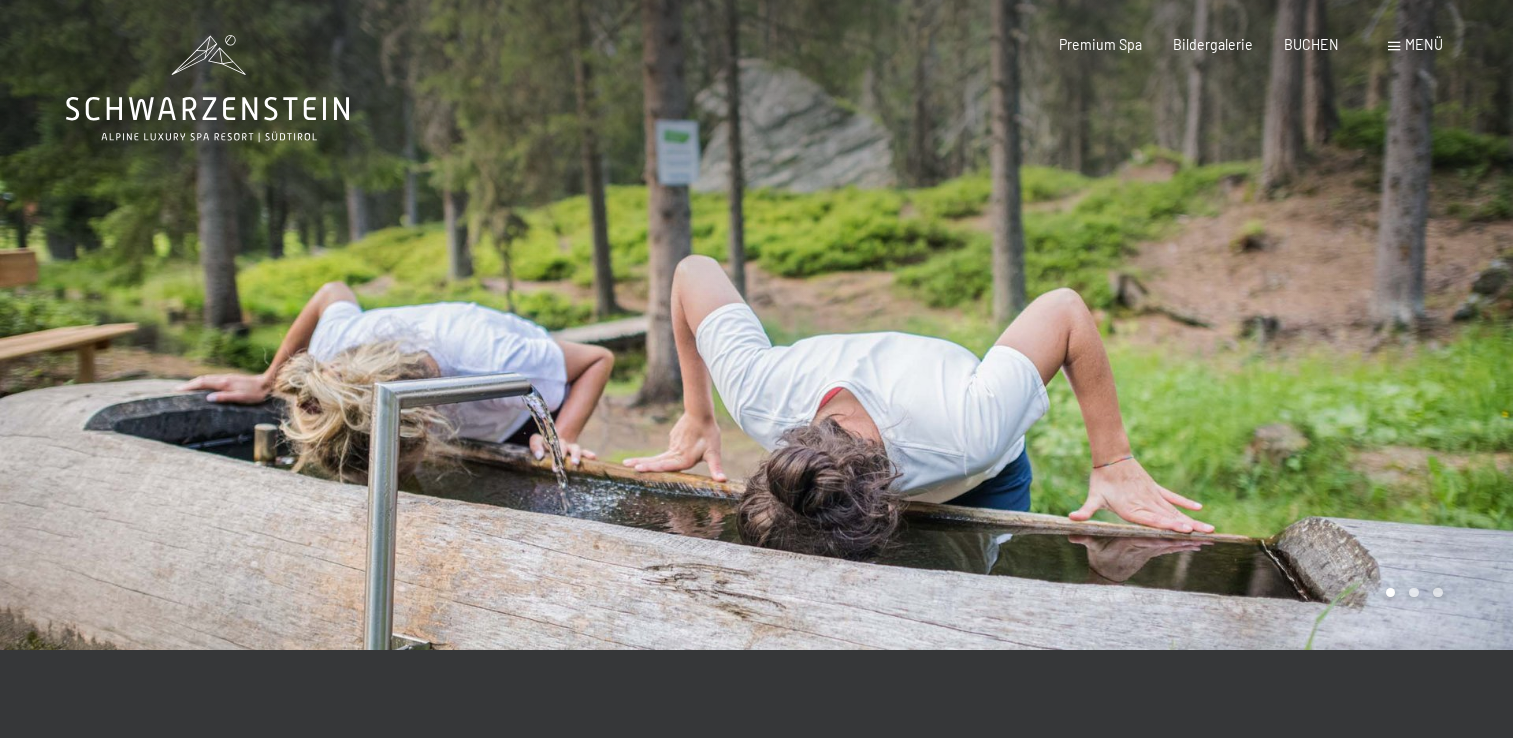 scroll, scrollTop: 0, scrollLeft: 0, axis: both 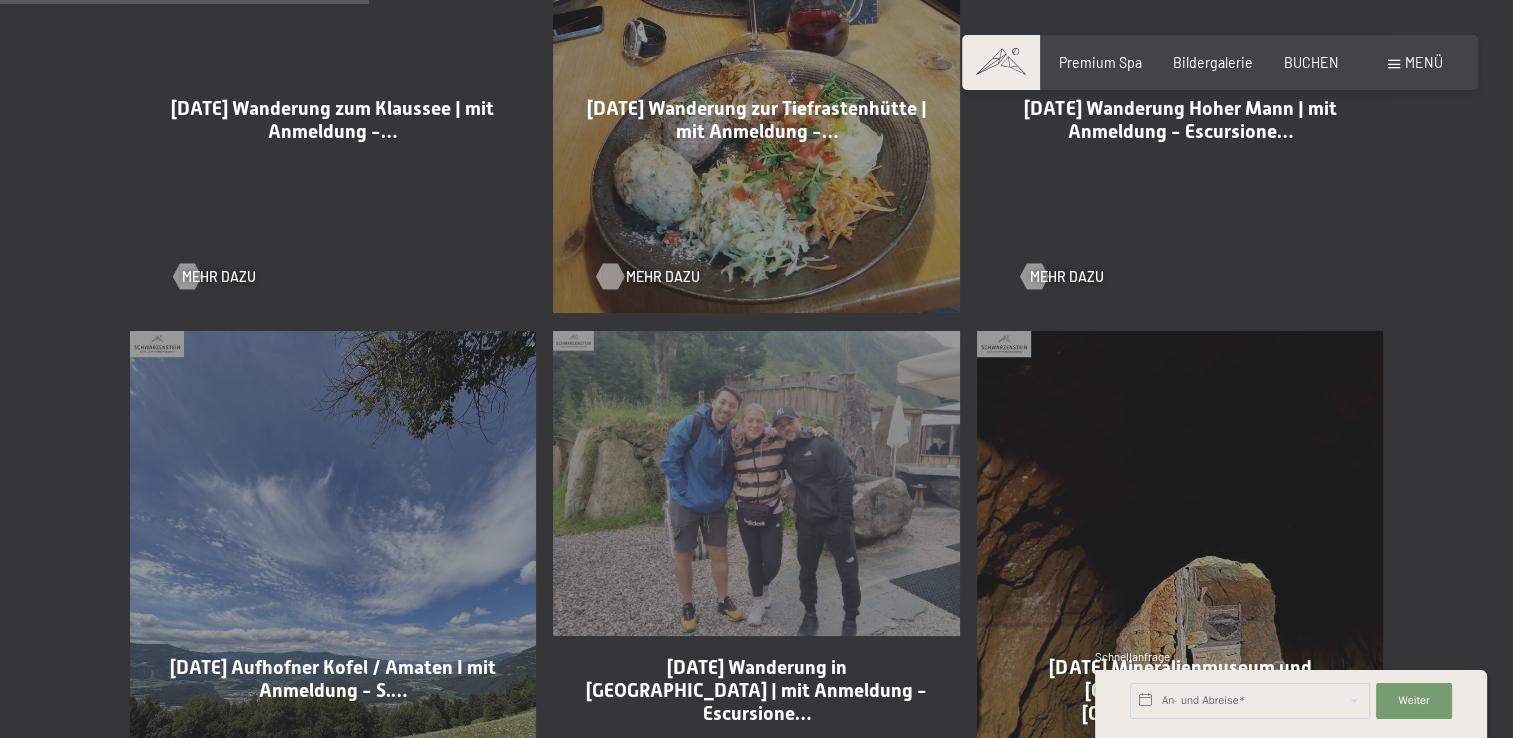 click on "Mehr dazu" at bounding box center (663, 277) 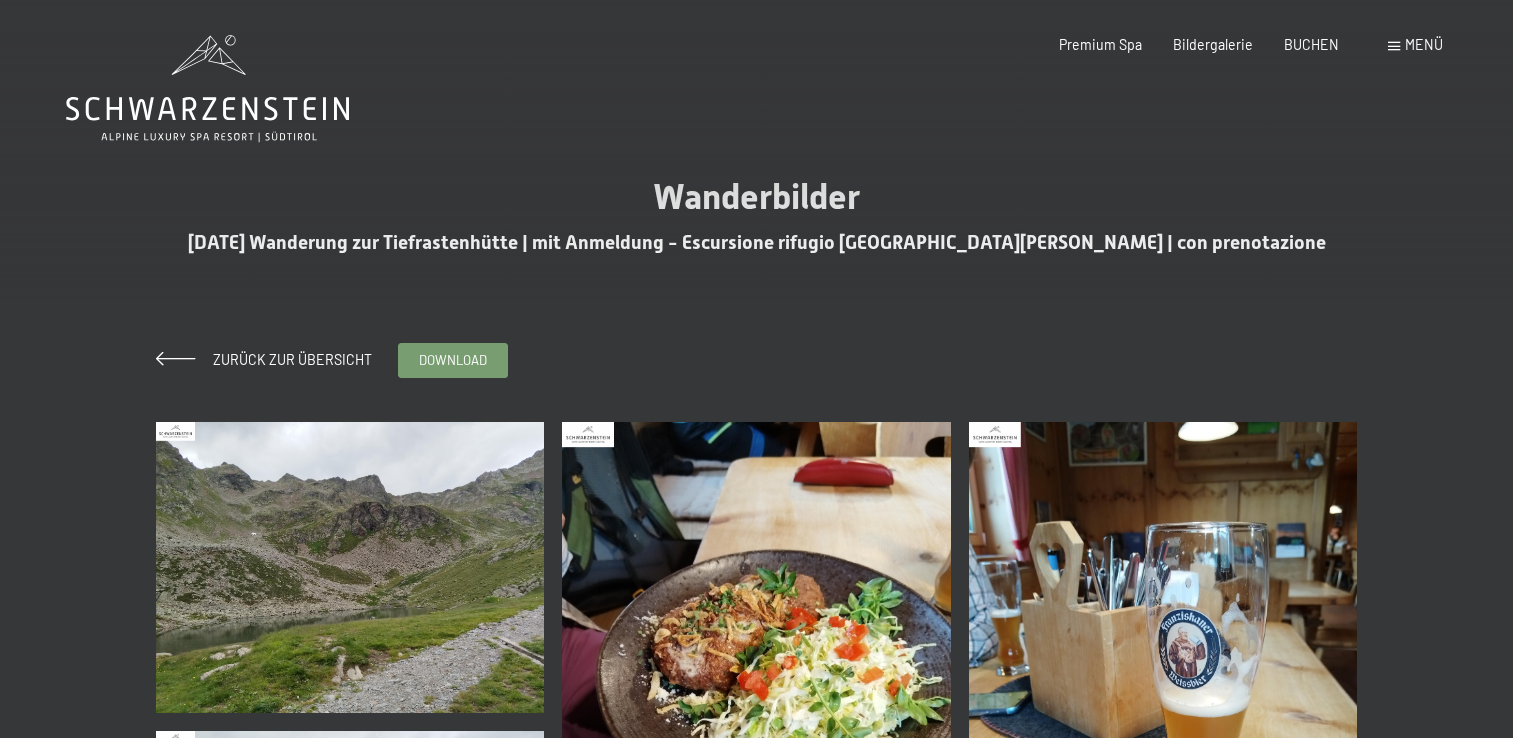 scroll, scrollTop: 0, scrollLeft: 0, axis: both 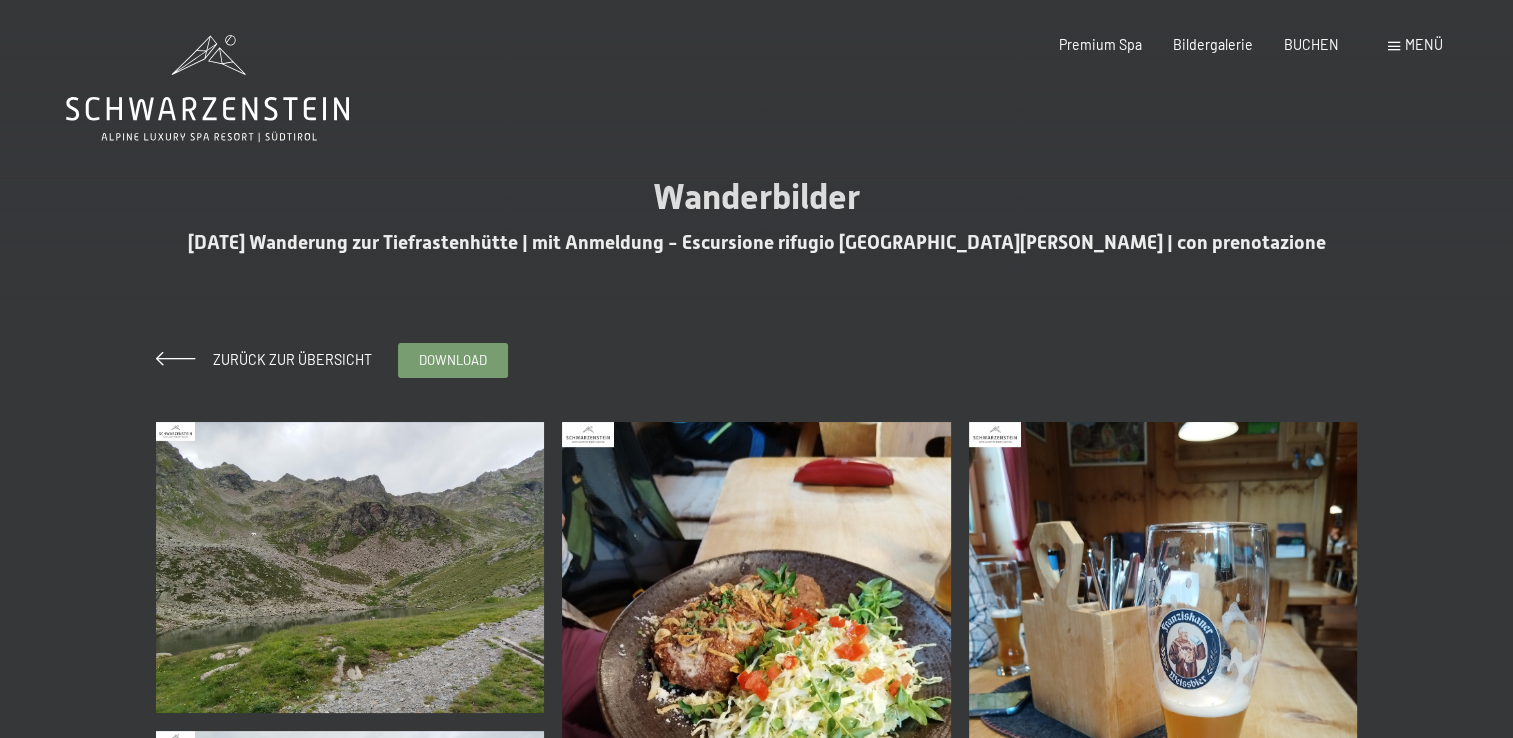 click at bounding box center (350, 567) 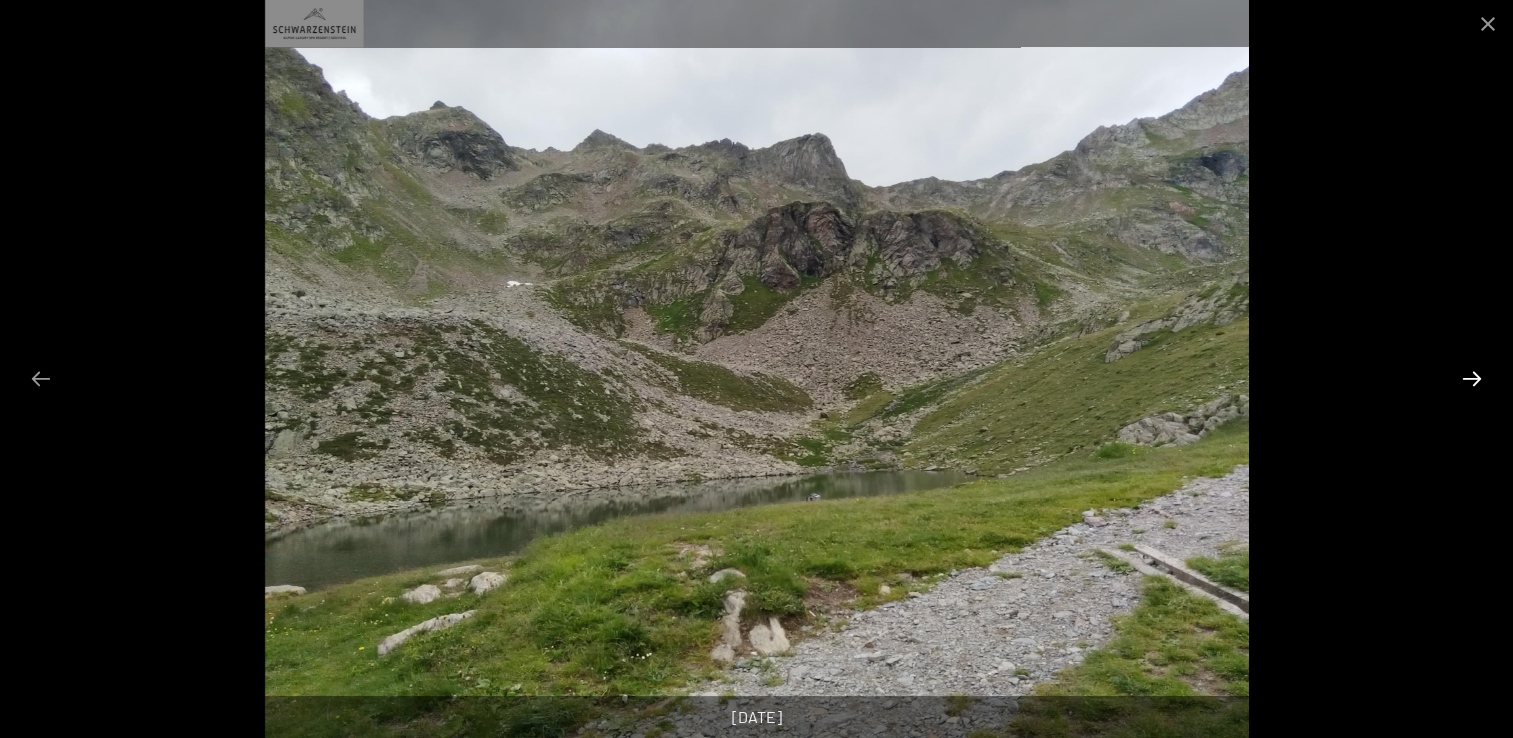 click at bounding box center [1472, 378] 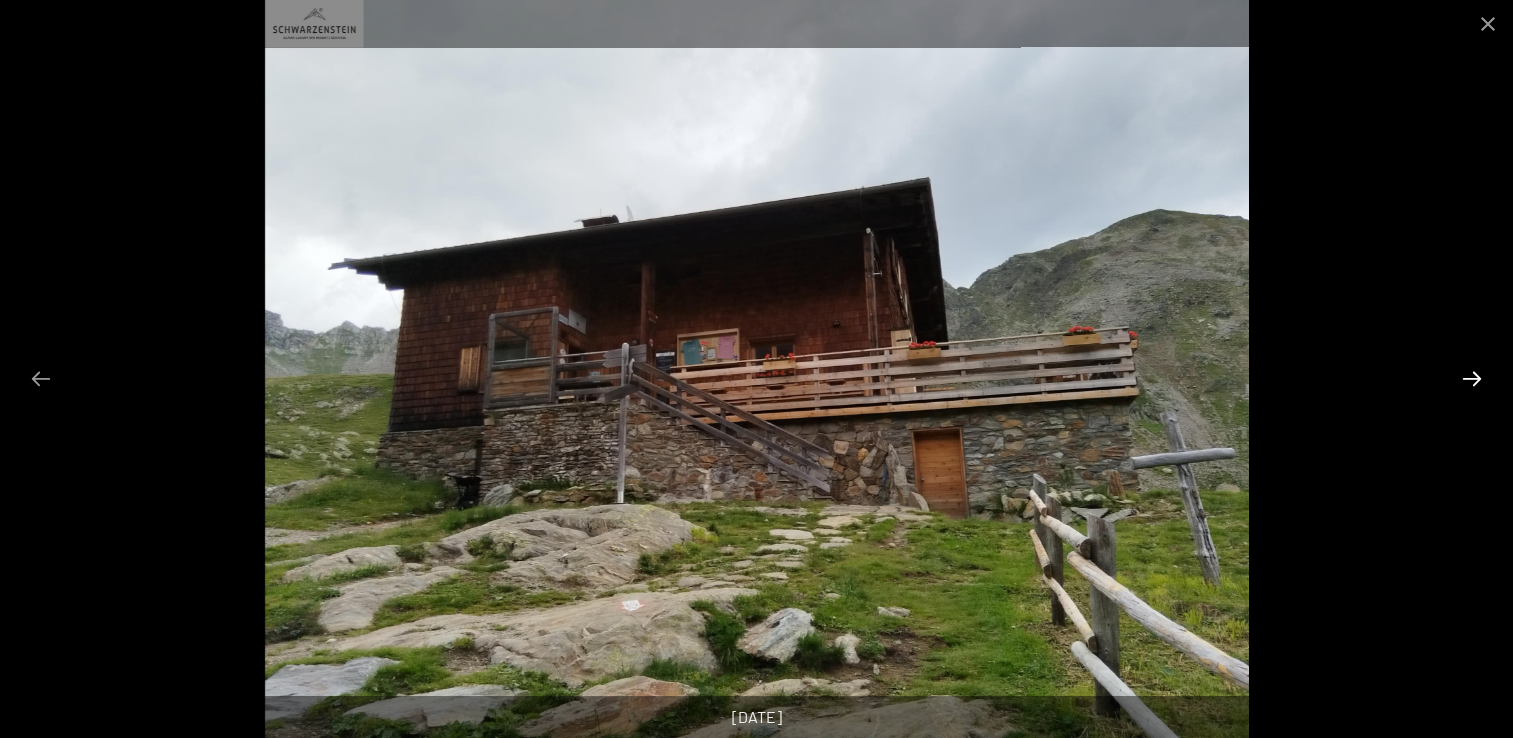 click at bounding box center (1472, 378) 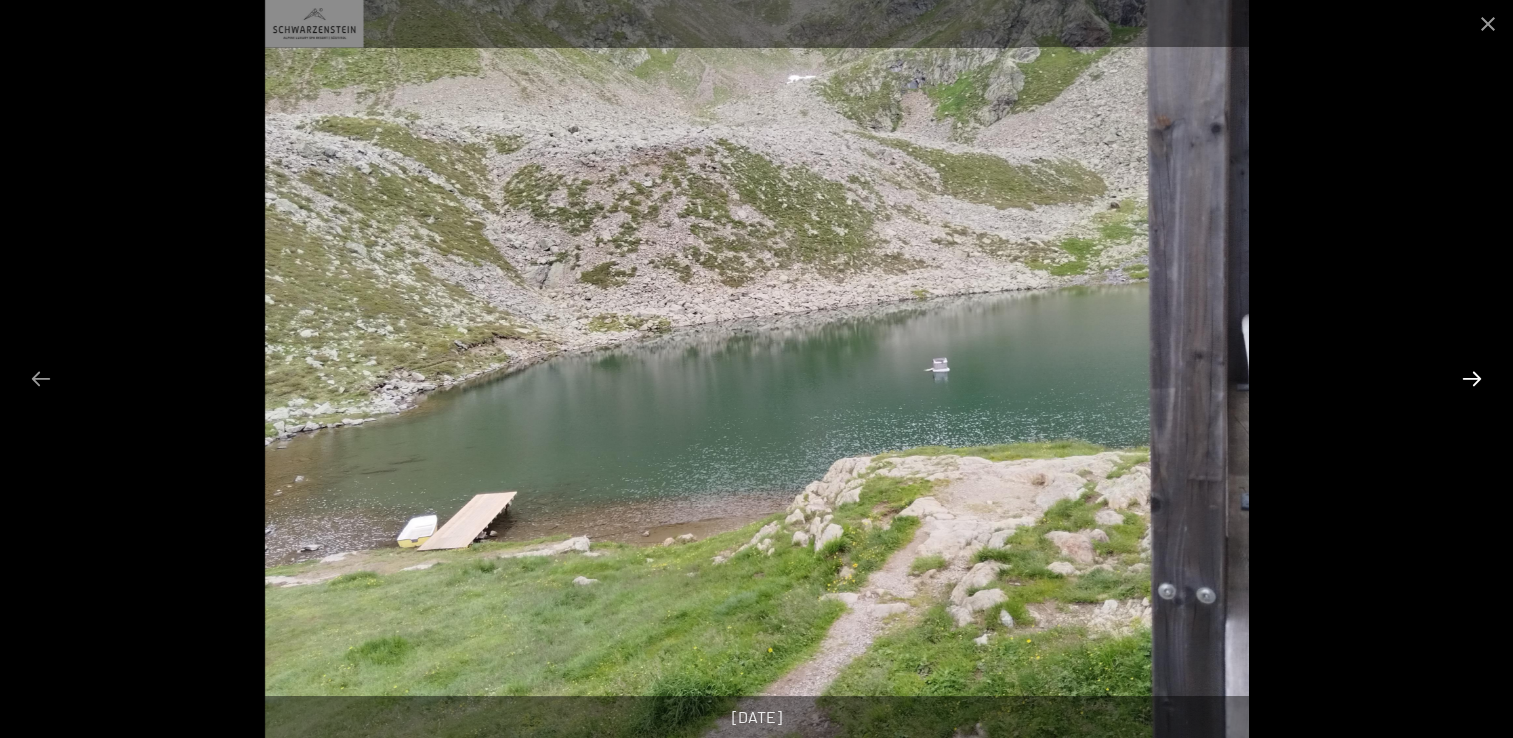 click at bounding box center (1472, 378) 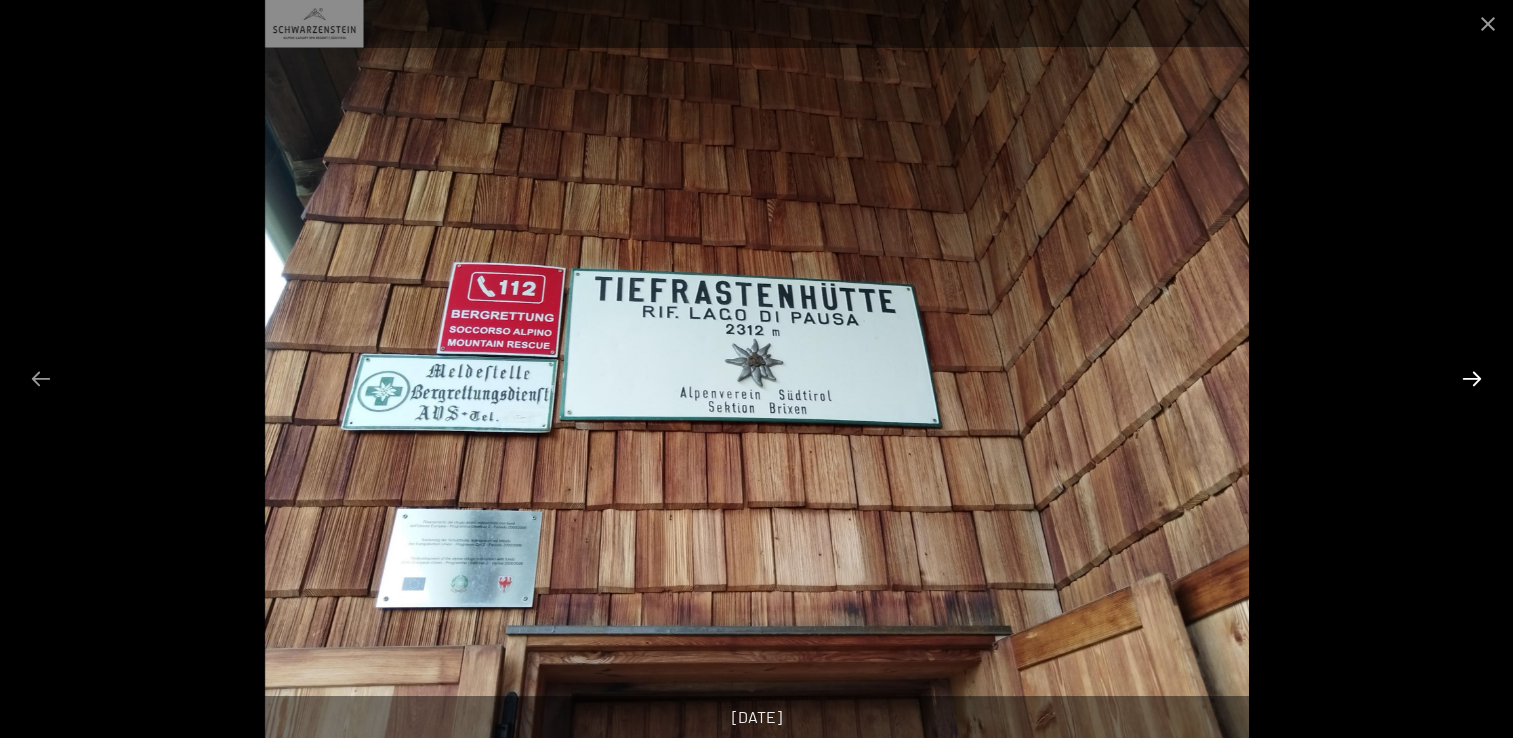 click at bounding box center (1472, 378) 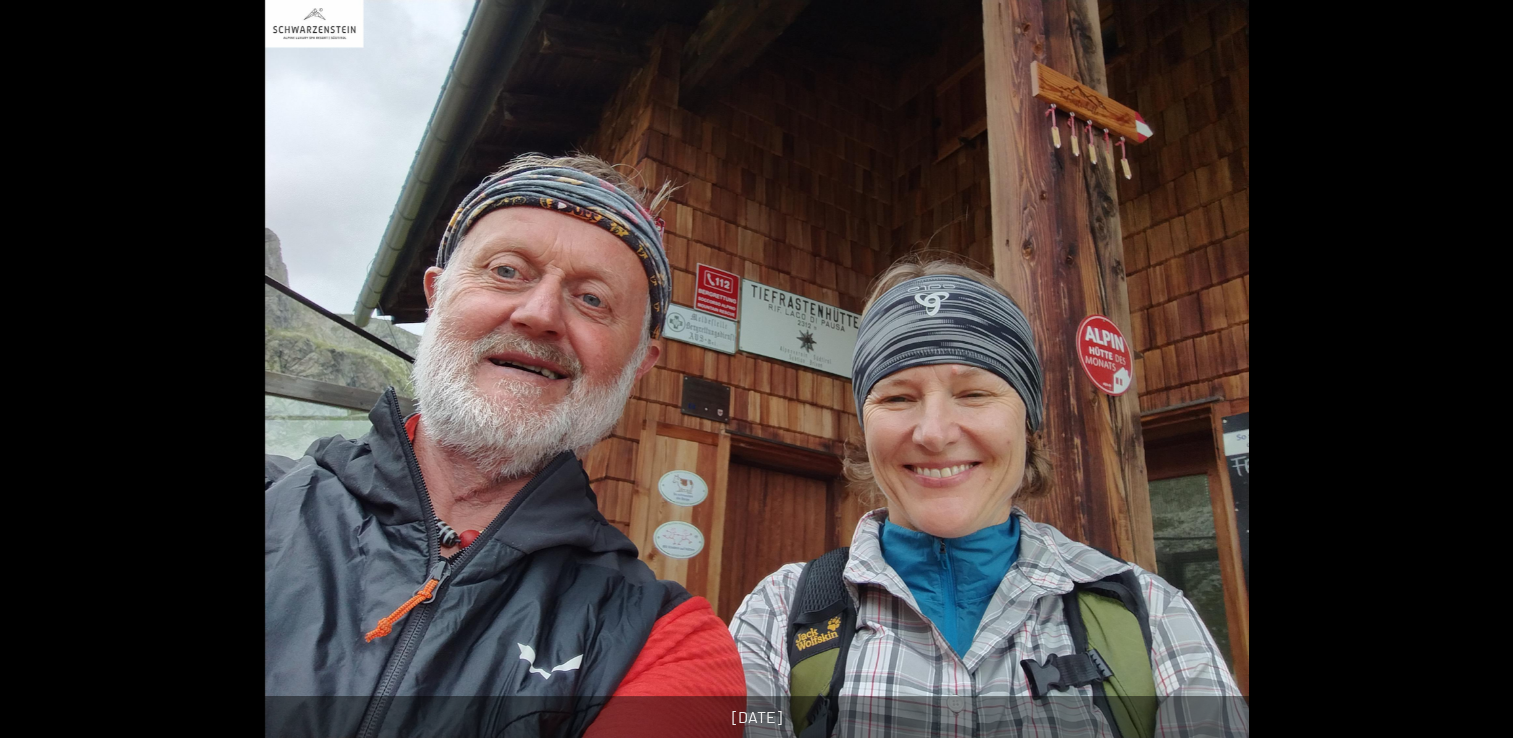 click at bounding box center [1482, 378] 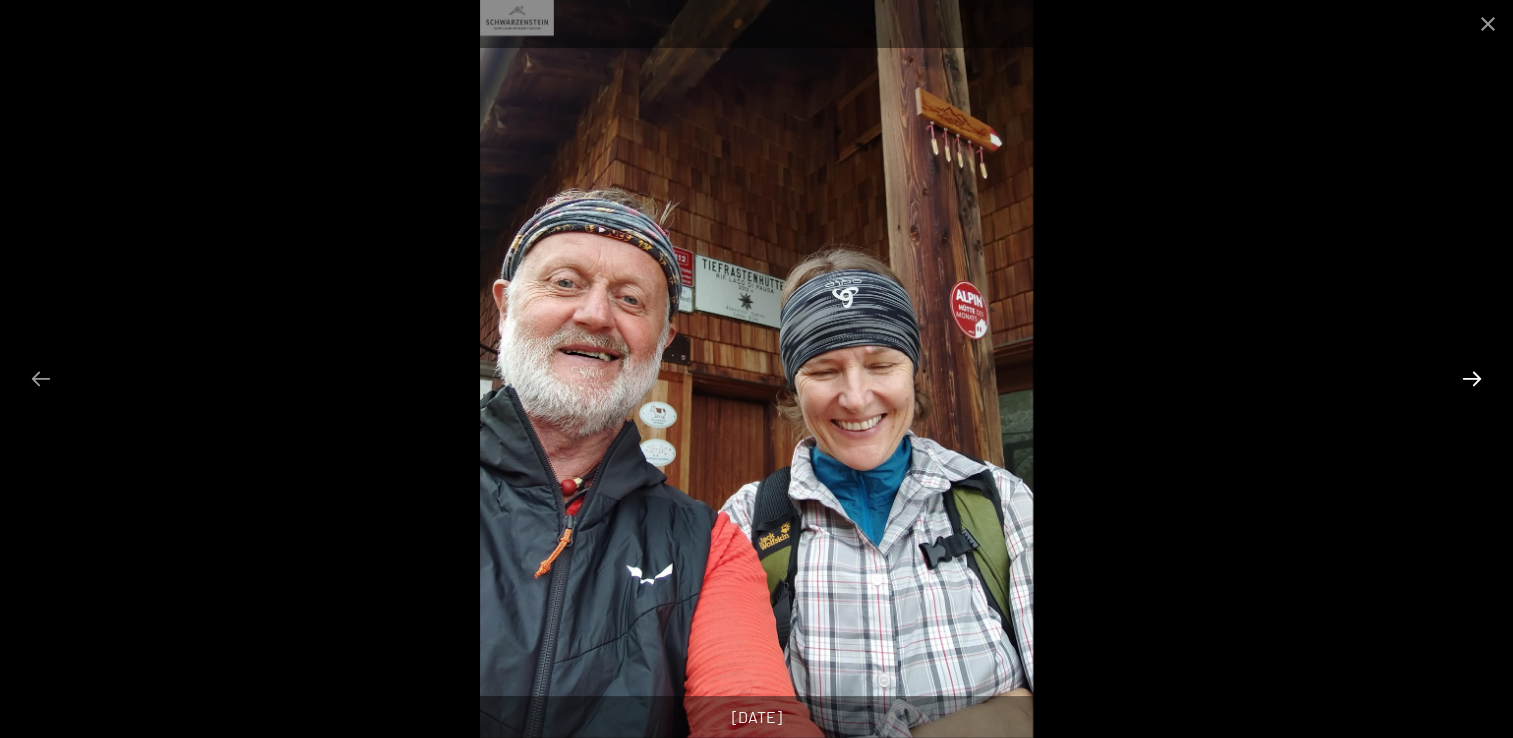 click at bounding box center (1472, 378) 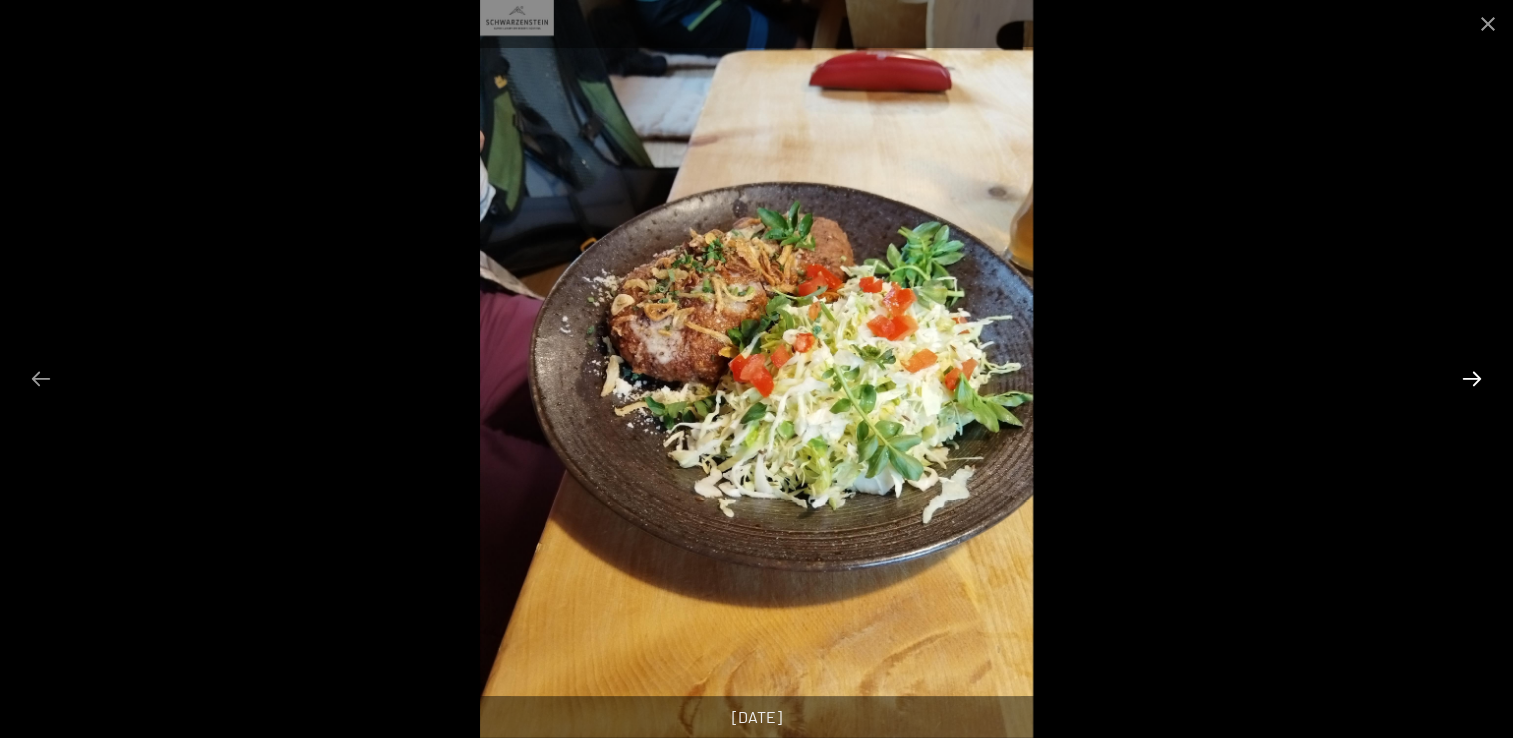 click at bounding box center [1472, 378] 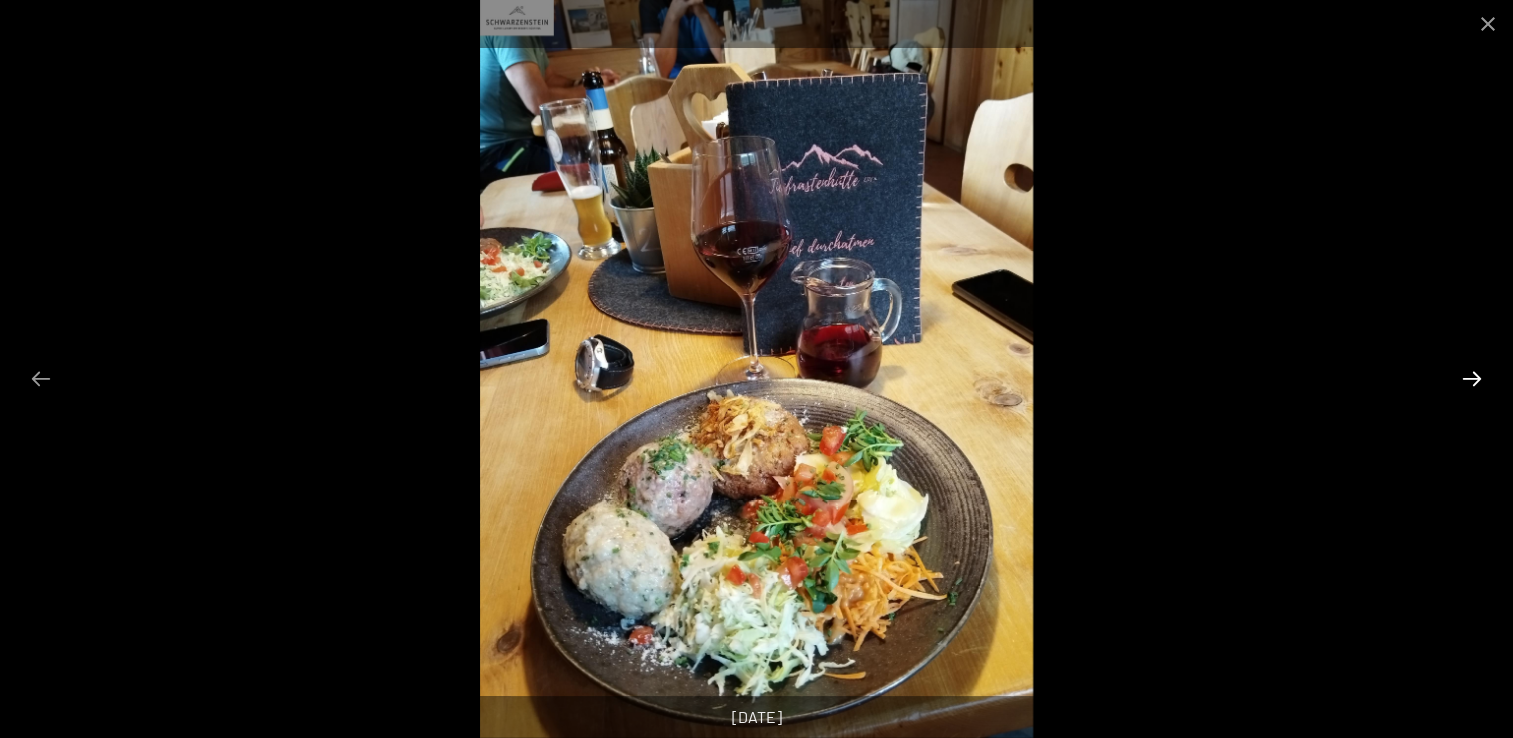 click at bounding box center (1472, 378) 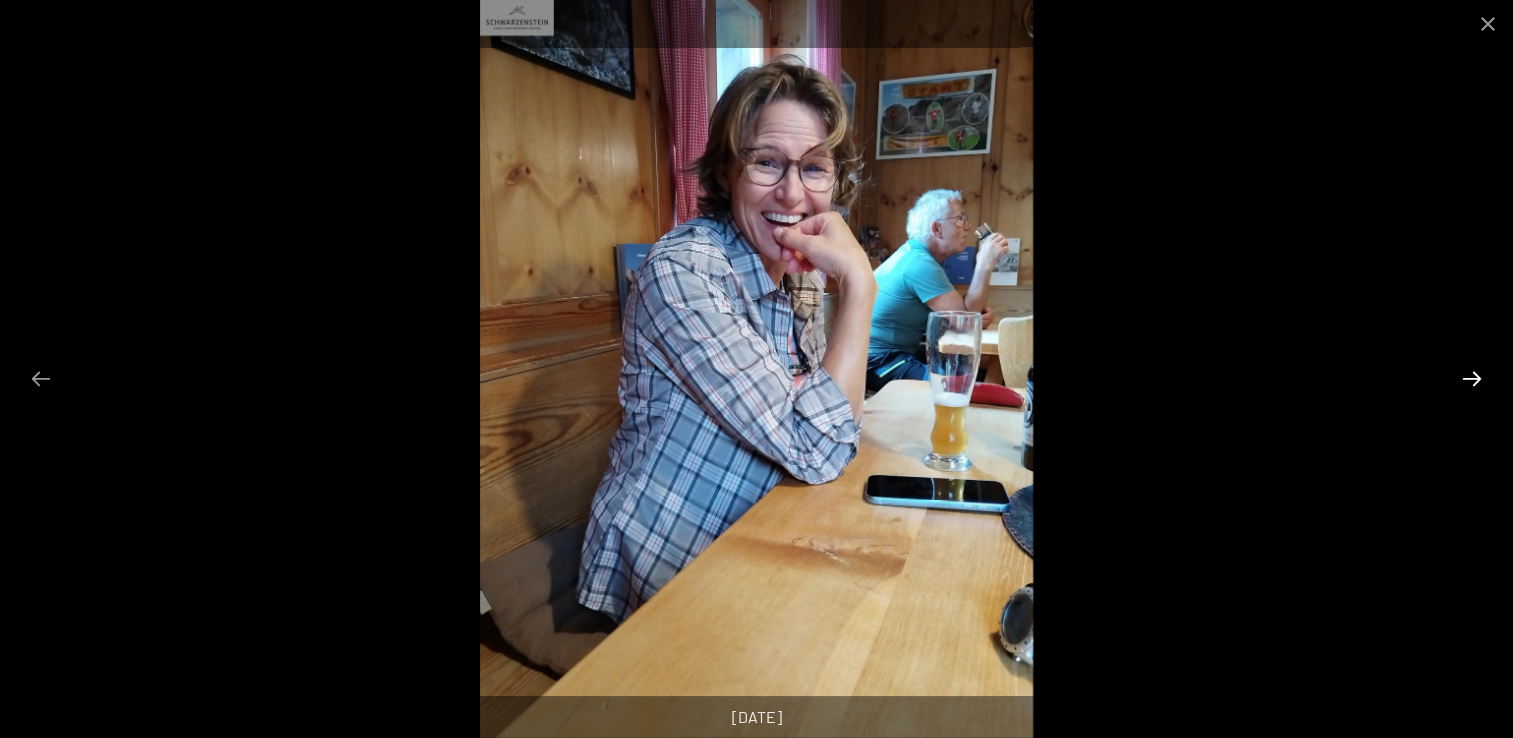 click at bounding box center [1472, 378] 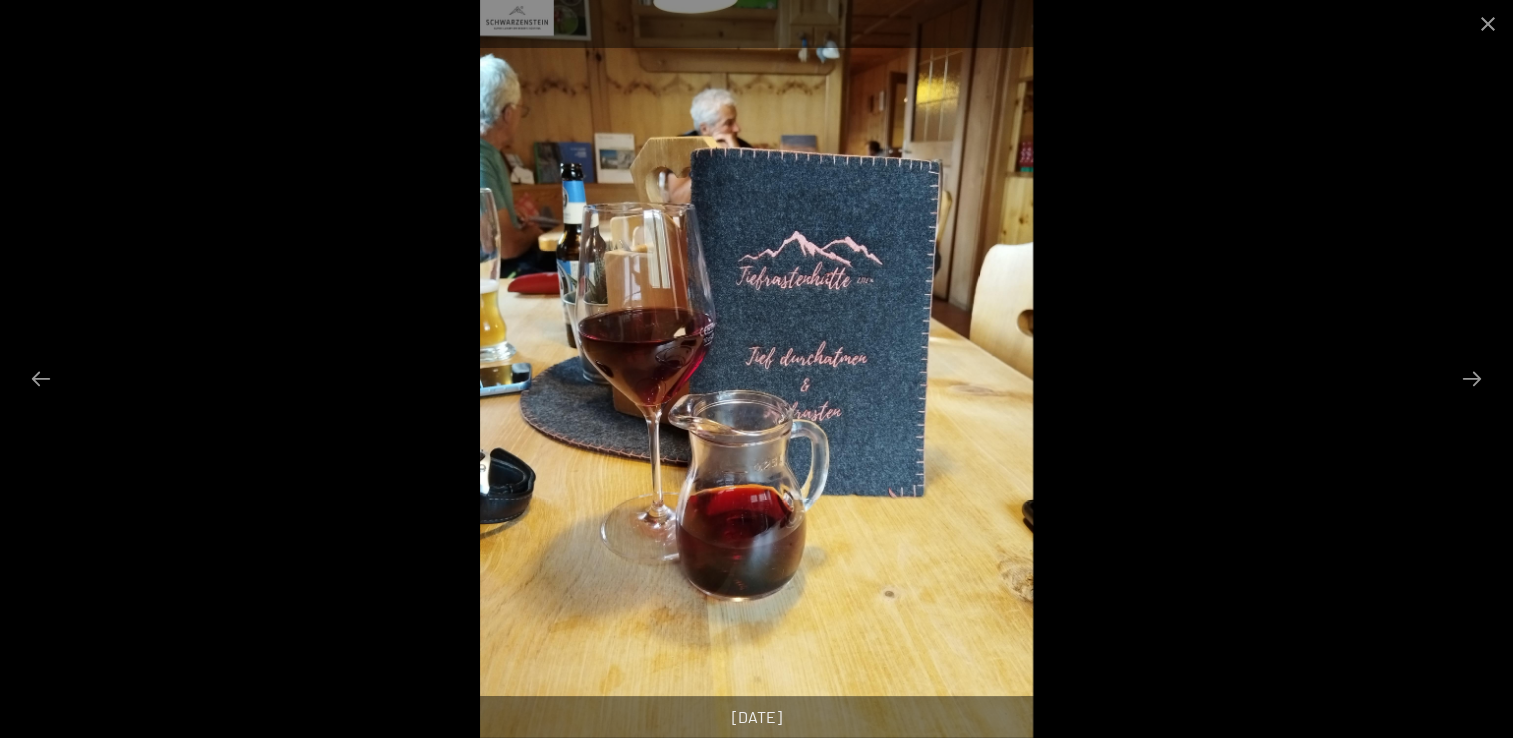 click at bounding box center [756, 369] 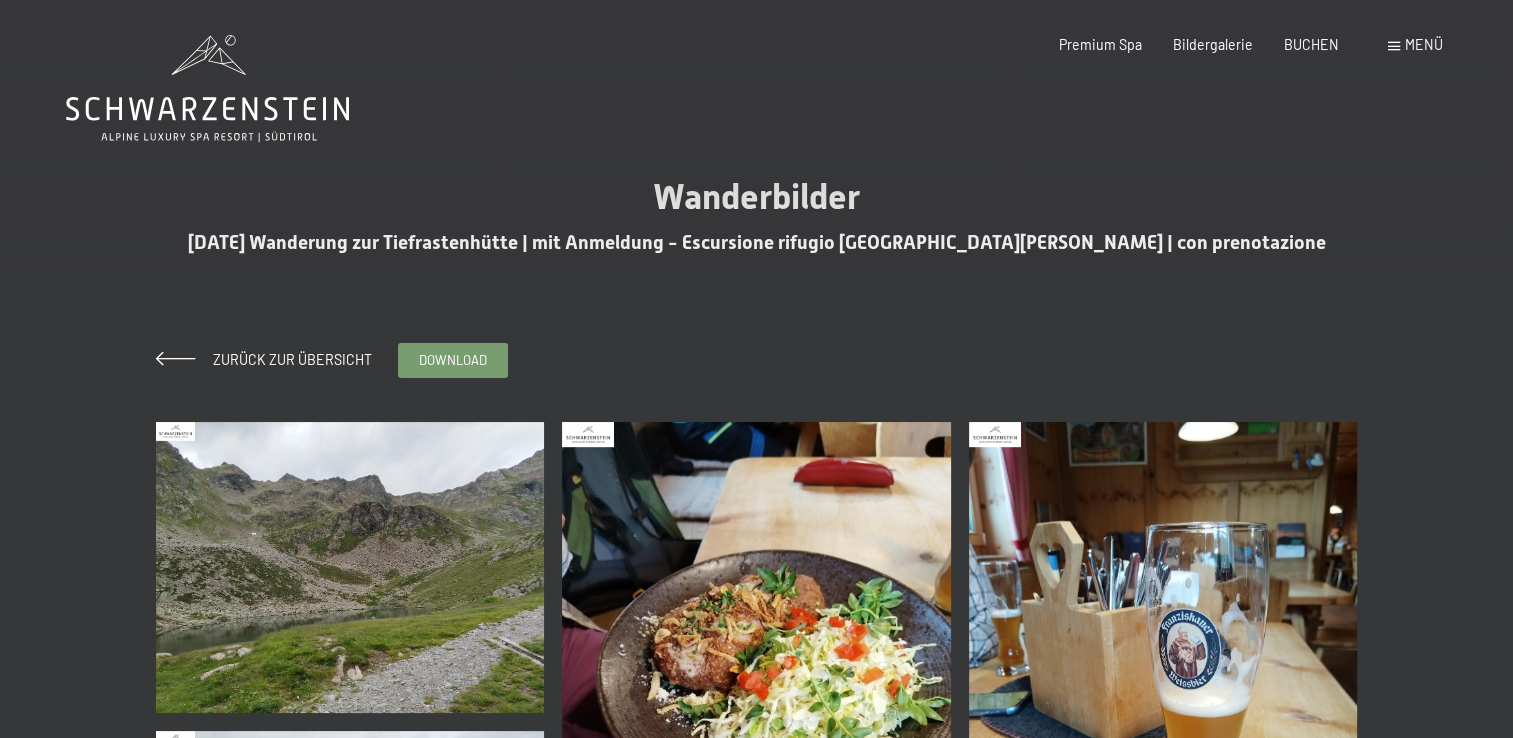 click at bounding box center [756, 681] 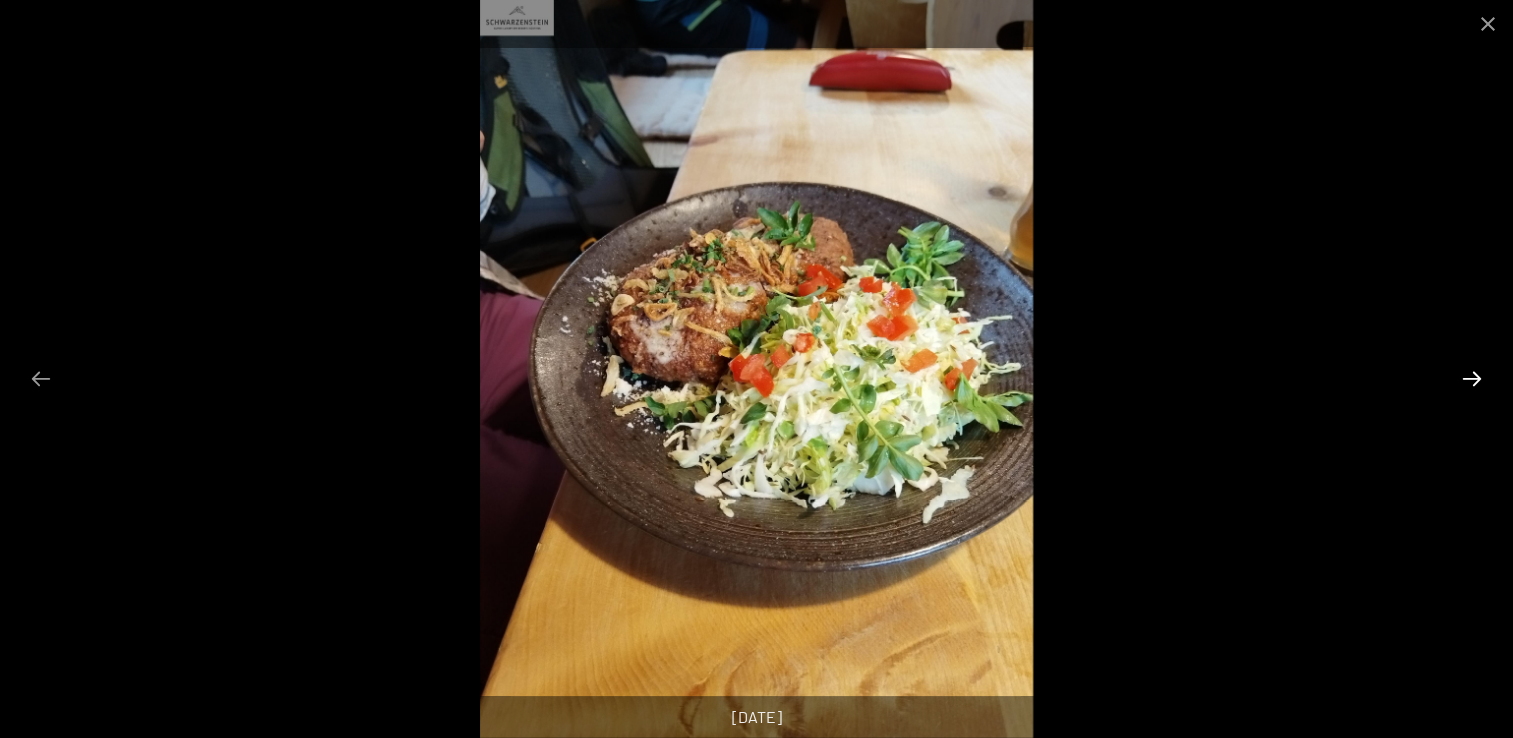 click at bounding box center [1472, 378] 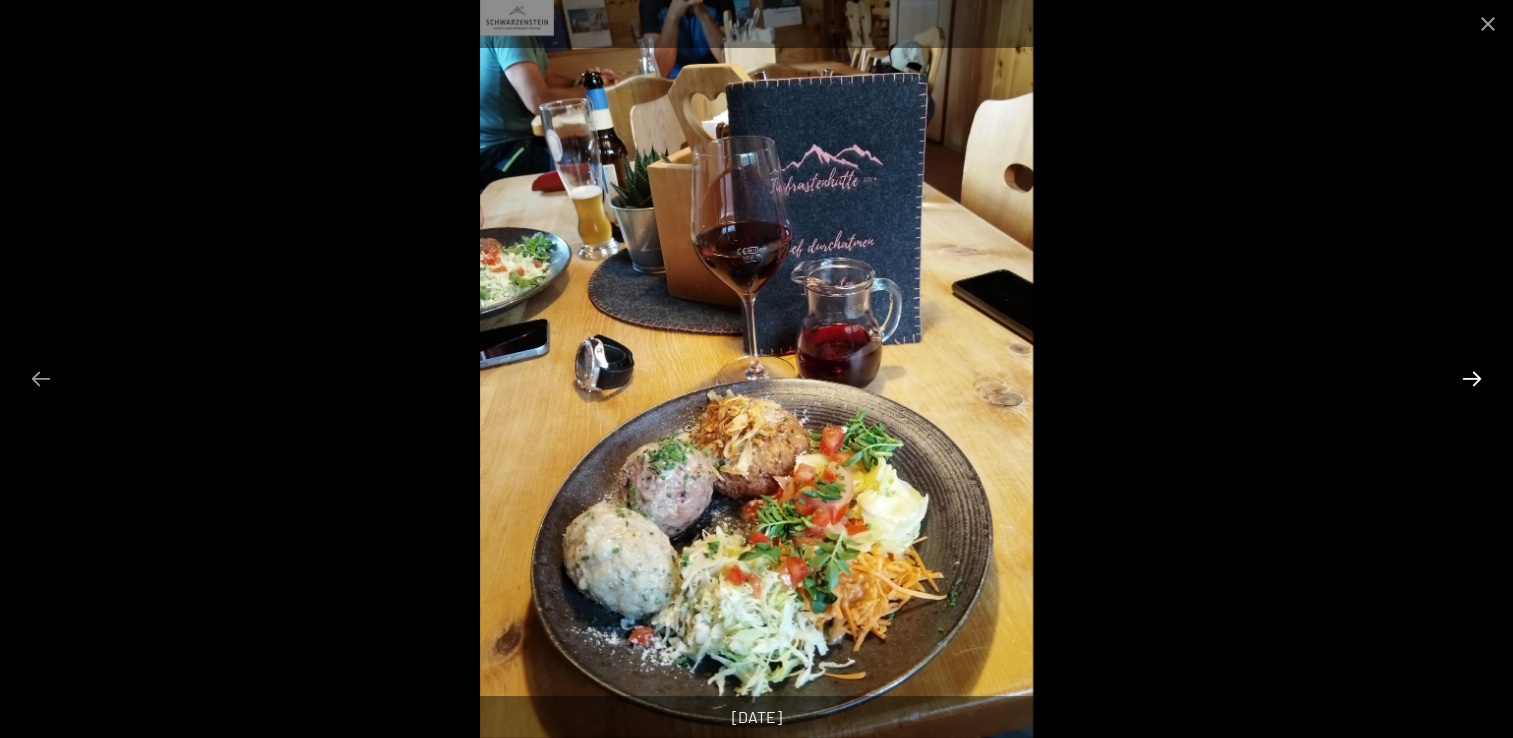 click at bounding box center [1472, 378] 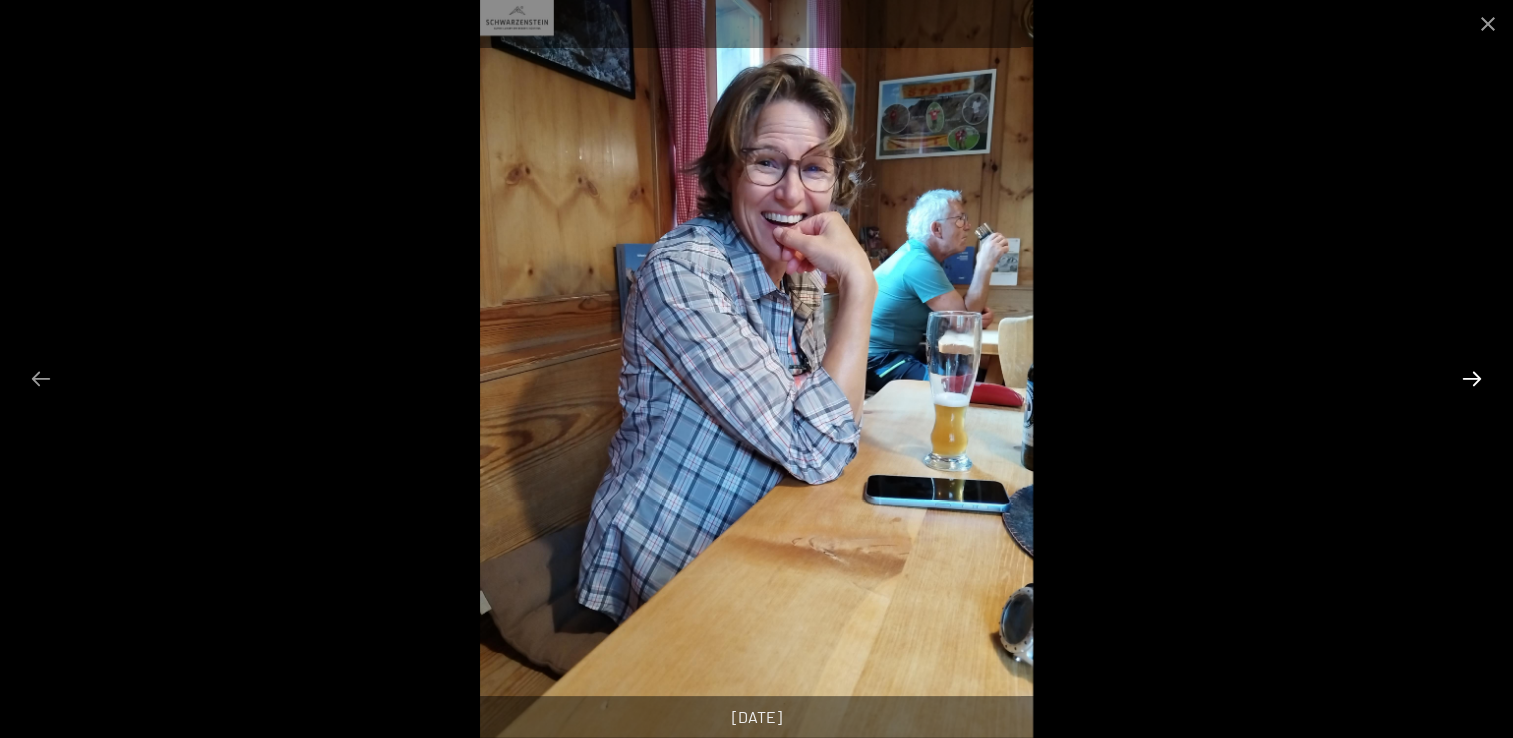 click at bounding box center [1472, 378] 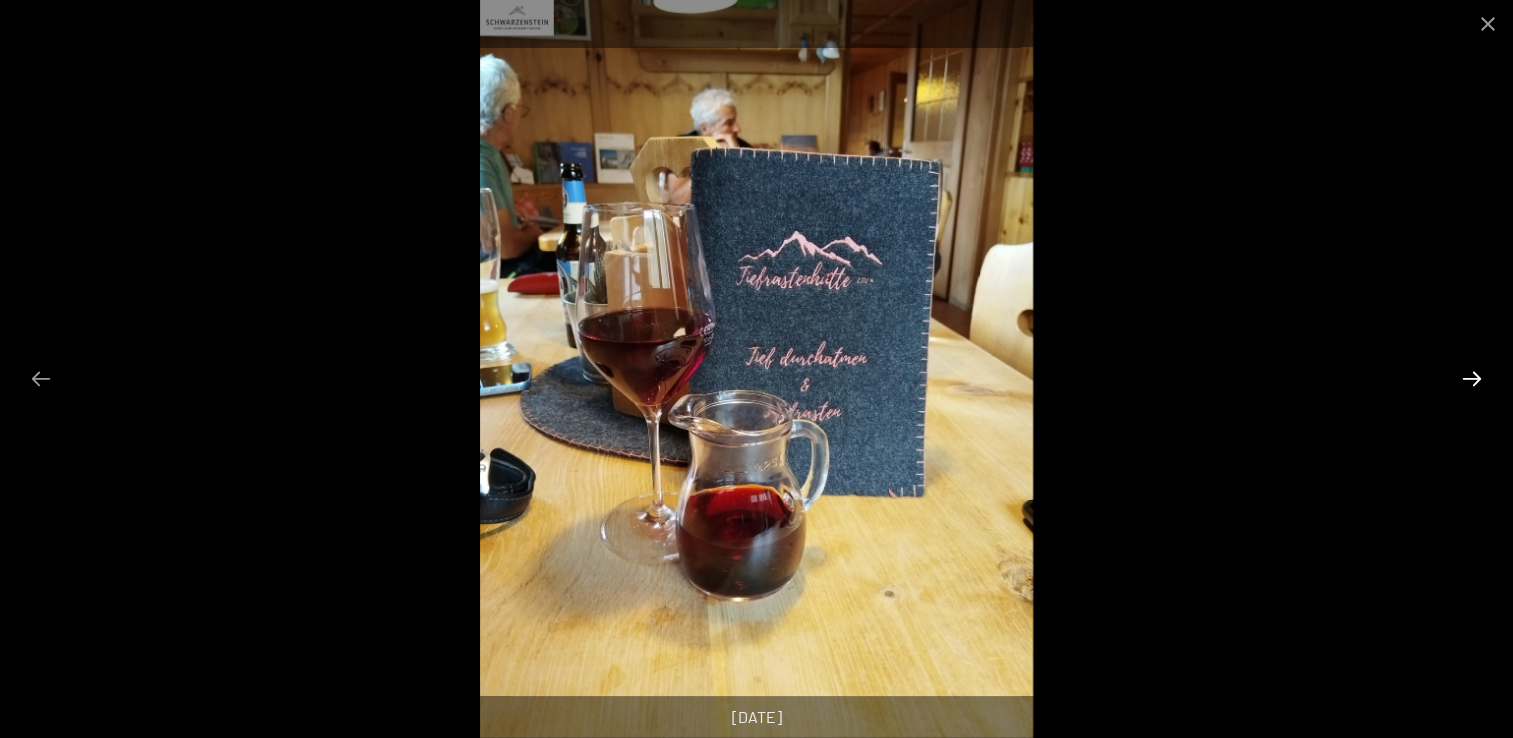 click at bounding box center (1472, 378) 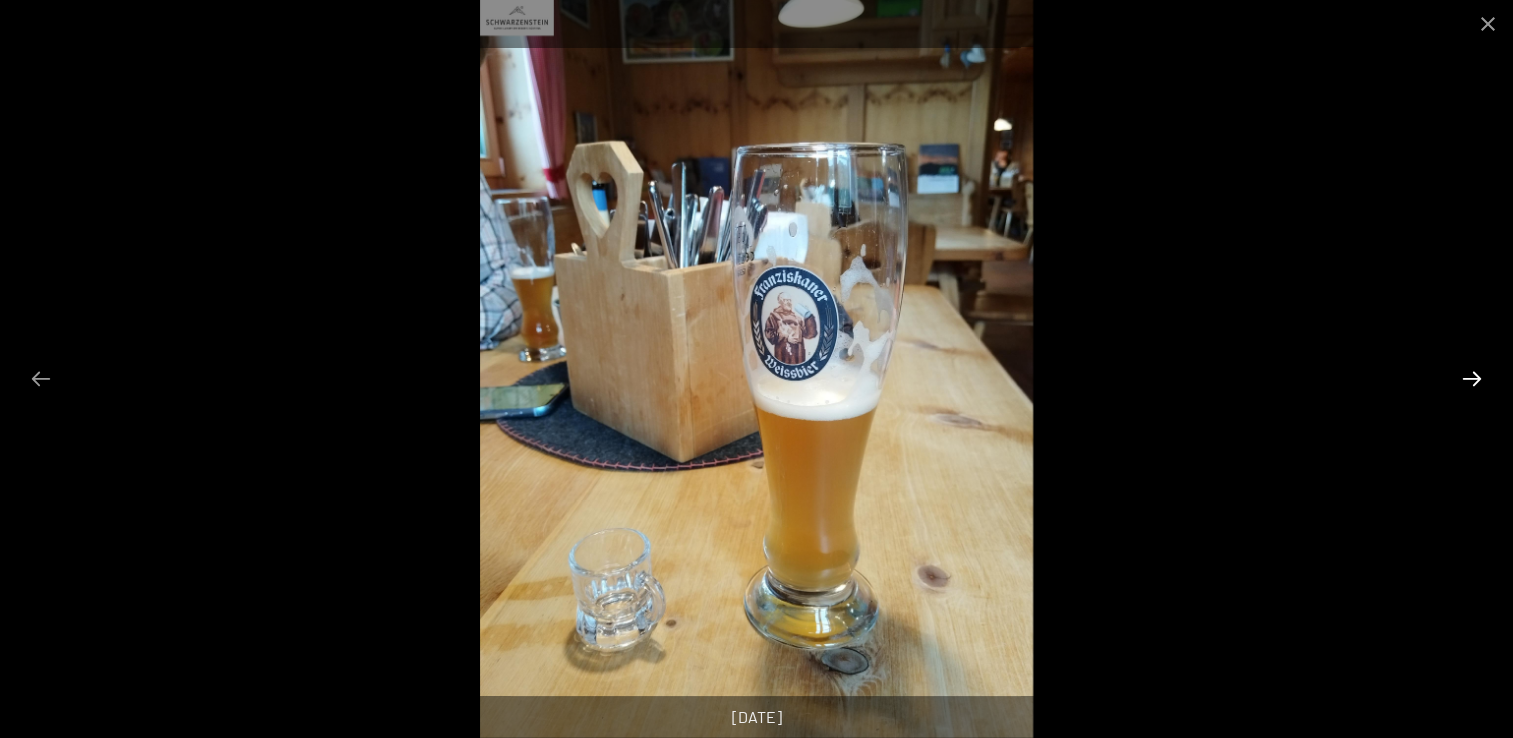 click at bounding box center (1472, 378) 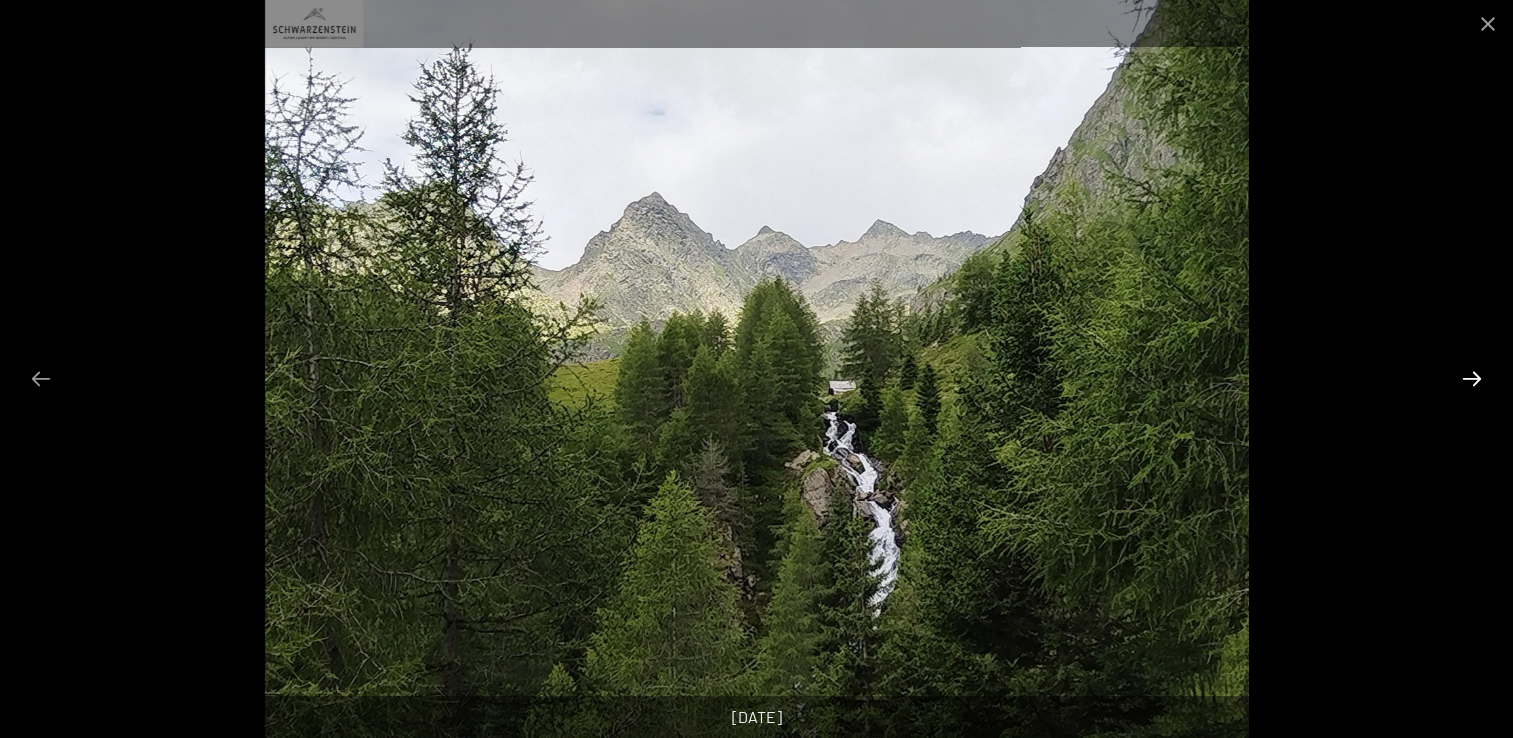 click at bounding box center (1472, 378) 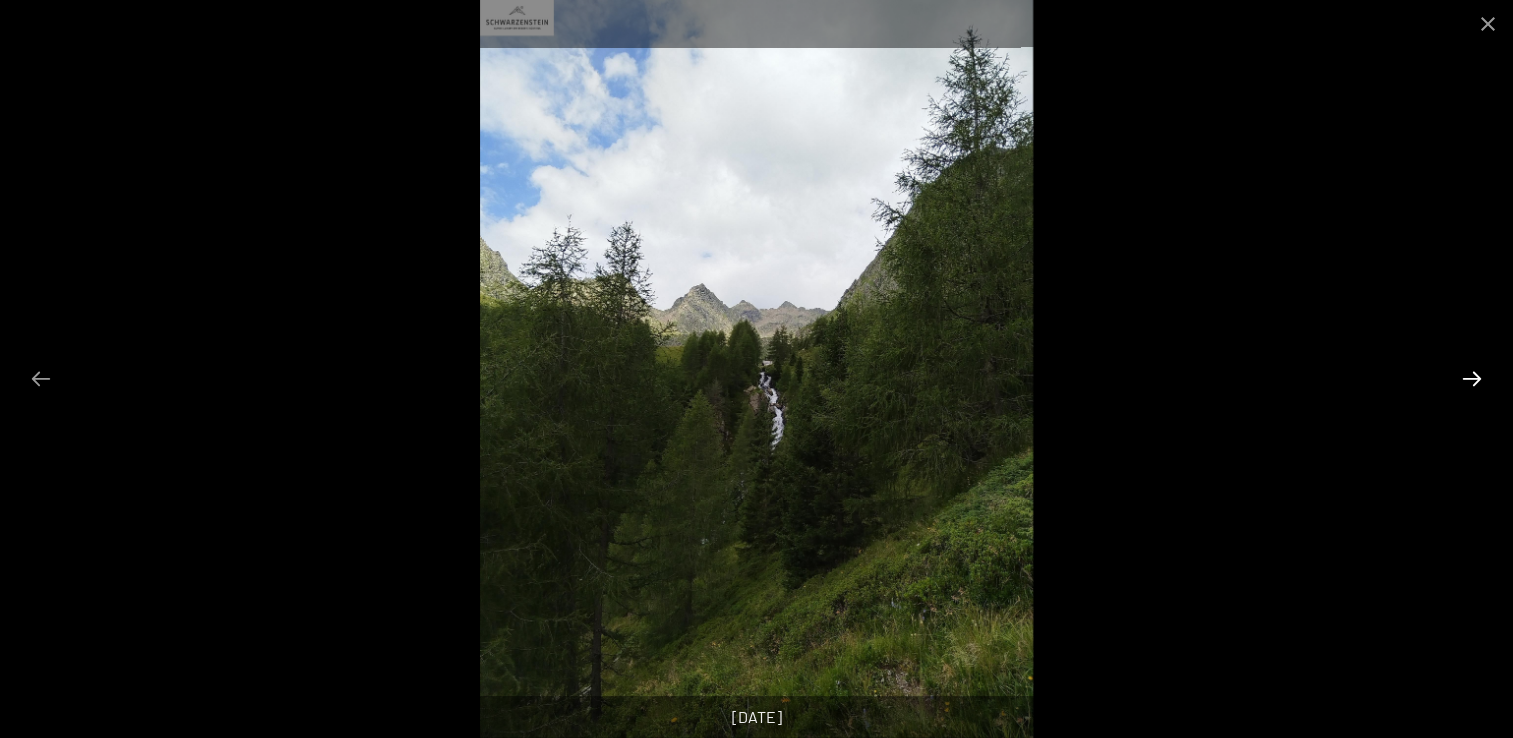 click at bounding box center [1472, 378] 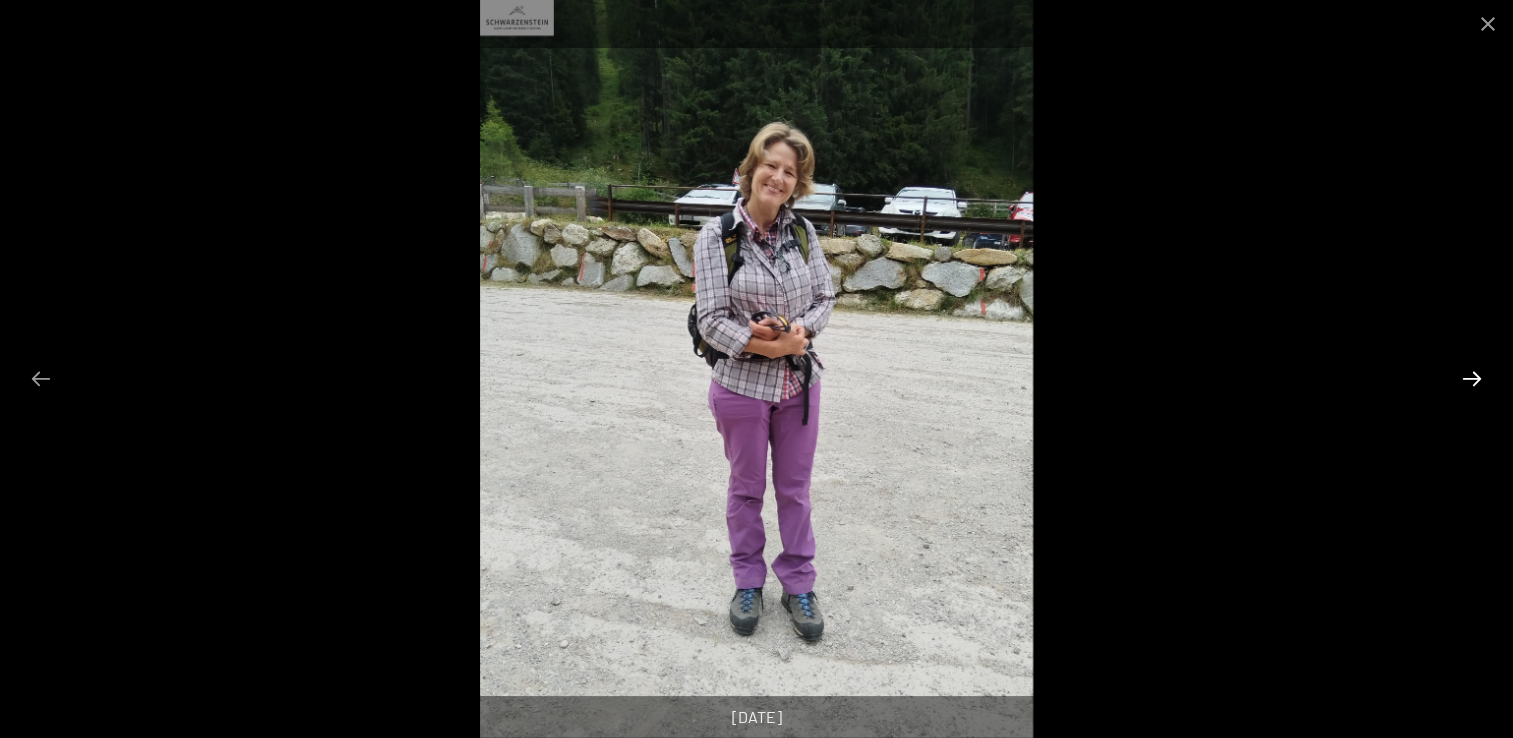 click at bounding box center (1472, 378) 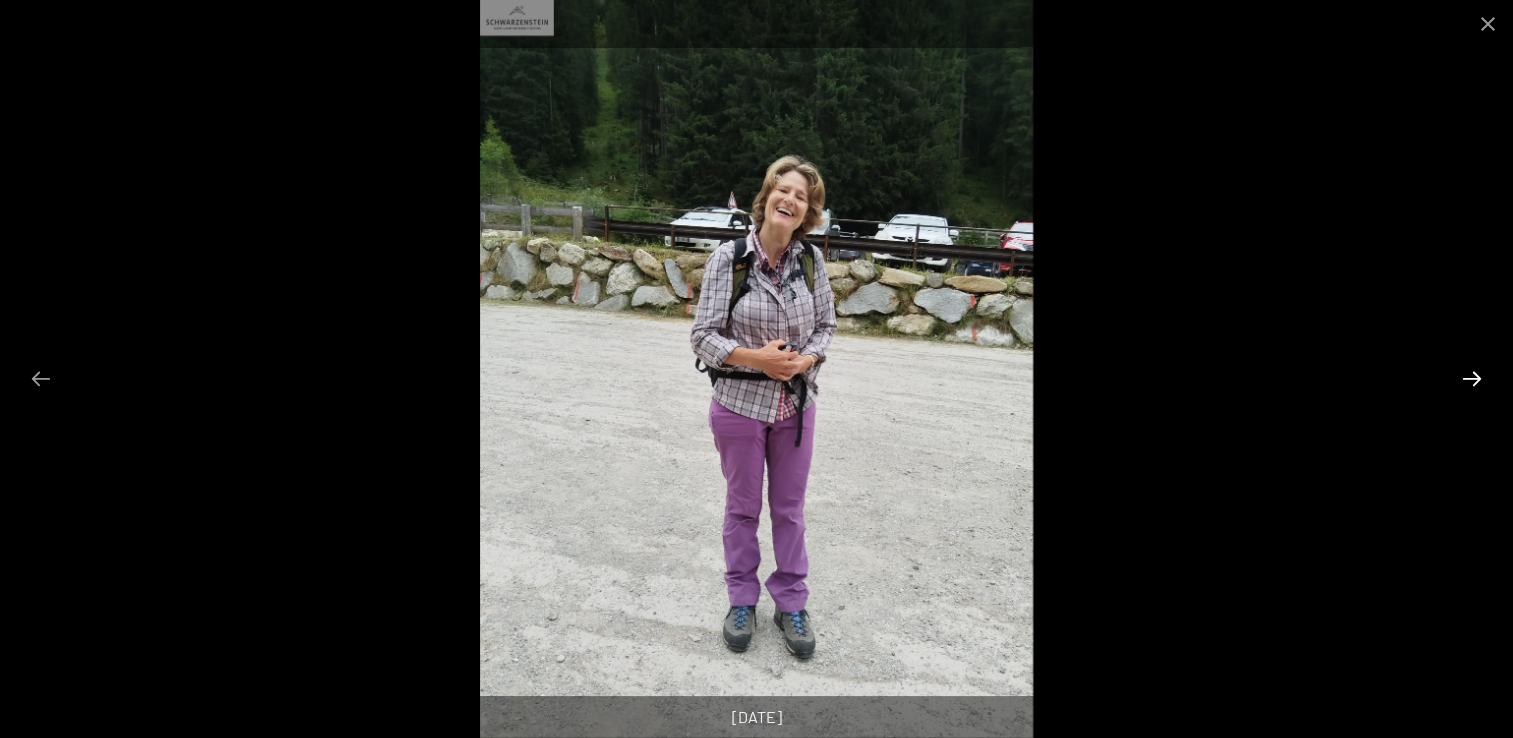 click at bounding box center [1472, 378] 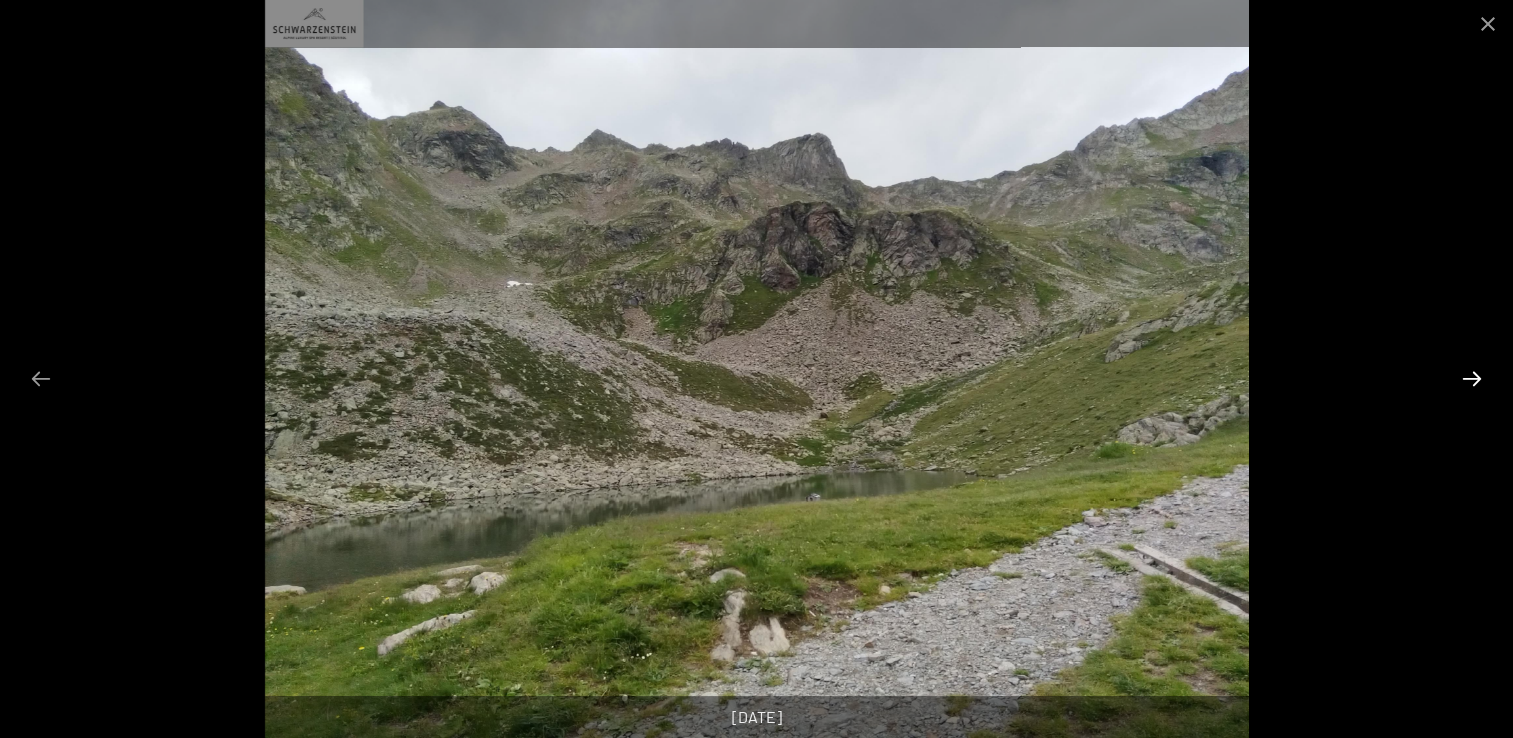 click at bounding box center [1472, 378] 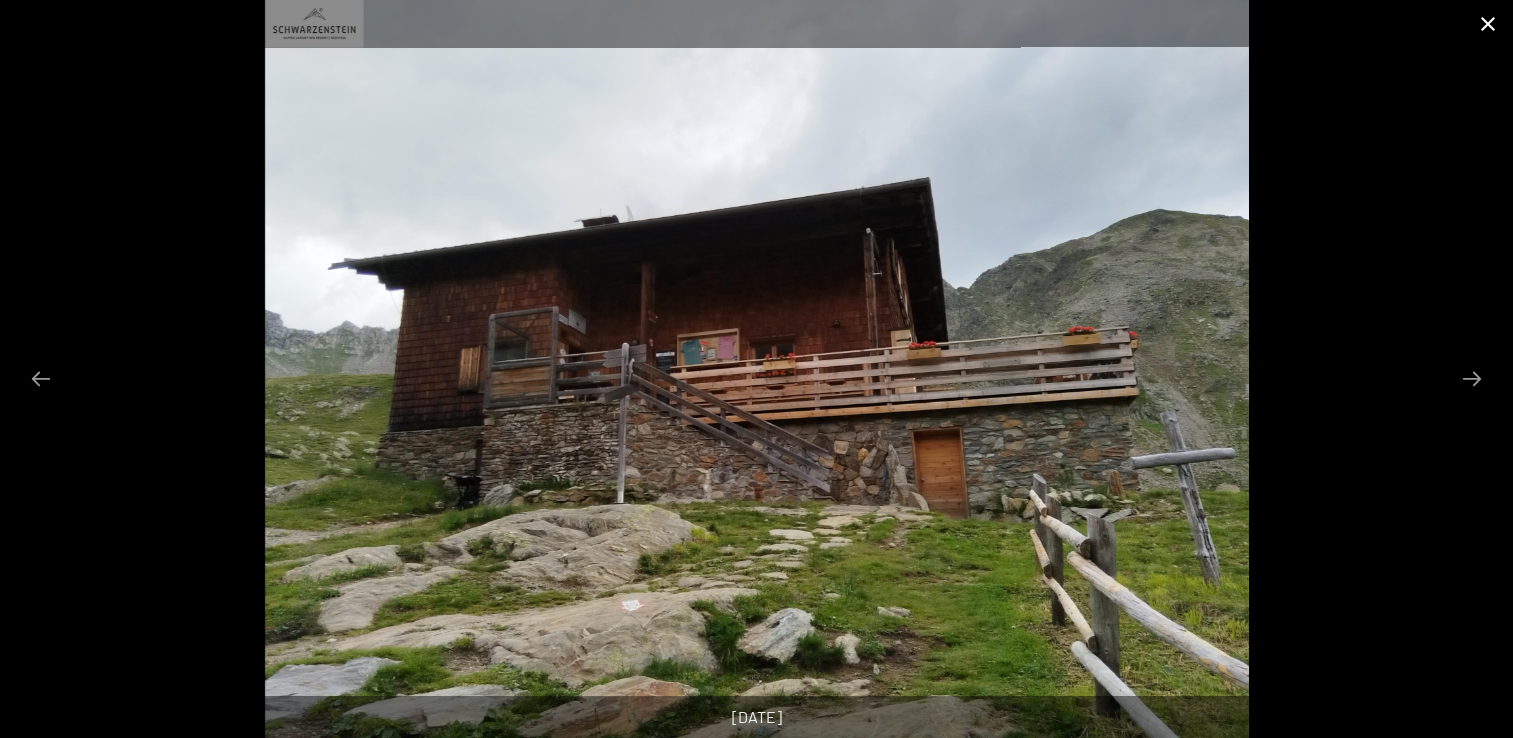 click at bounding box center [1488, 23] 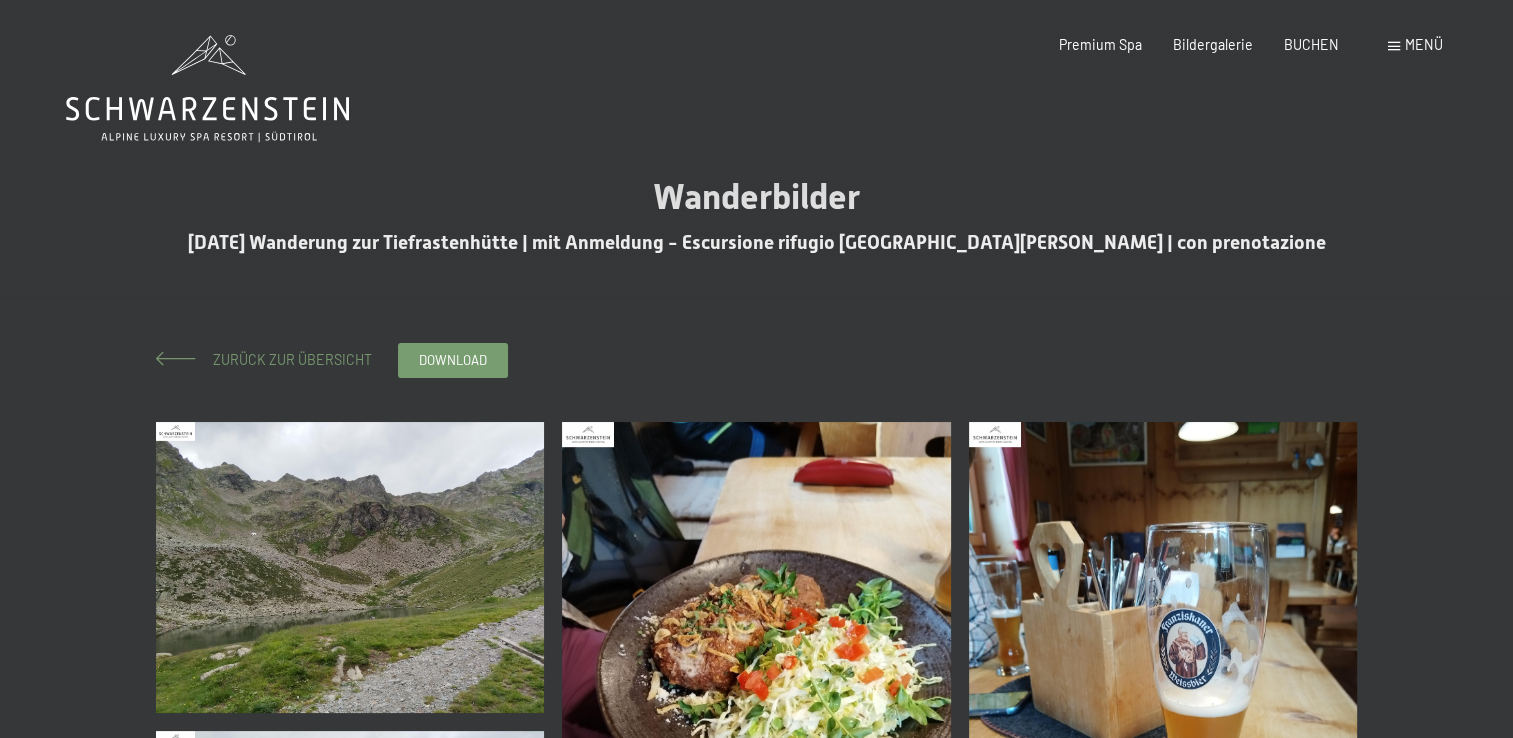 click on "Zurück zur Übersicht" at bounding box center (285, 359) 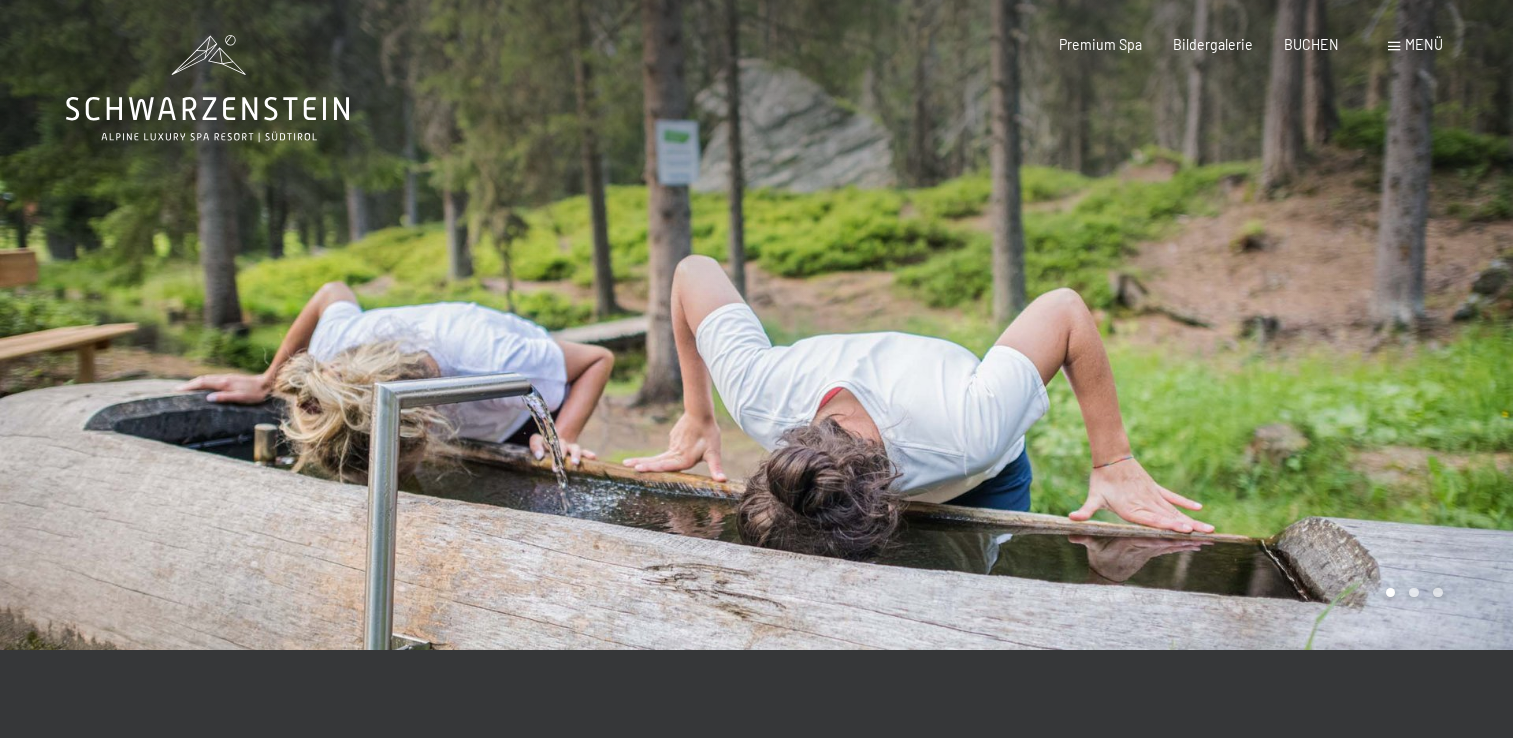 scroll, scrollTop: 0, scrollLeft: 0, axis: both 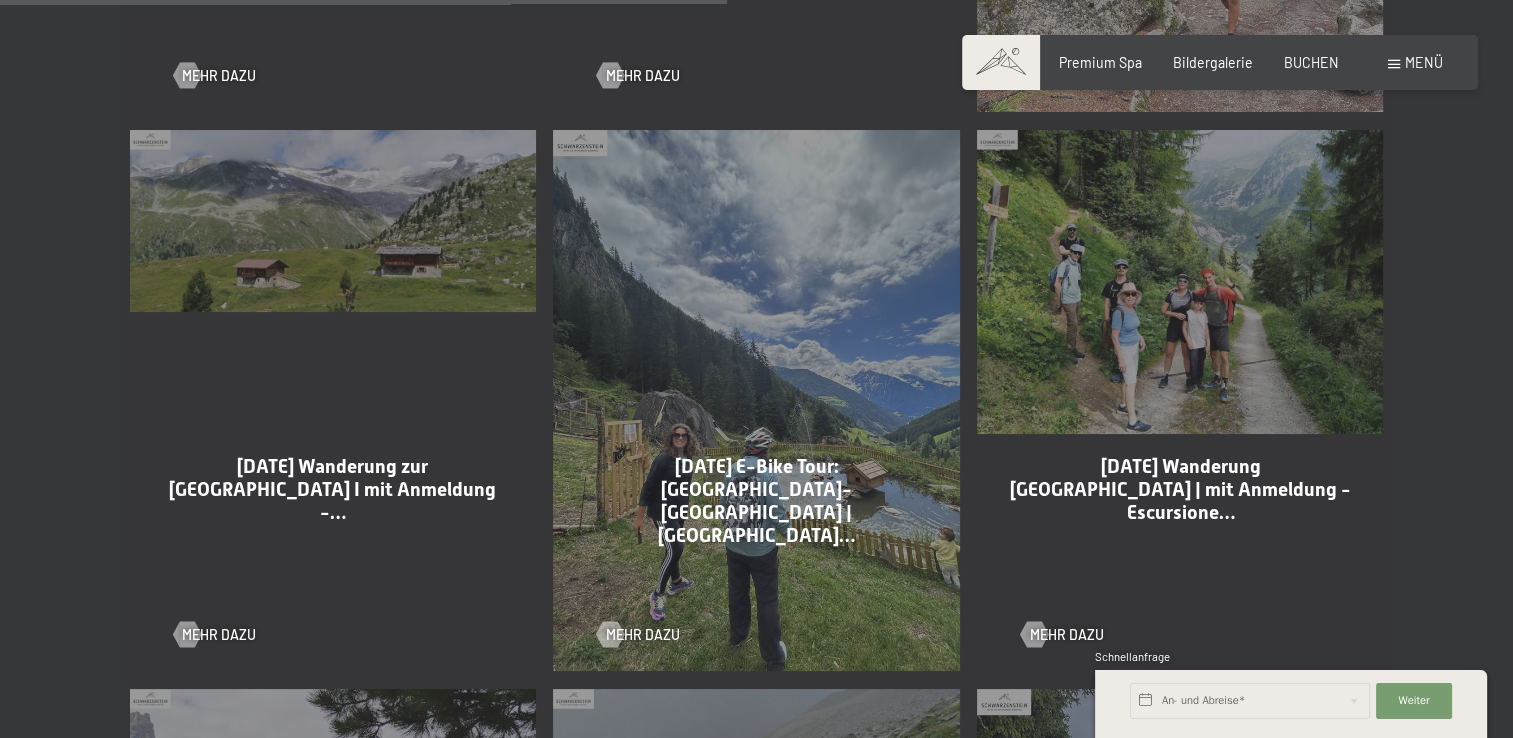 click on "[DATE] Wanderung zur [GEOGRAPHIC_DATA] I mit Anmeldung  -…" at bounding box center (332, 489) 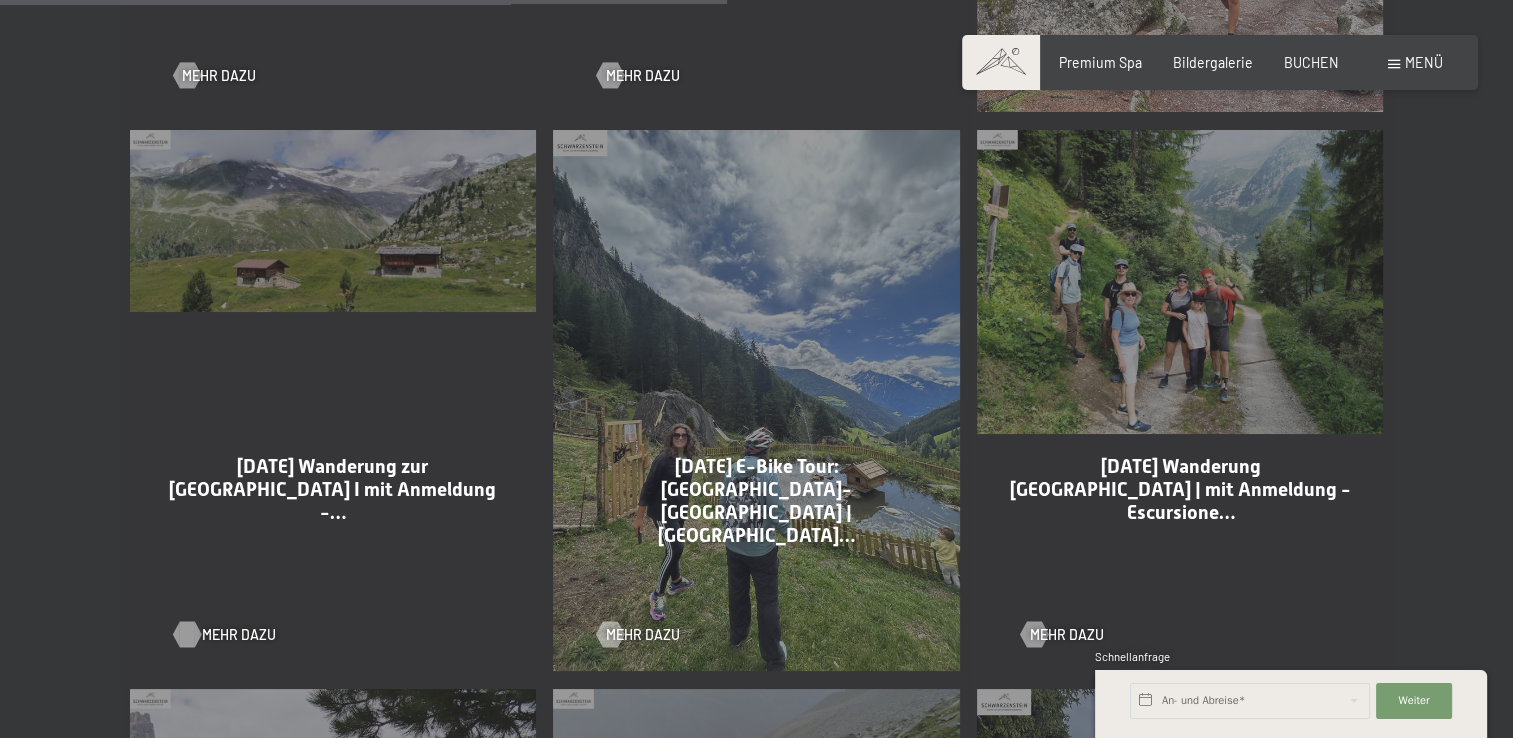 click on "Mehr dazu" at bounding box center (239, 635) 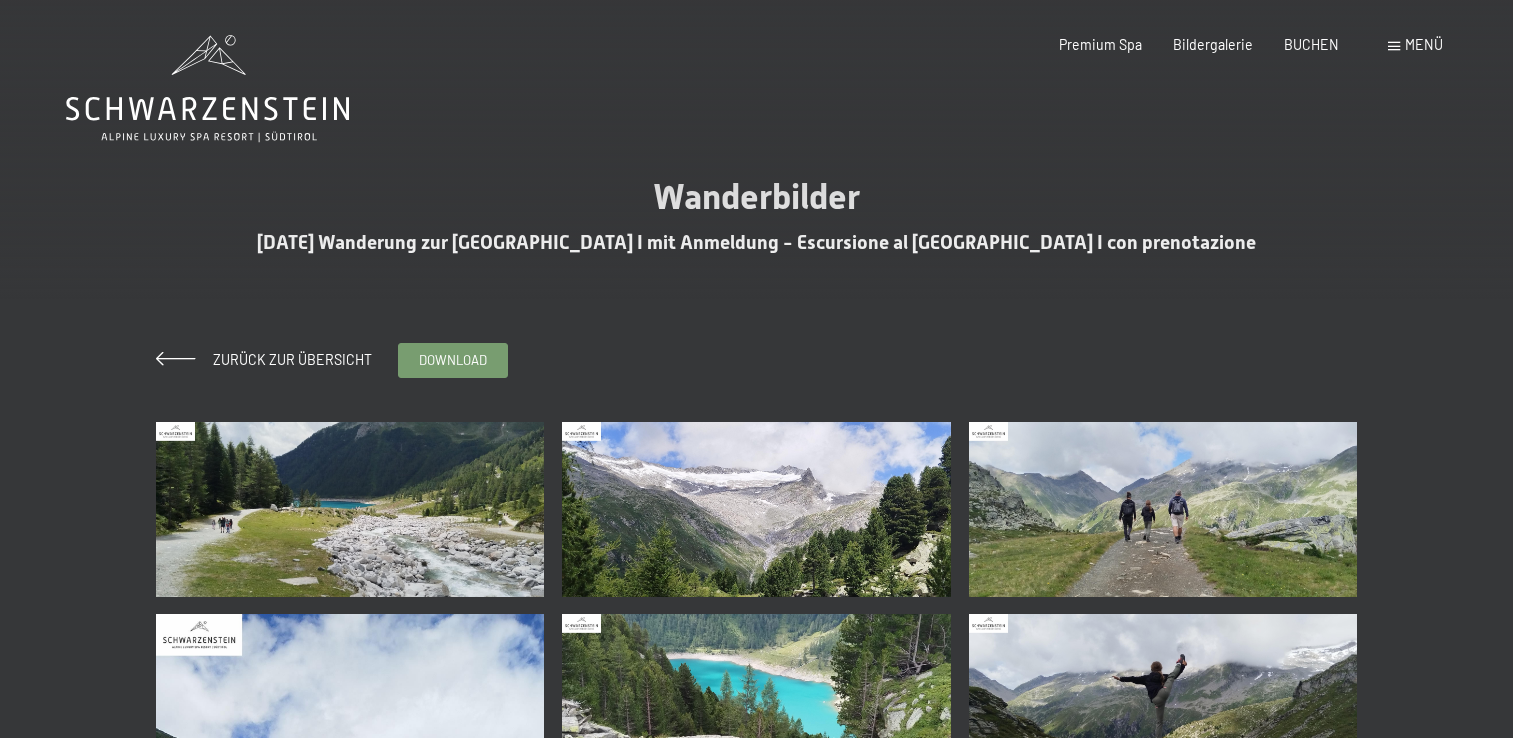 scroll, scrollTop: 0, scrollLeft: 0, axis: both 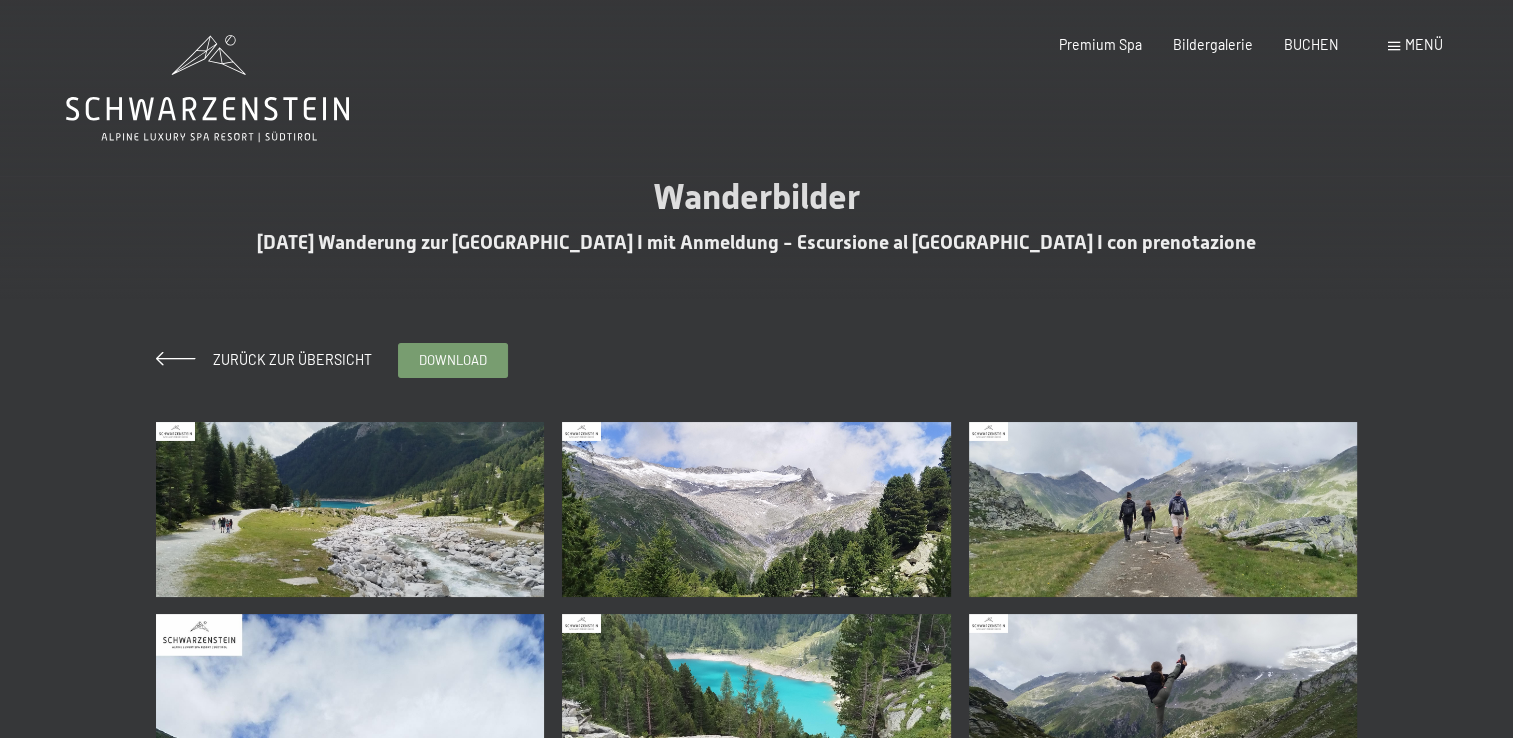click at bounding box center (350, 509) 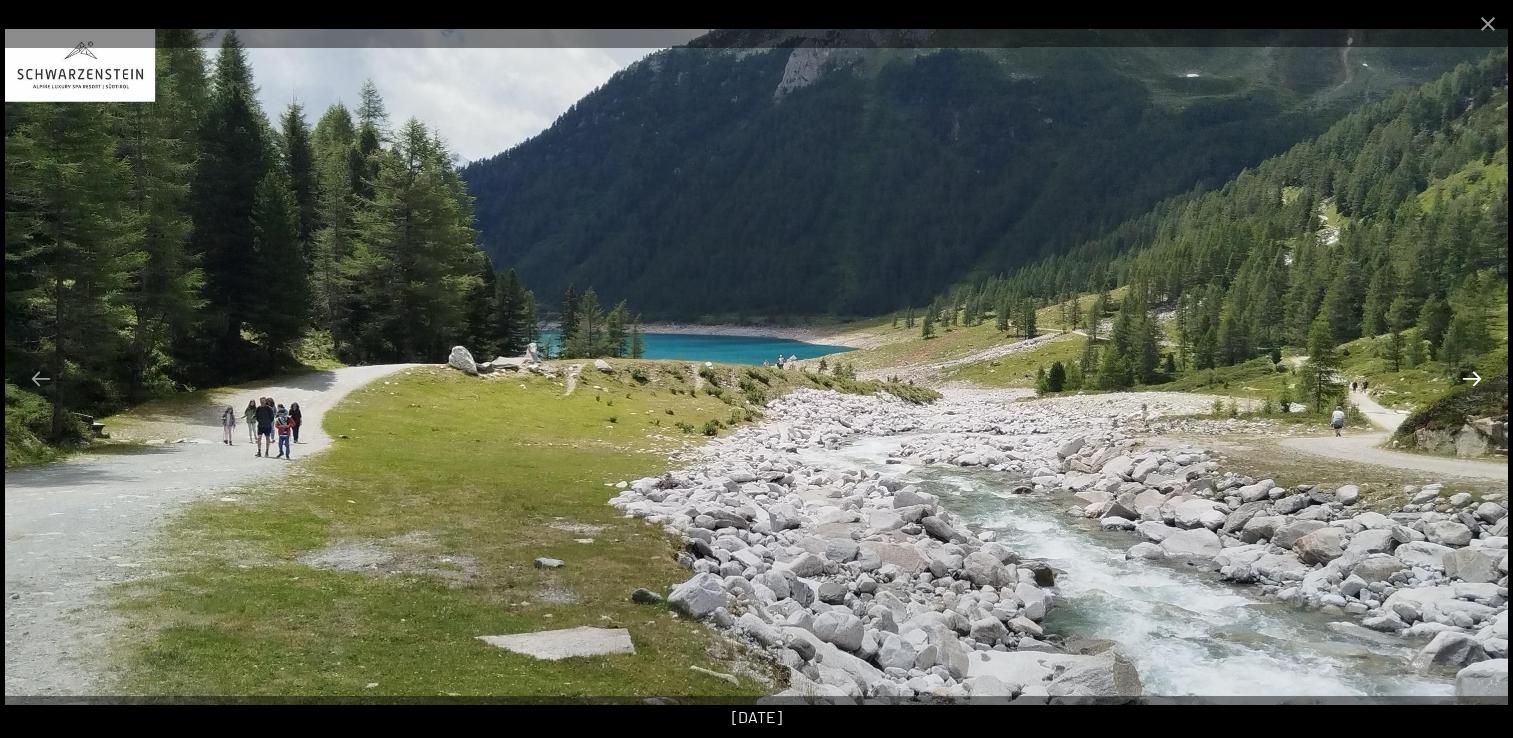 click at bounding box center [1472, 378] 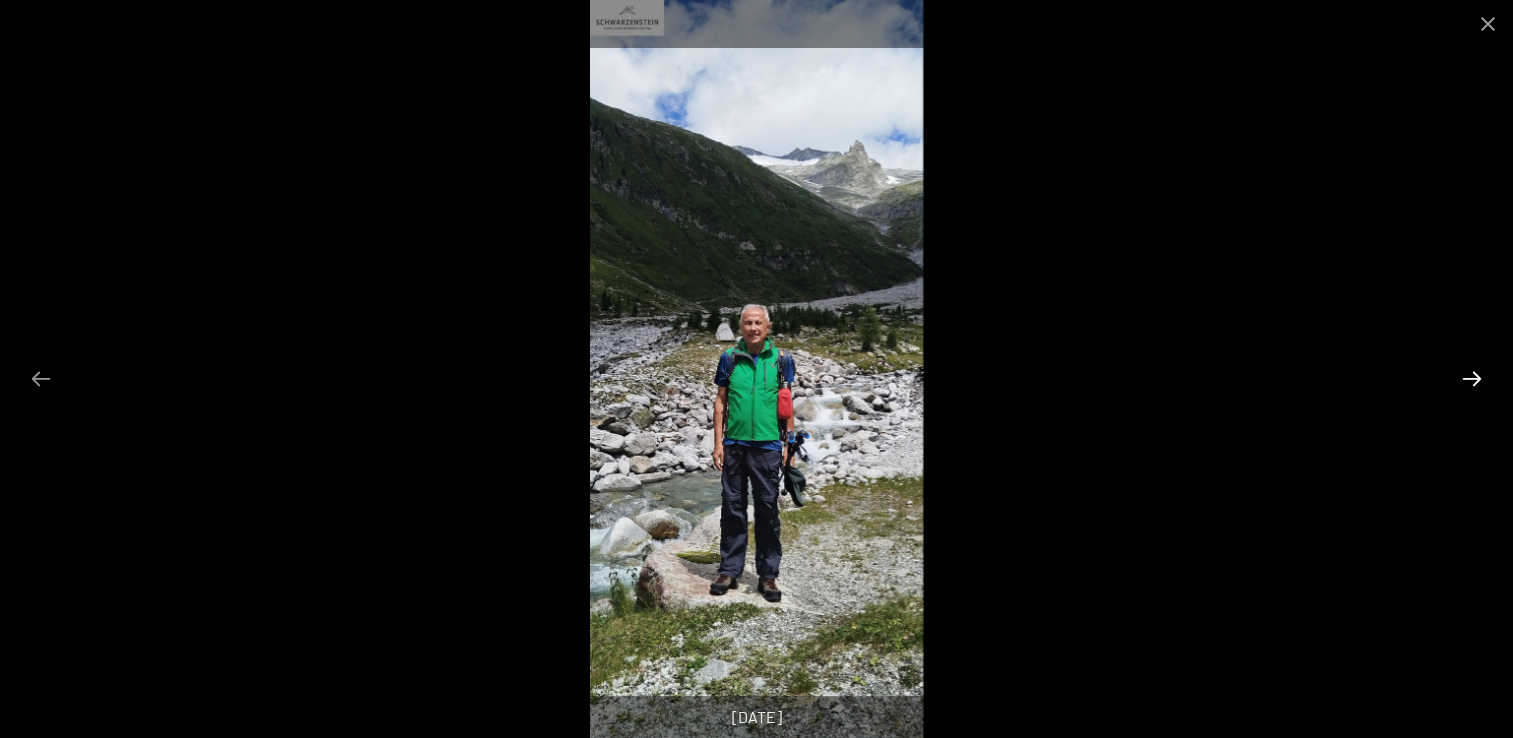 click at bounding box center [1472, 378] 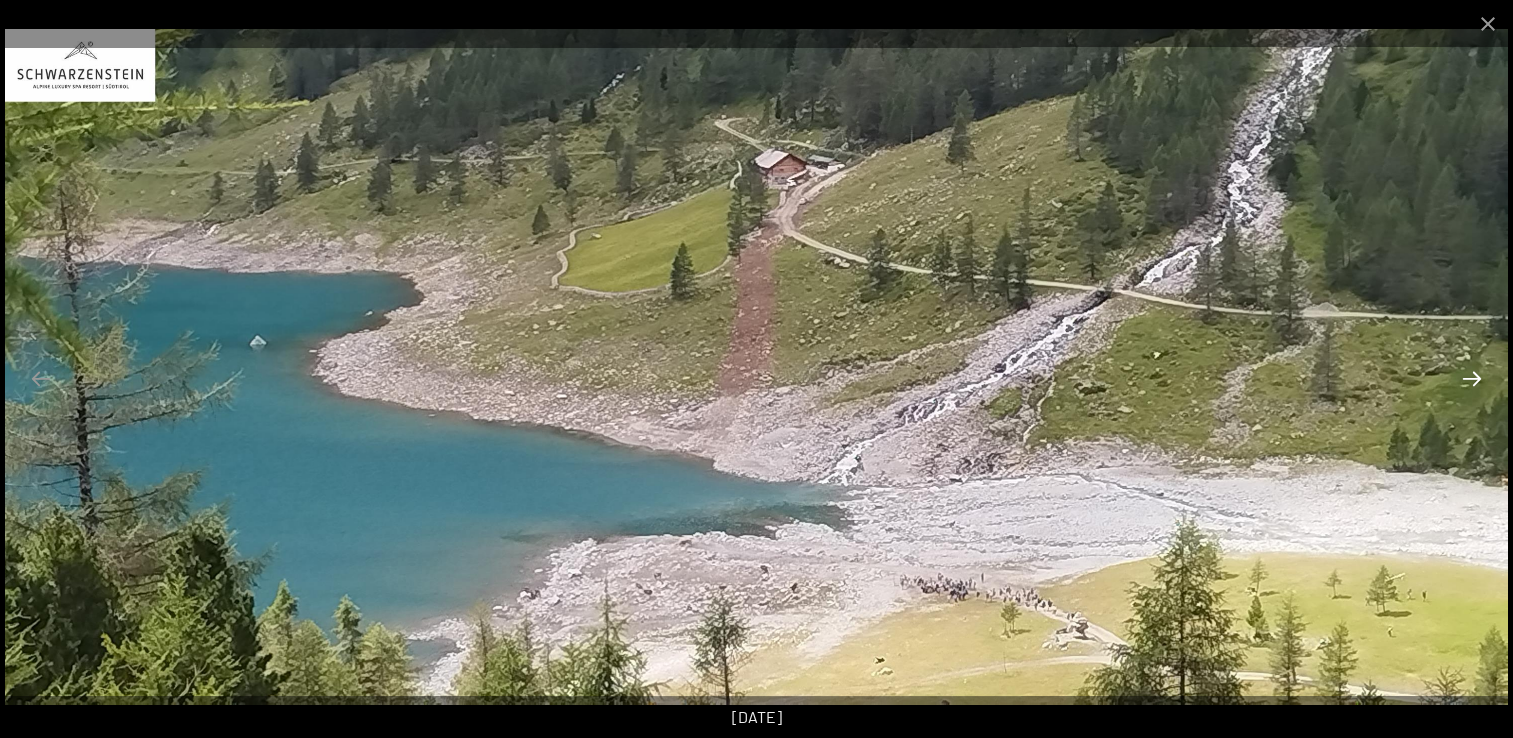click at bounding box center (1472, 378) 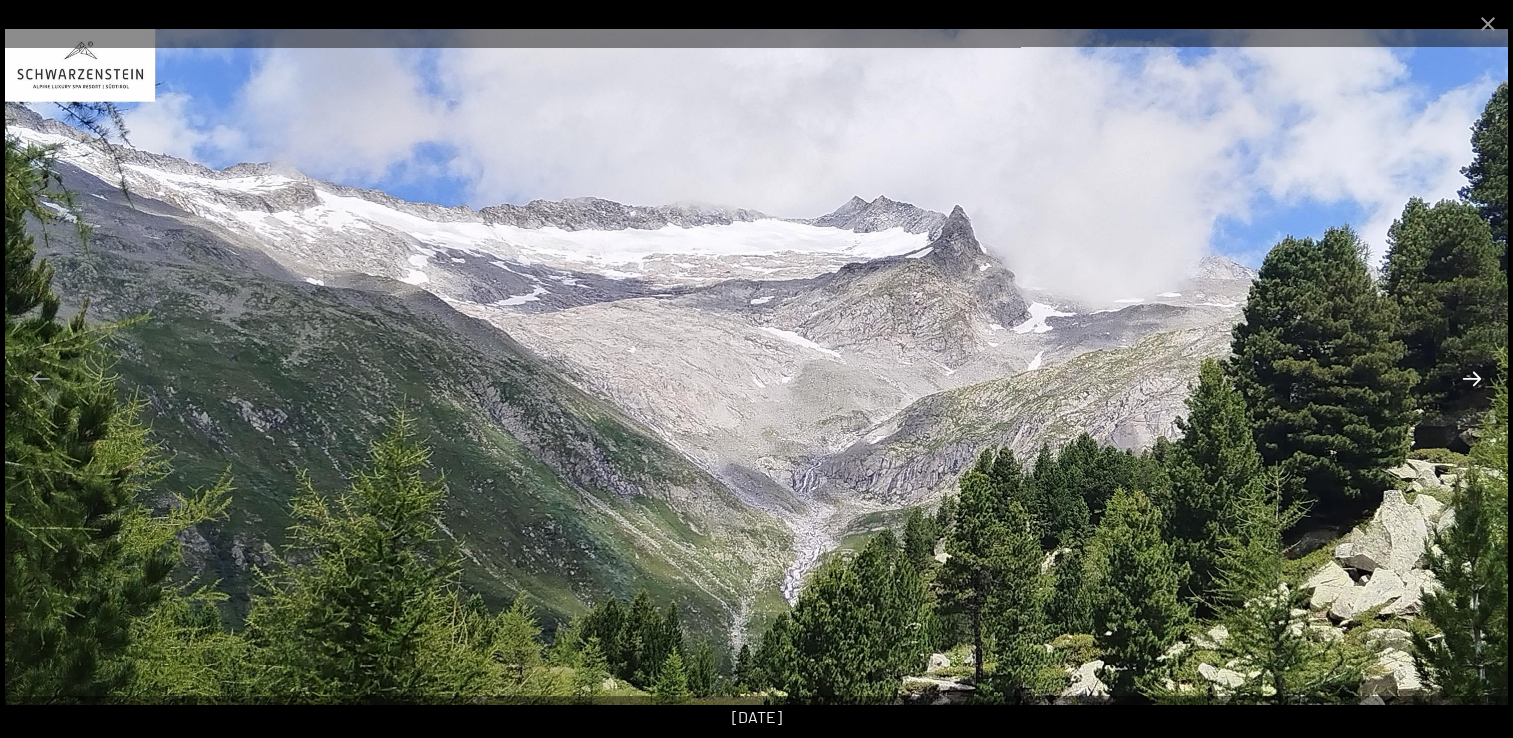 click at bounding box center [1472, 378] 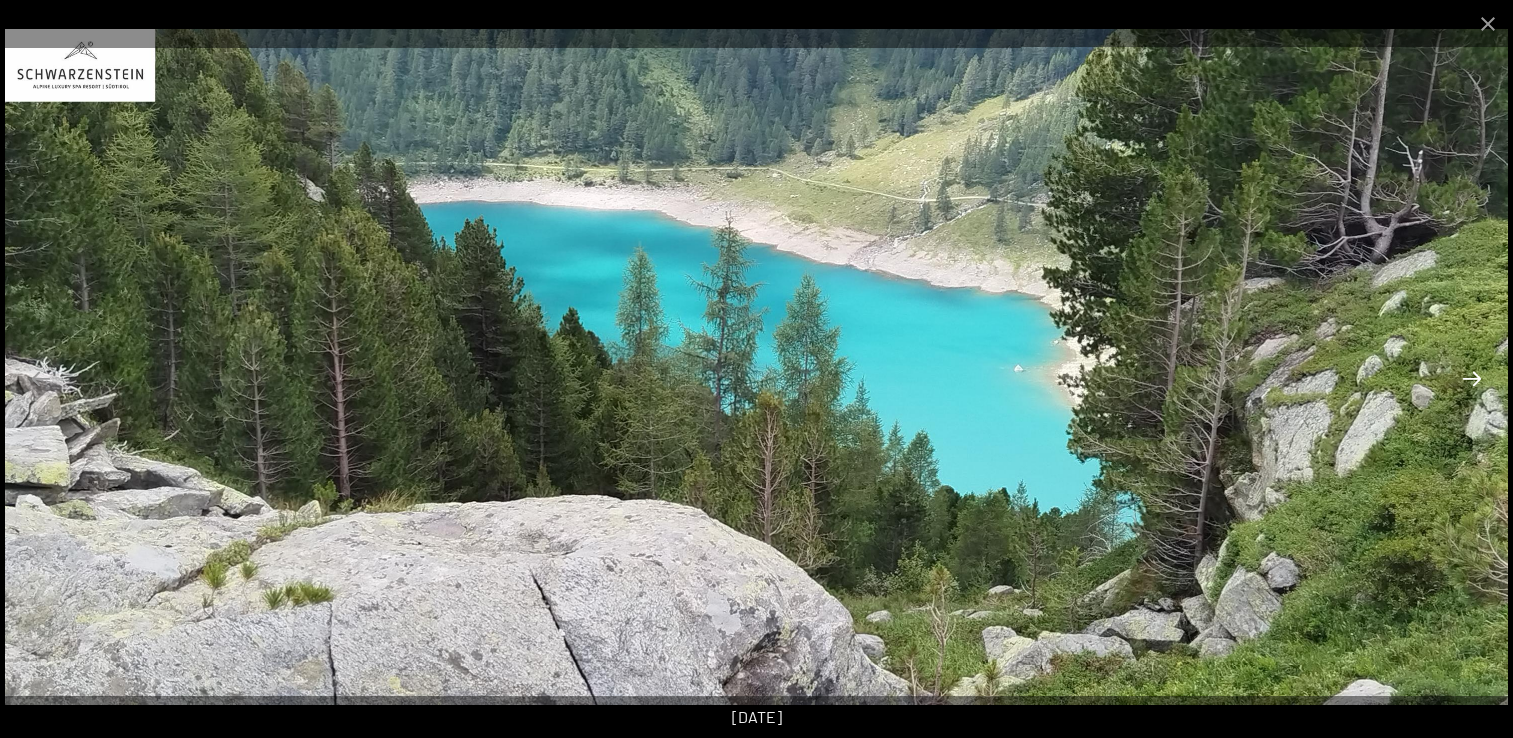 click at bounding box center [1472, 378] 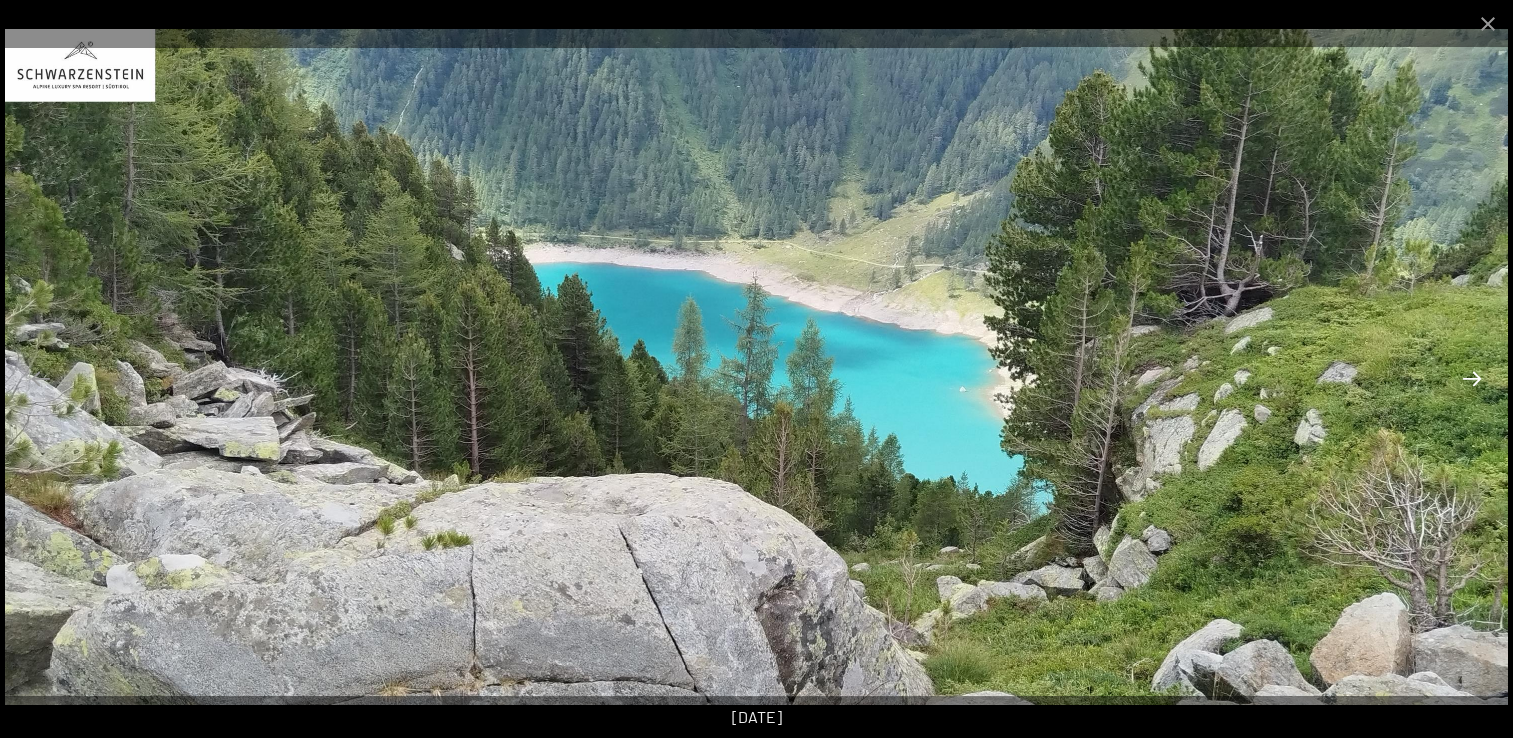 click at bounding box center [1472, 378] 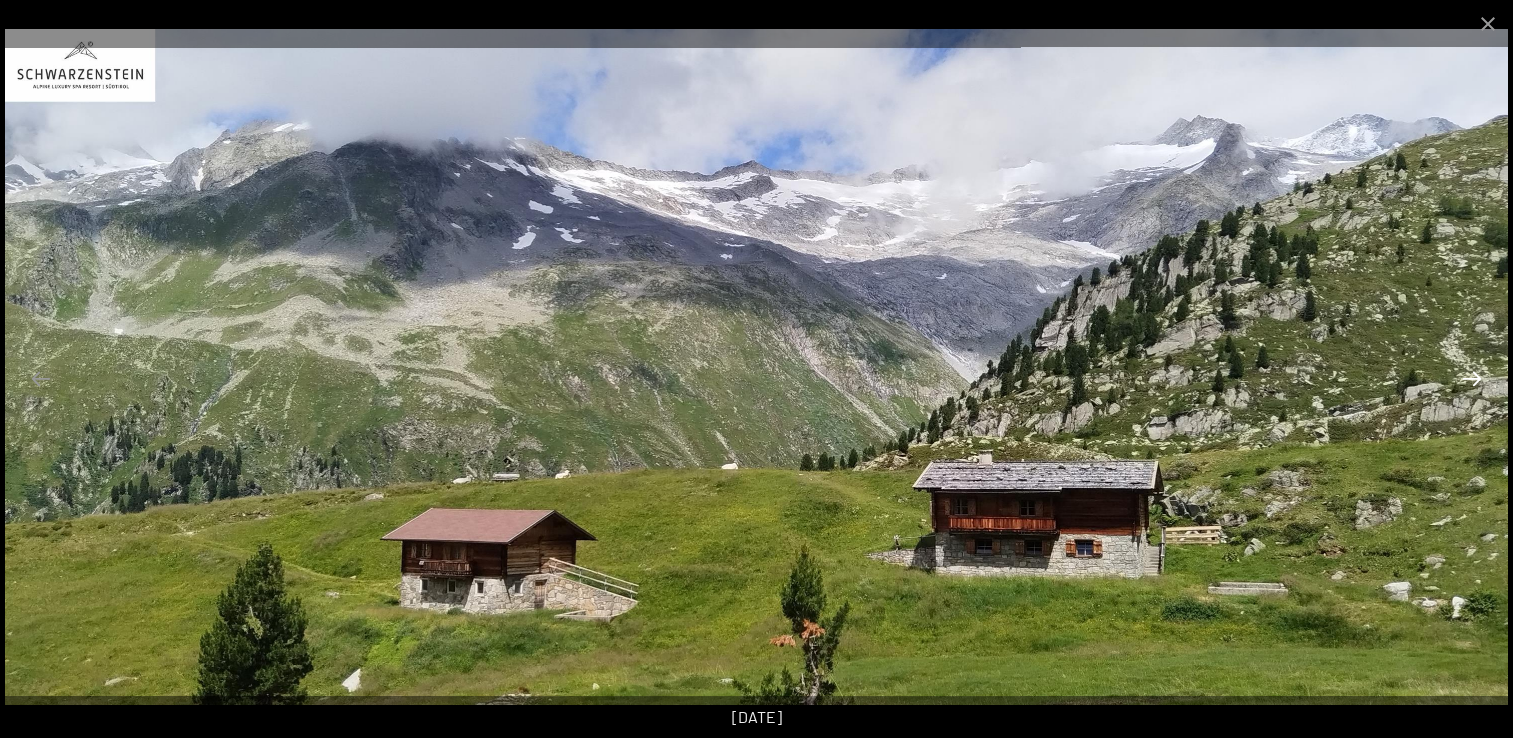 click at bounding box center [1472, 378] 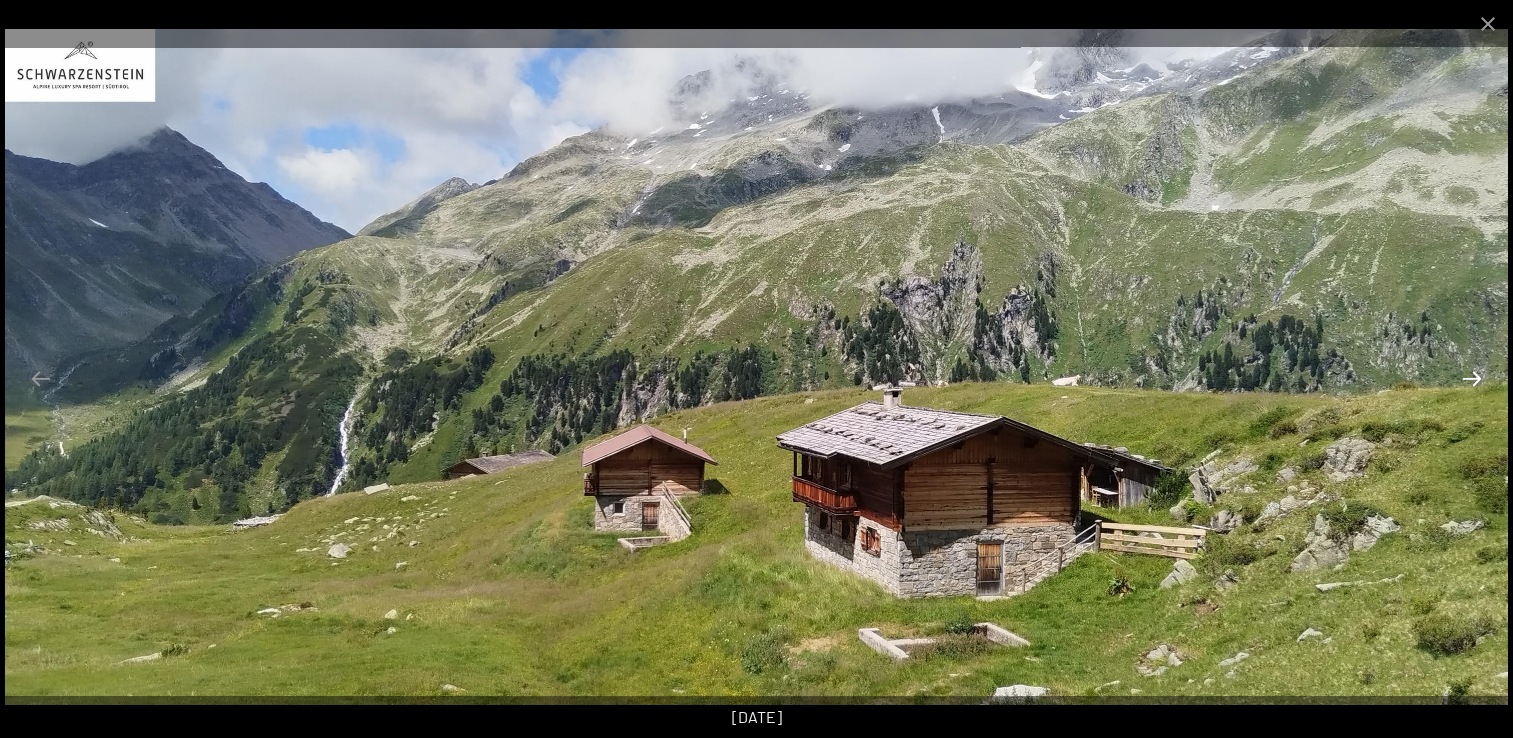 click at bounding box center [1472, 378] 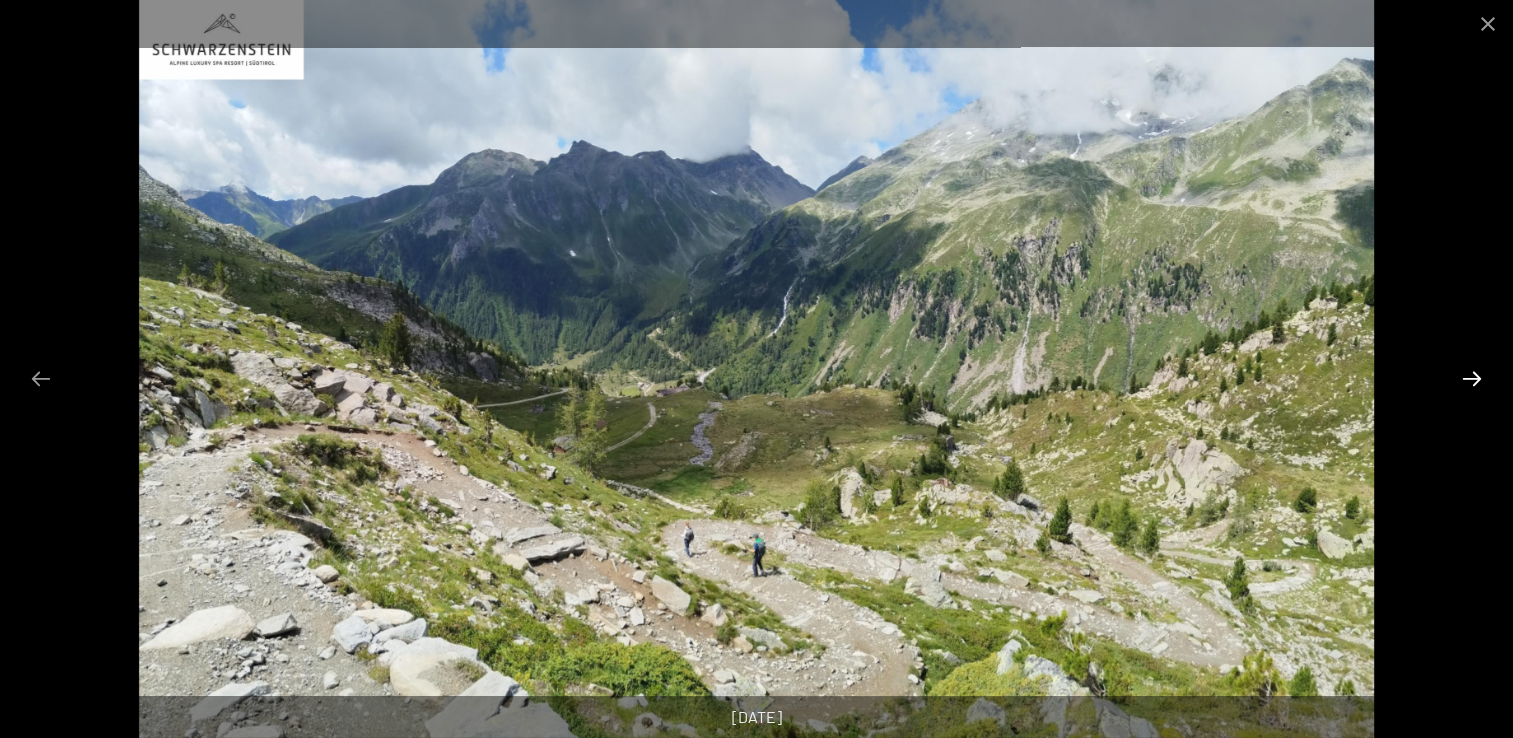 click at bounding box center [1472, 378] 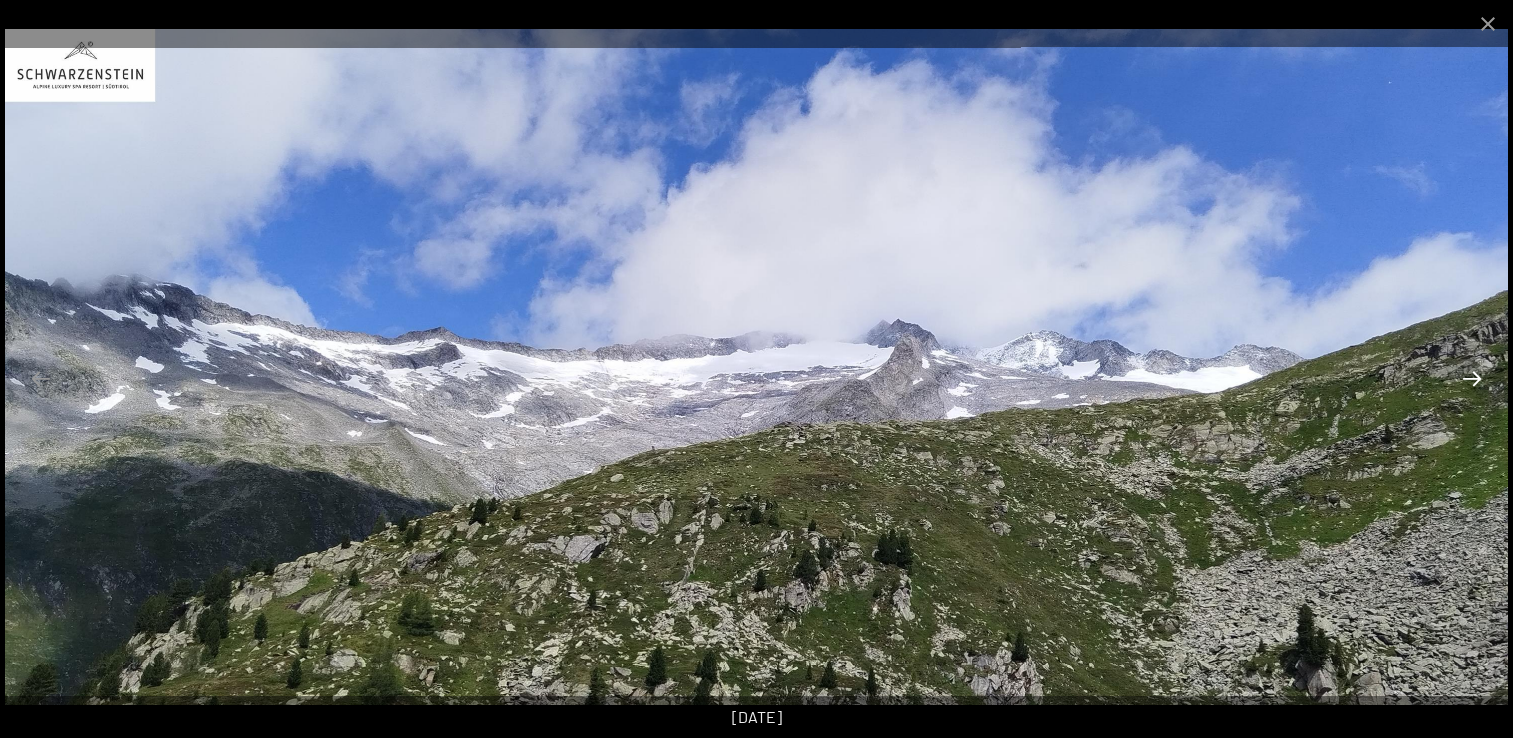 click at bounding box center [1472, 378] 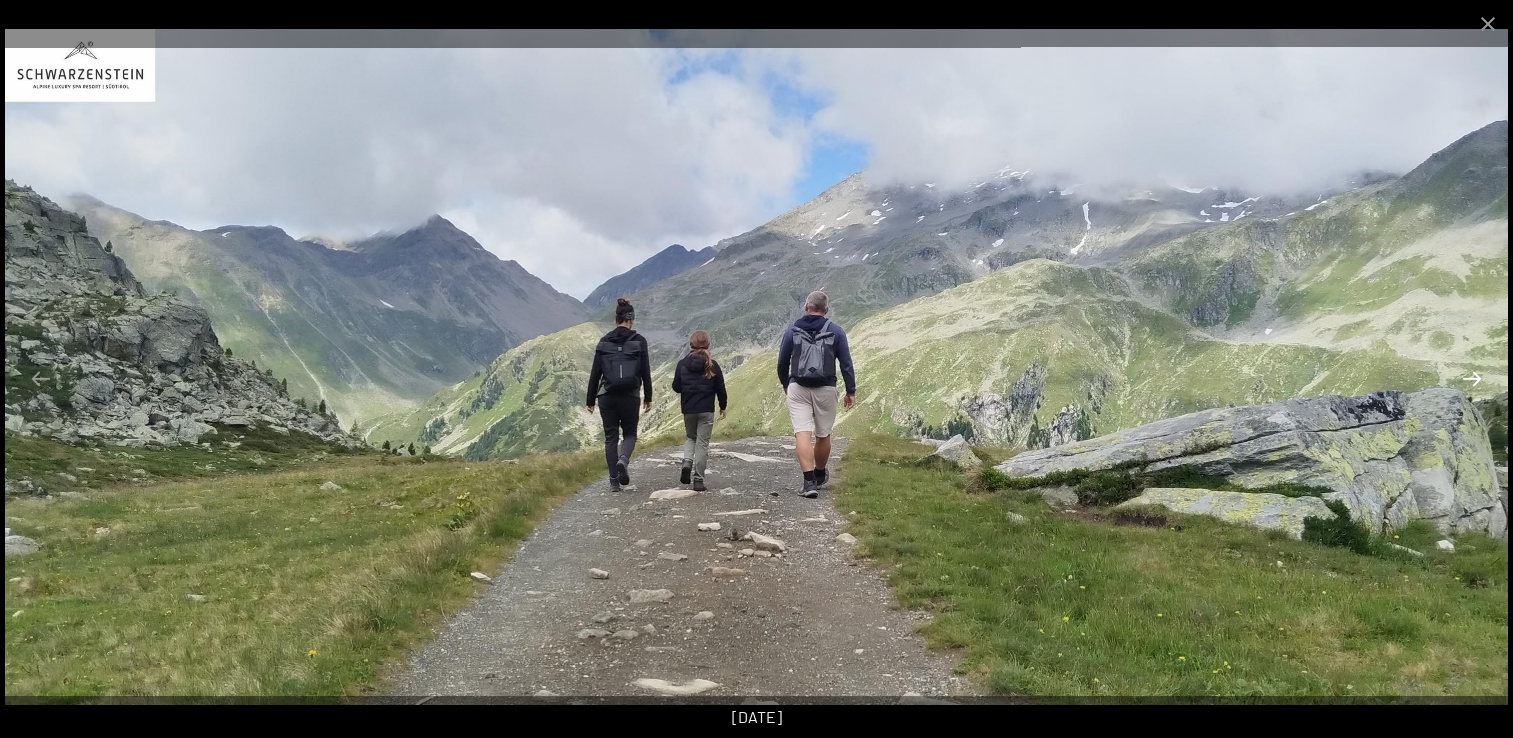 click at bounding box center [1472, 378] 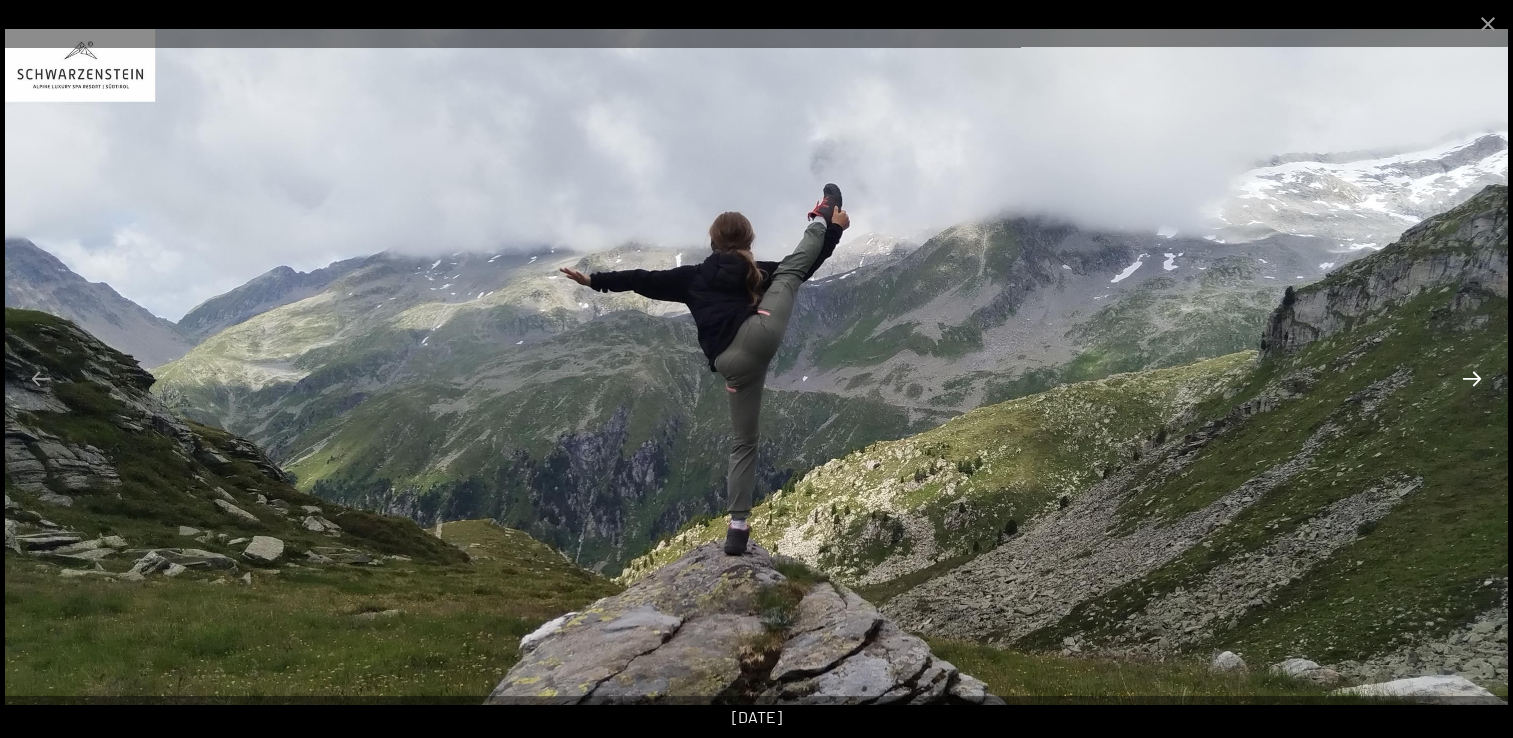 click at bounding box center (1472, 378) 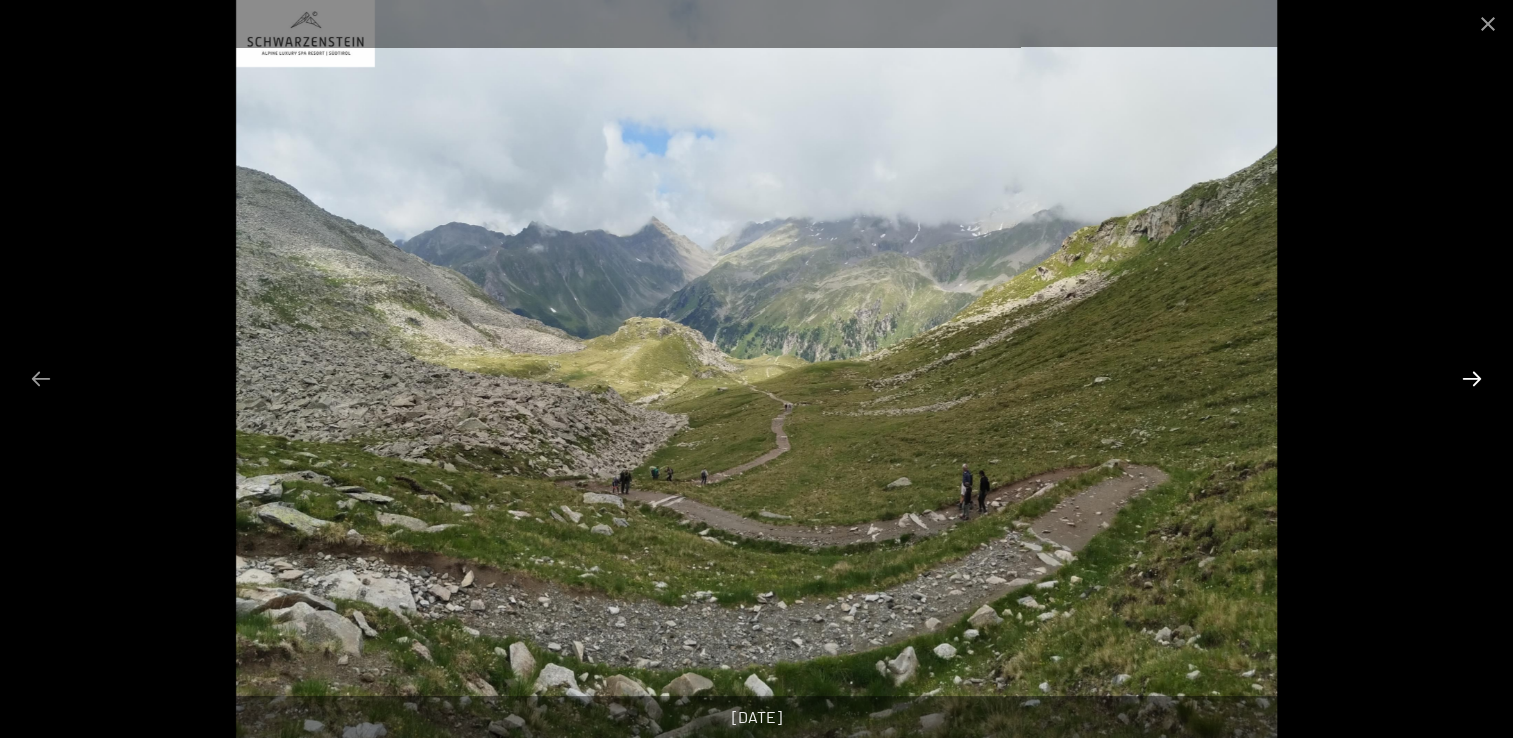 click at bounding box center [1472, 378] 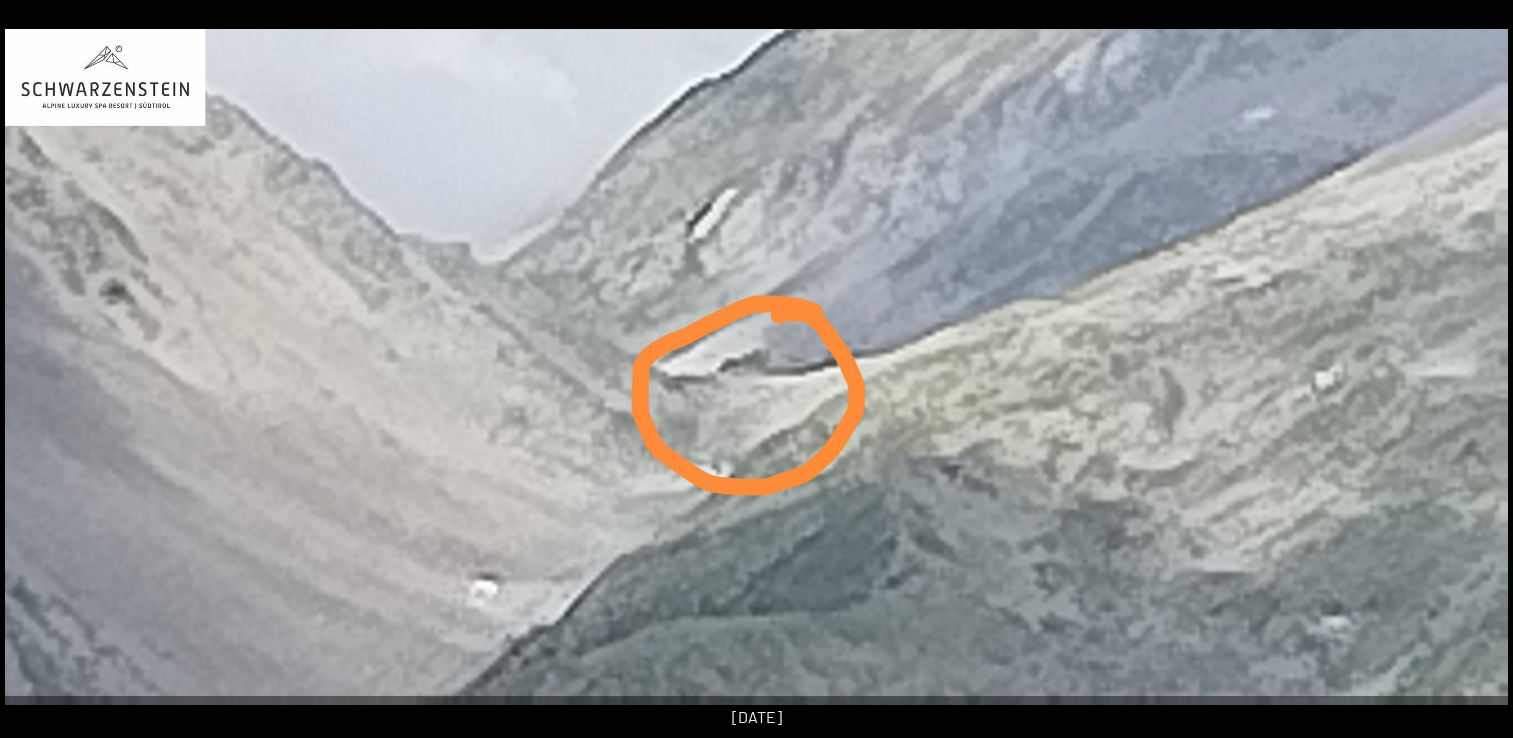click at bounding box center (1482, 378) 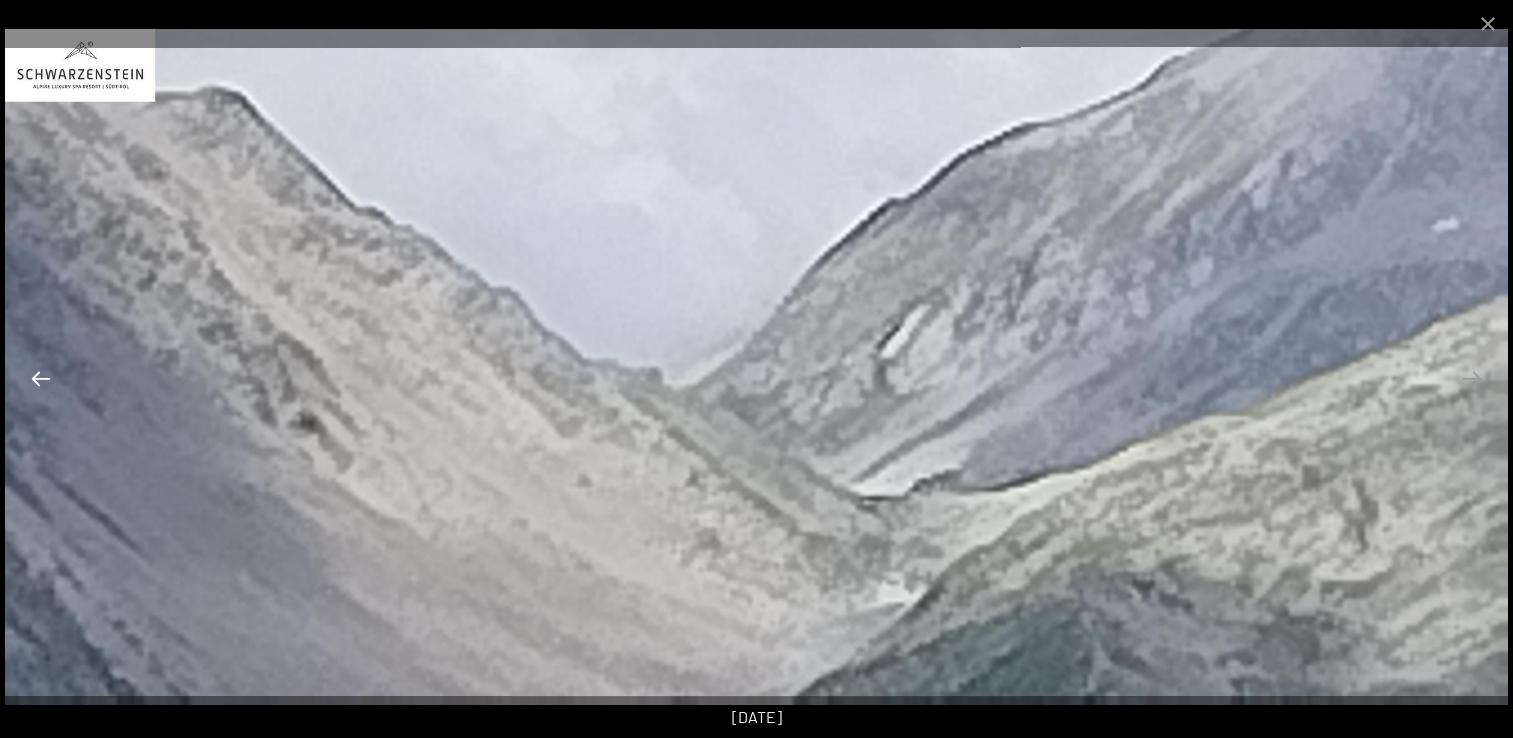 click at bounding box center [41, 378] 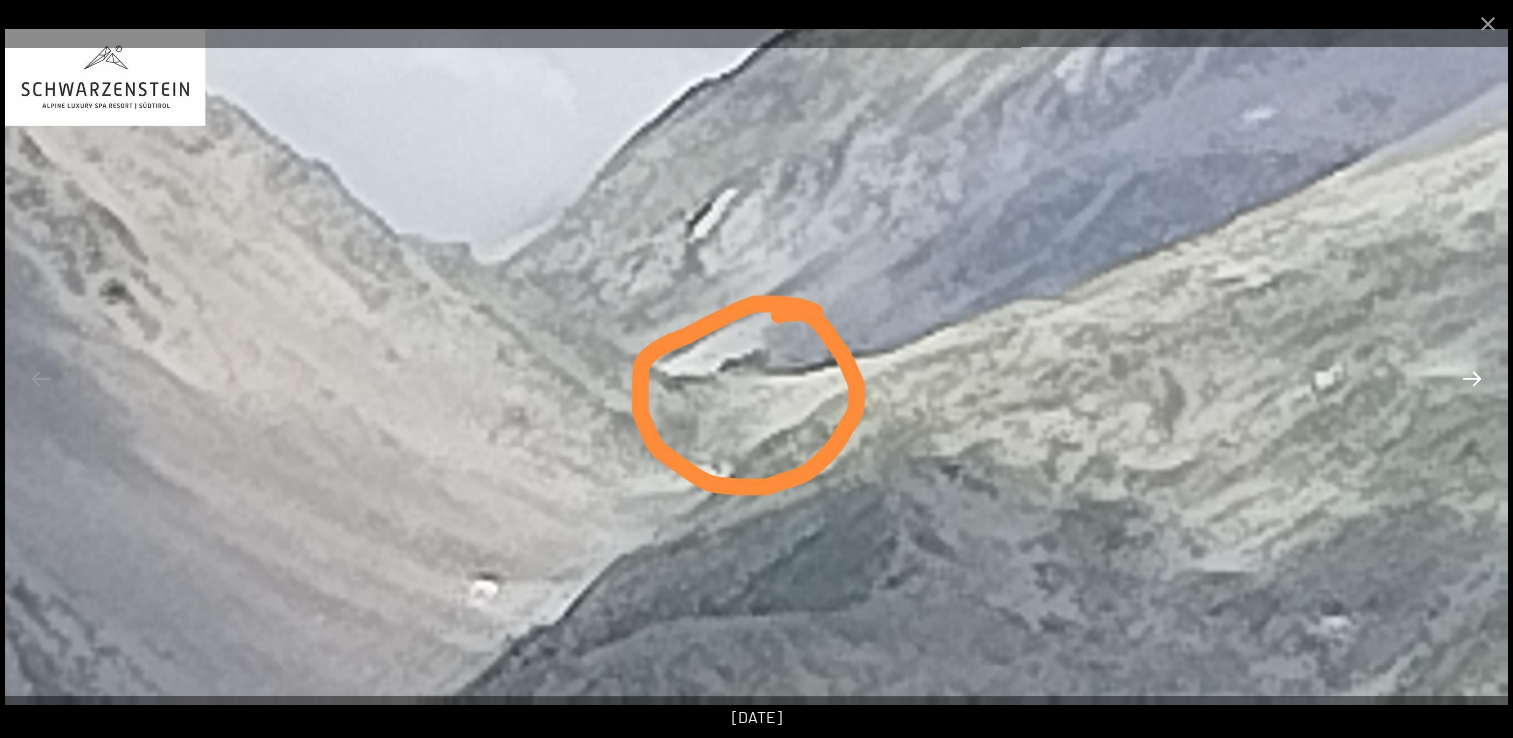 click at bounding box center (1472, 378) 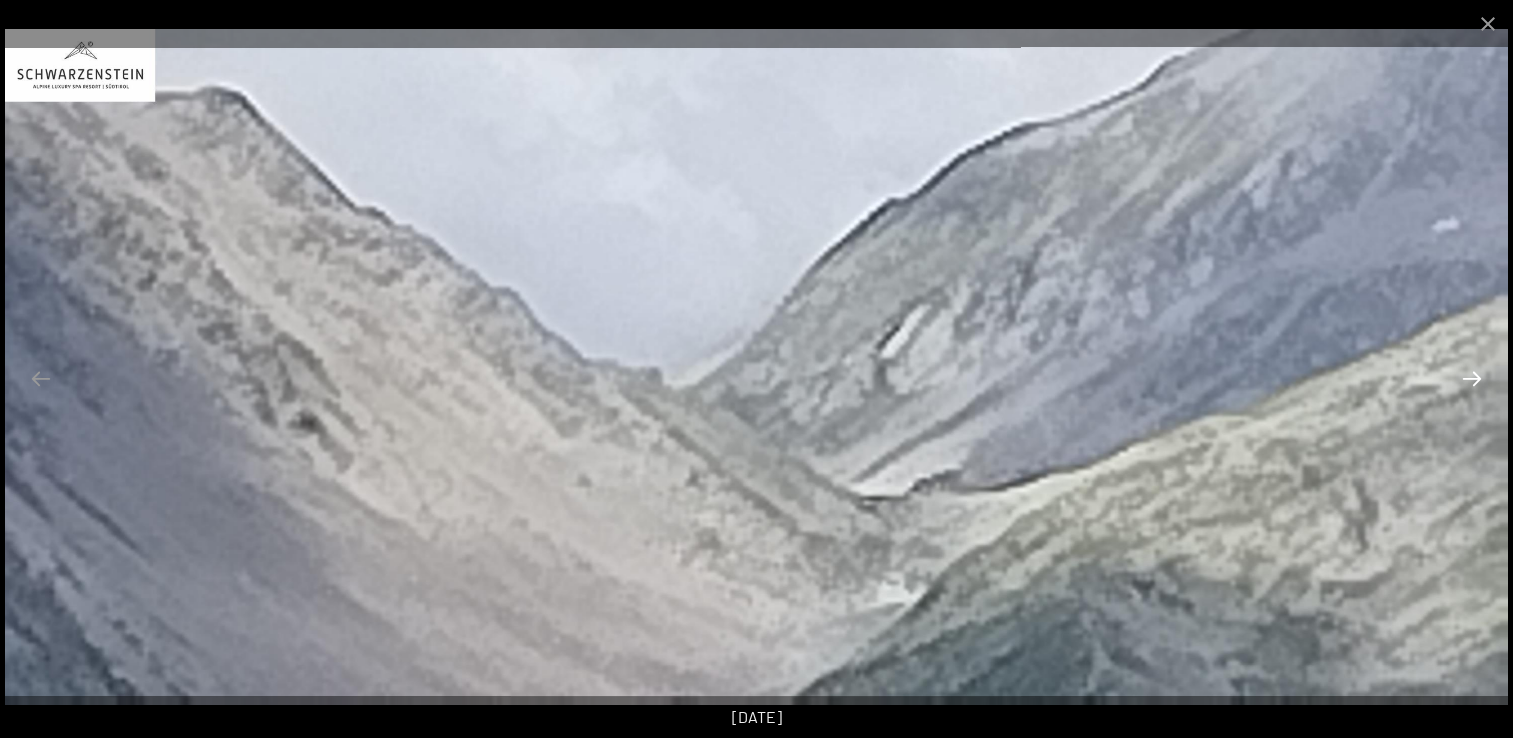 click at bounding box center [1472, 378] 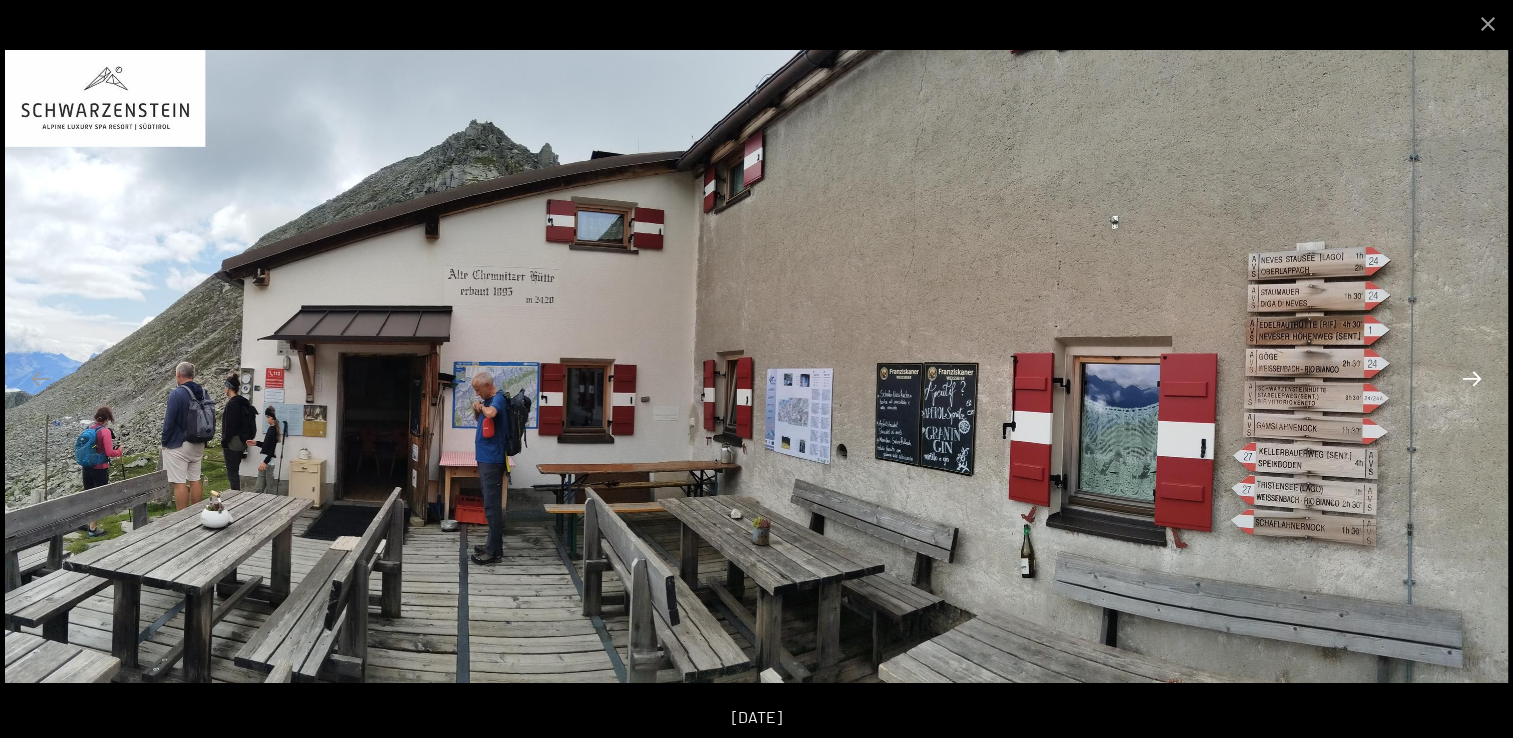 click at bounding box center [1472, 378] 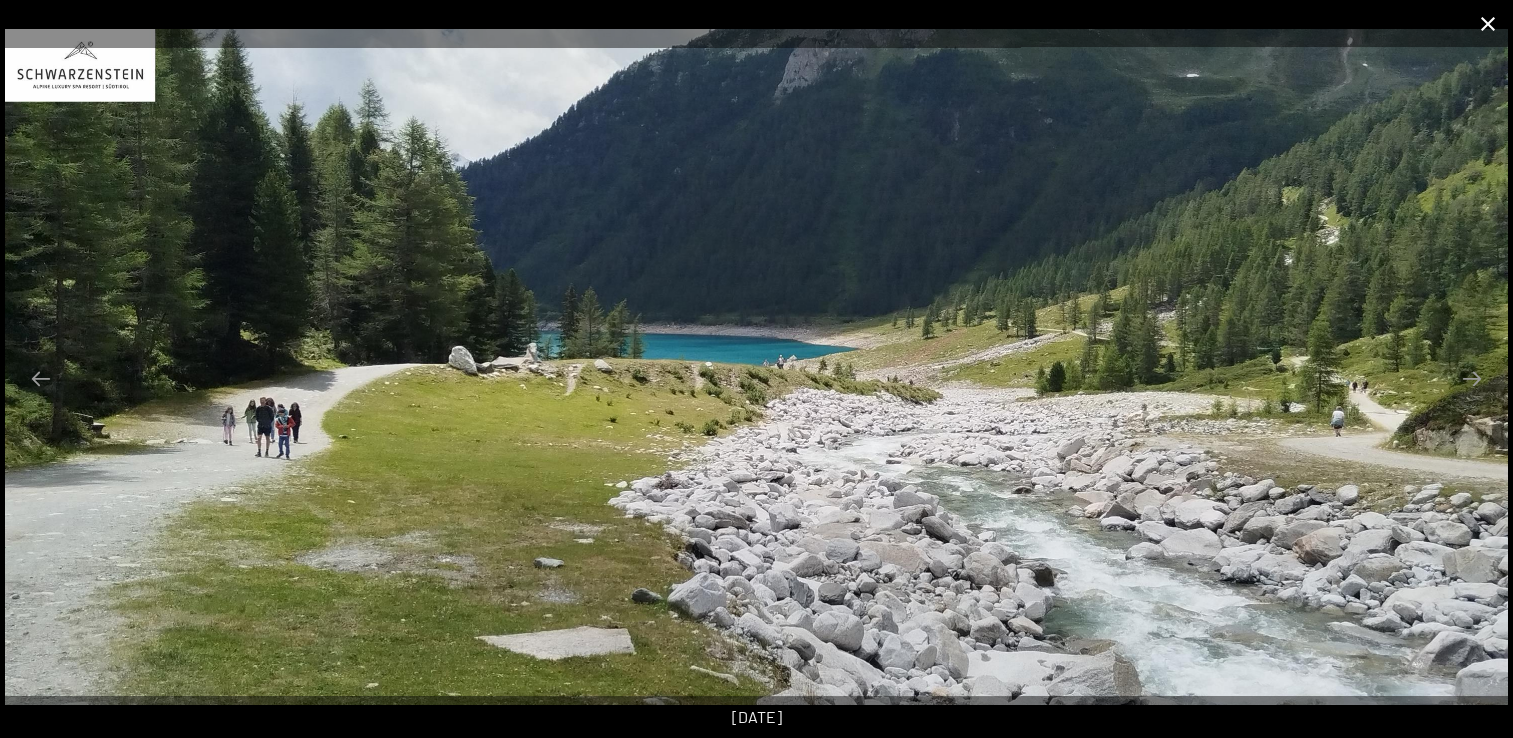 click at bounding box center [1488, 23] 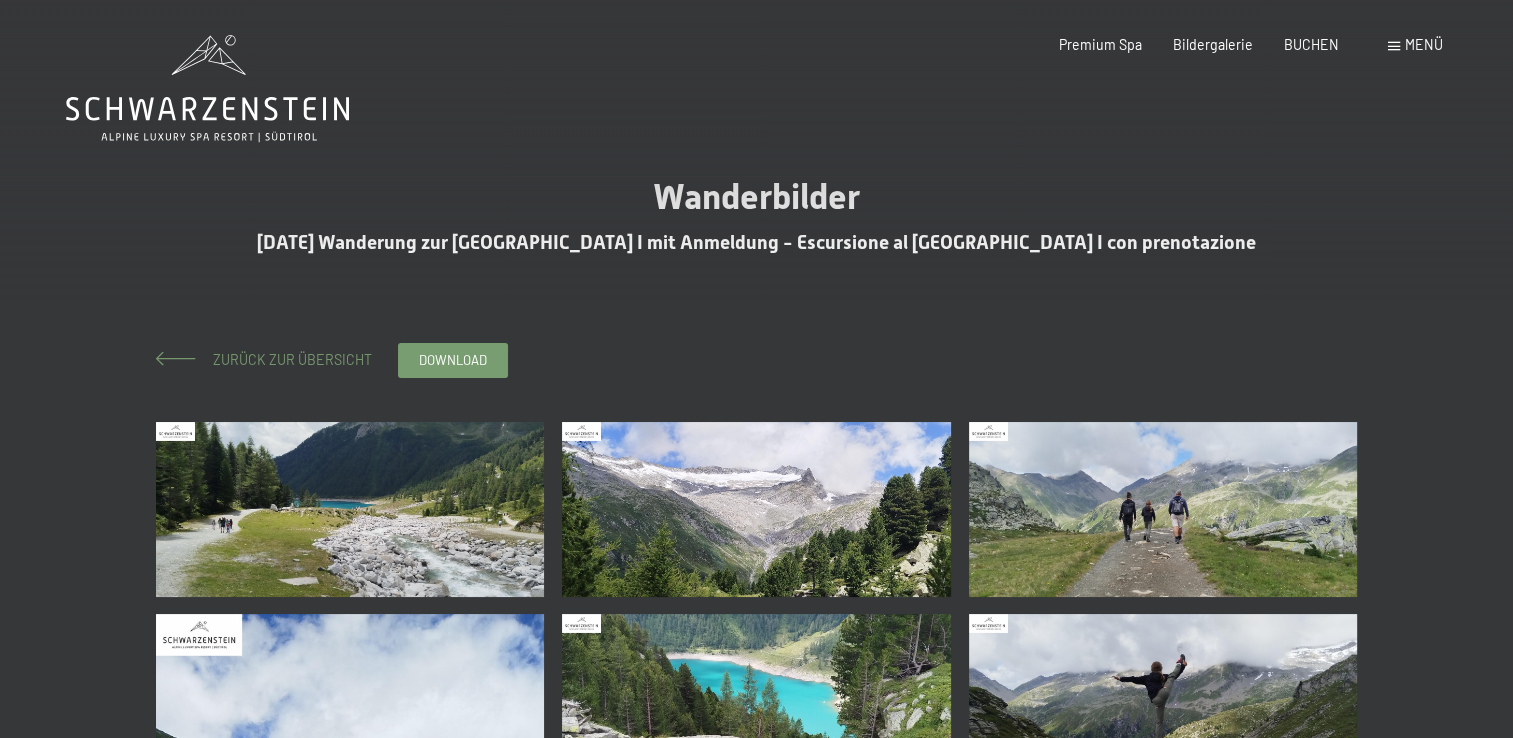 click on "Zurück zur Übersicht" at bounding box center [285, 359] 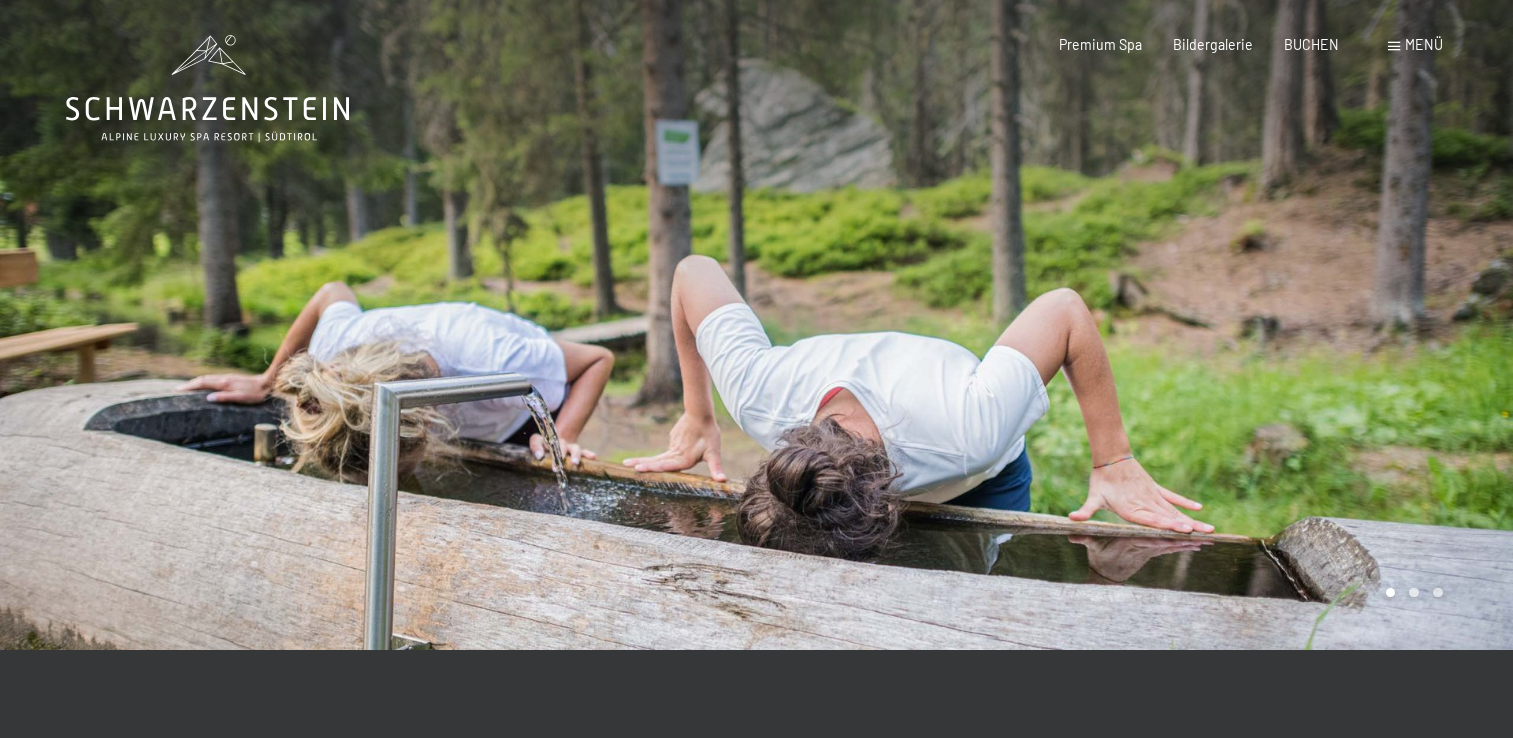 scroll, scrollTop: 0, scrollLeft: 0, axis: both 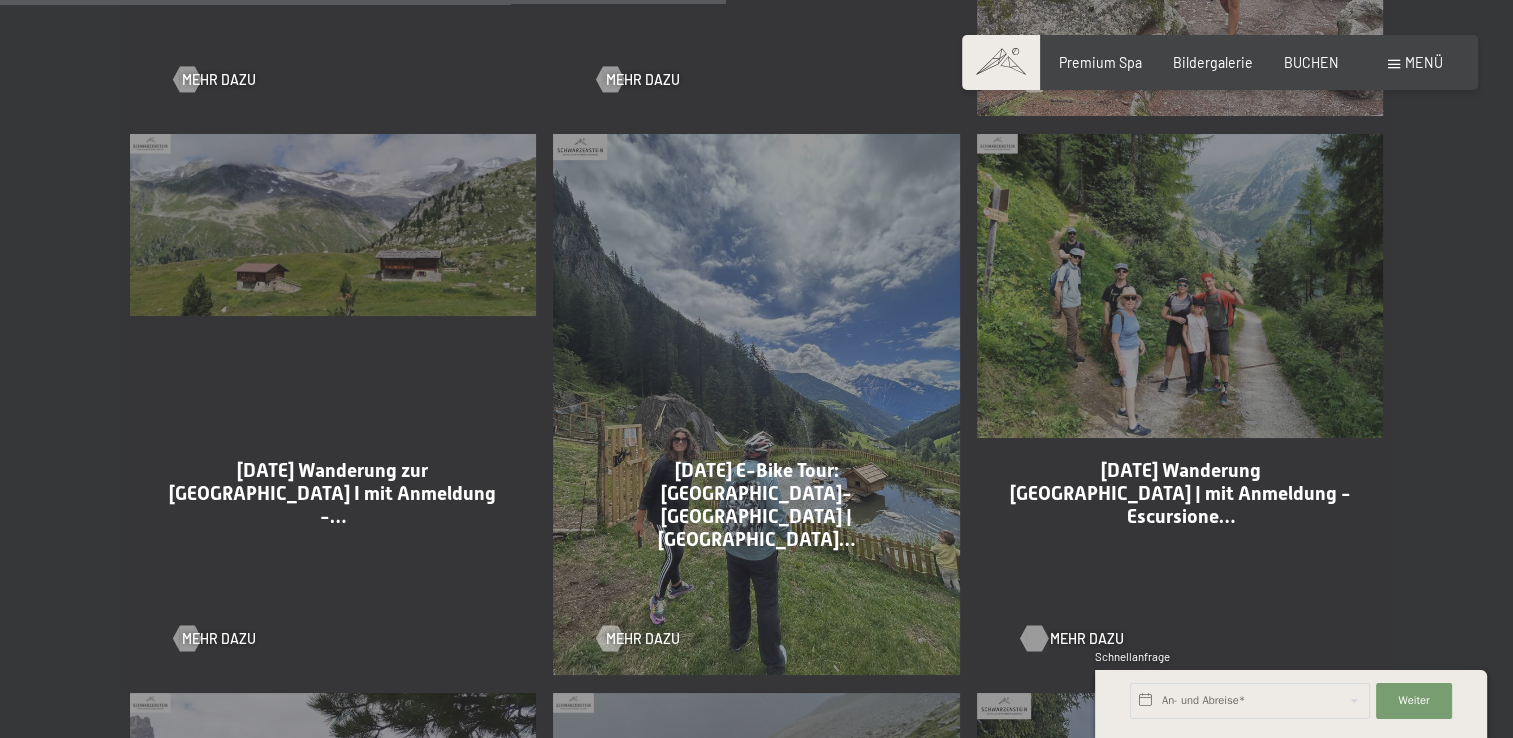 click on "Mehr dazu" at bounding box center (1087, 639) 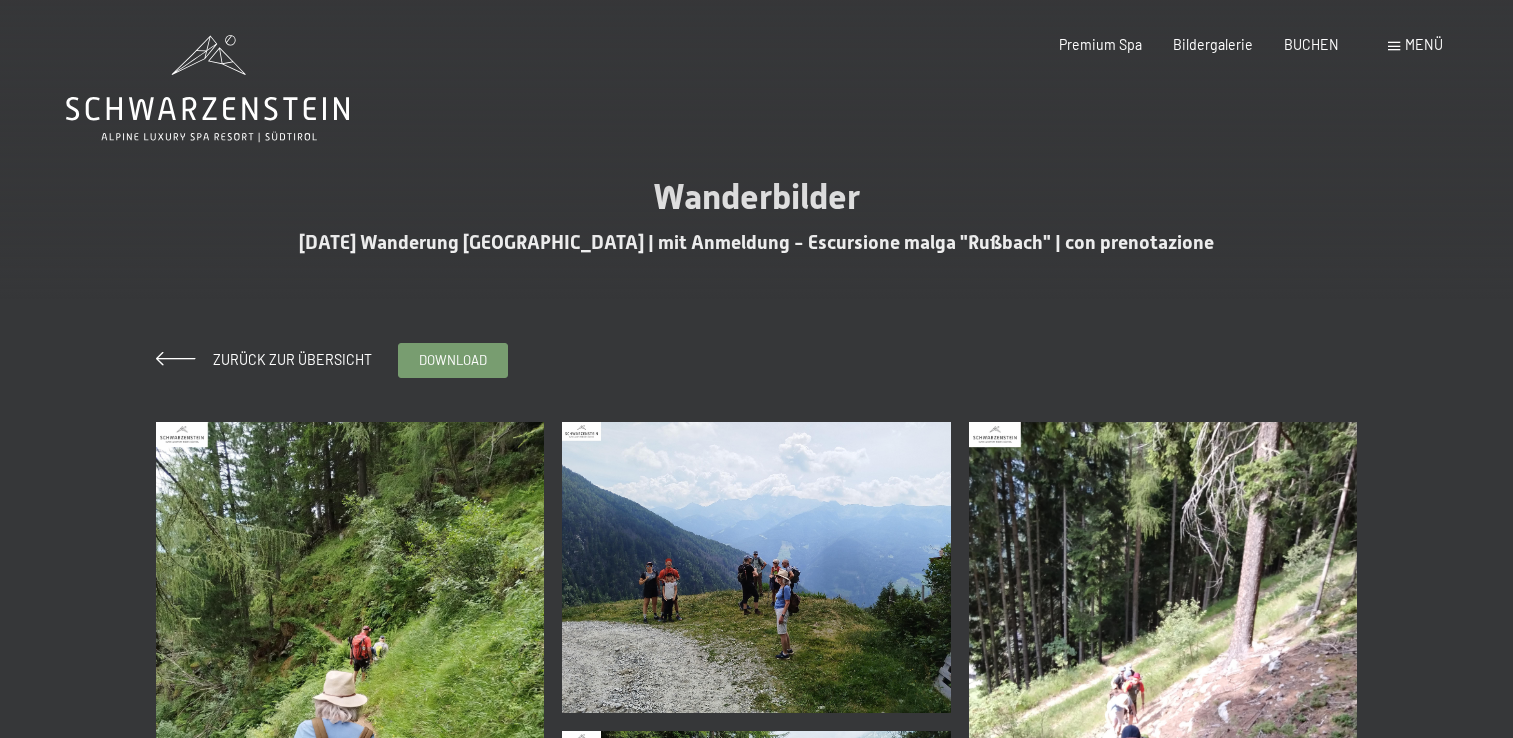 scroll, scrollTop: 0, scrollLeft: 0, axis: both 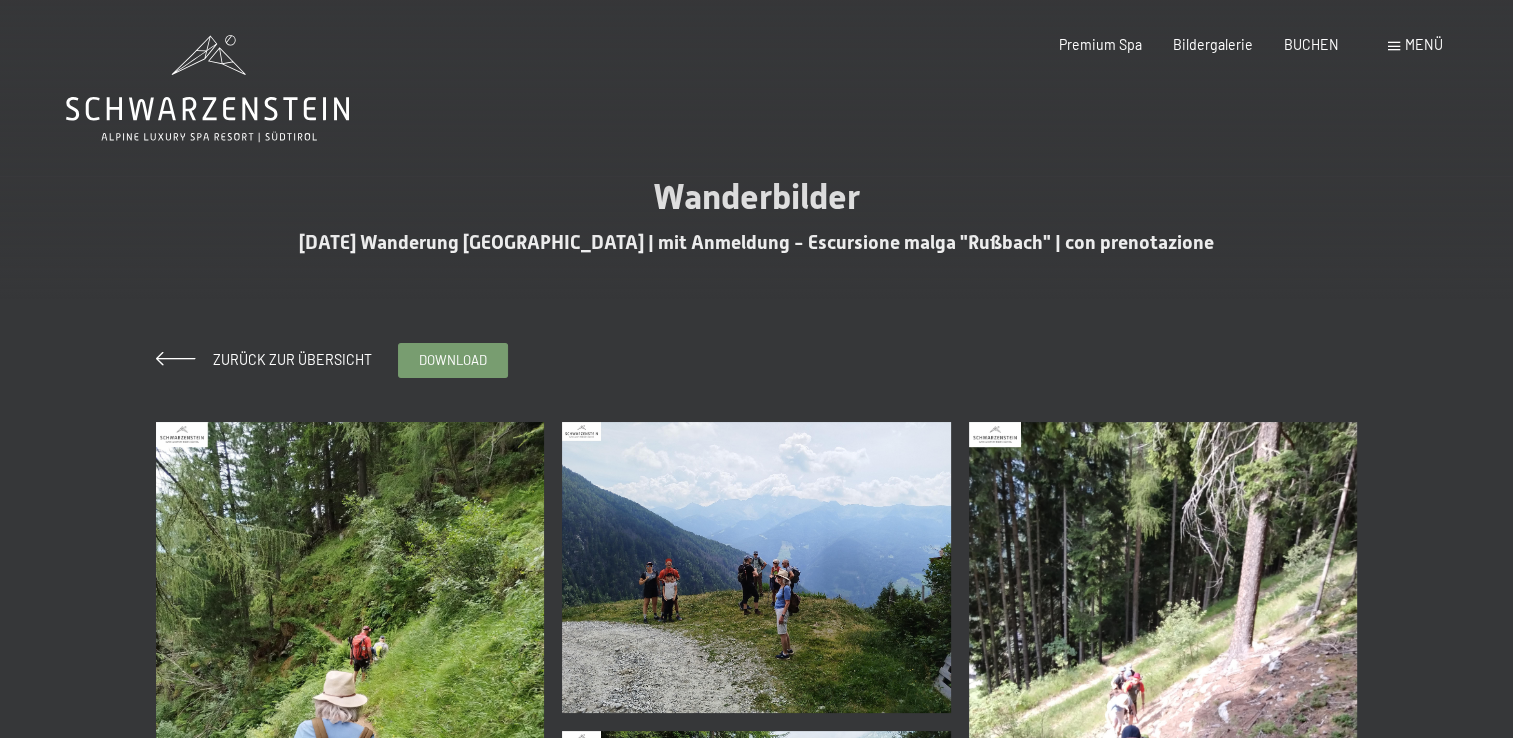 click at bounding box center (350, 681) 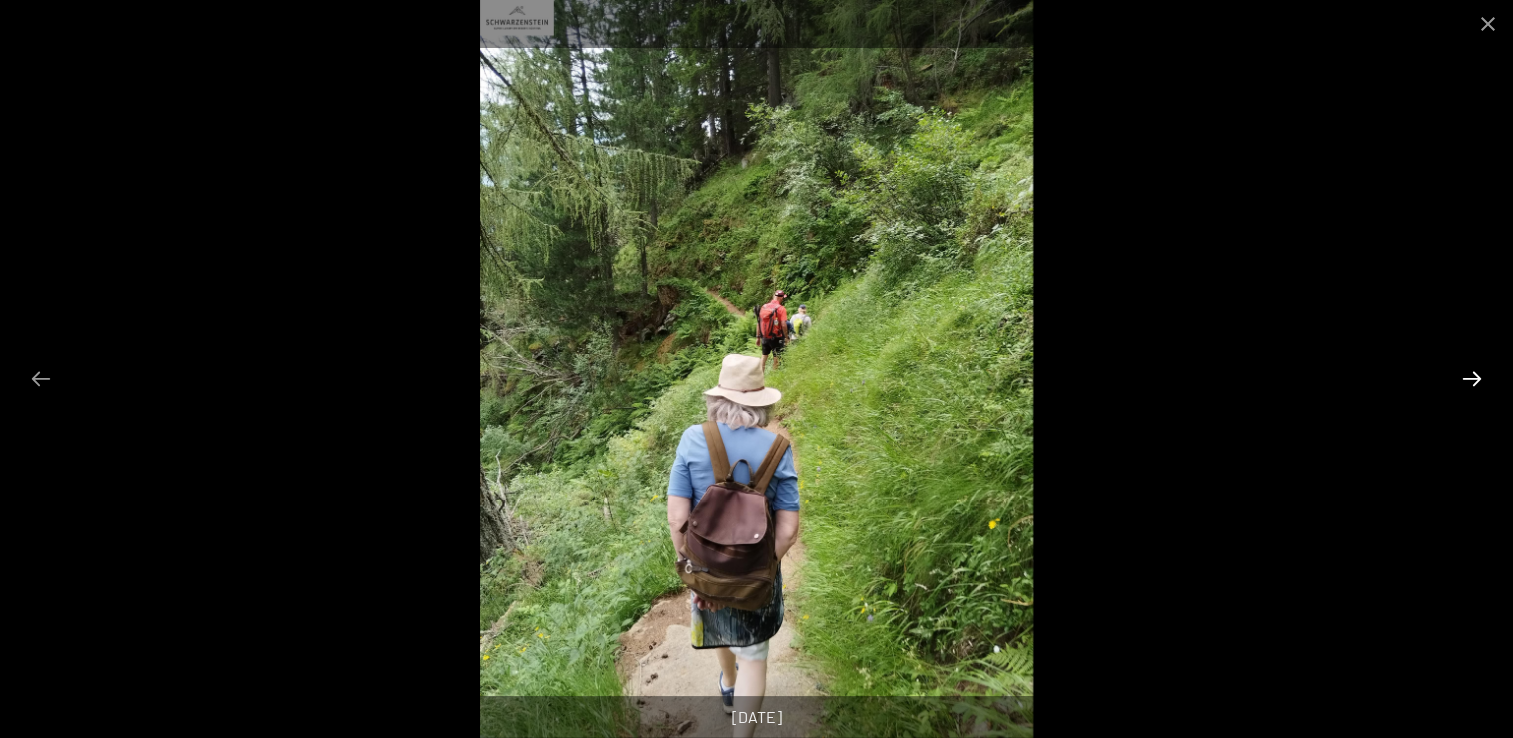 click at bounding box center (1472, 378) 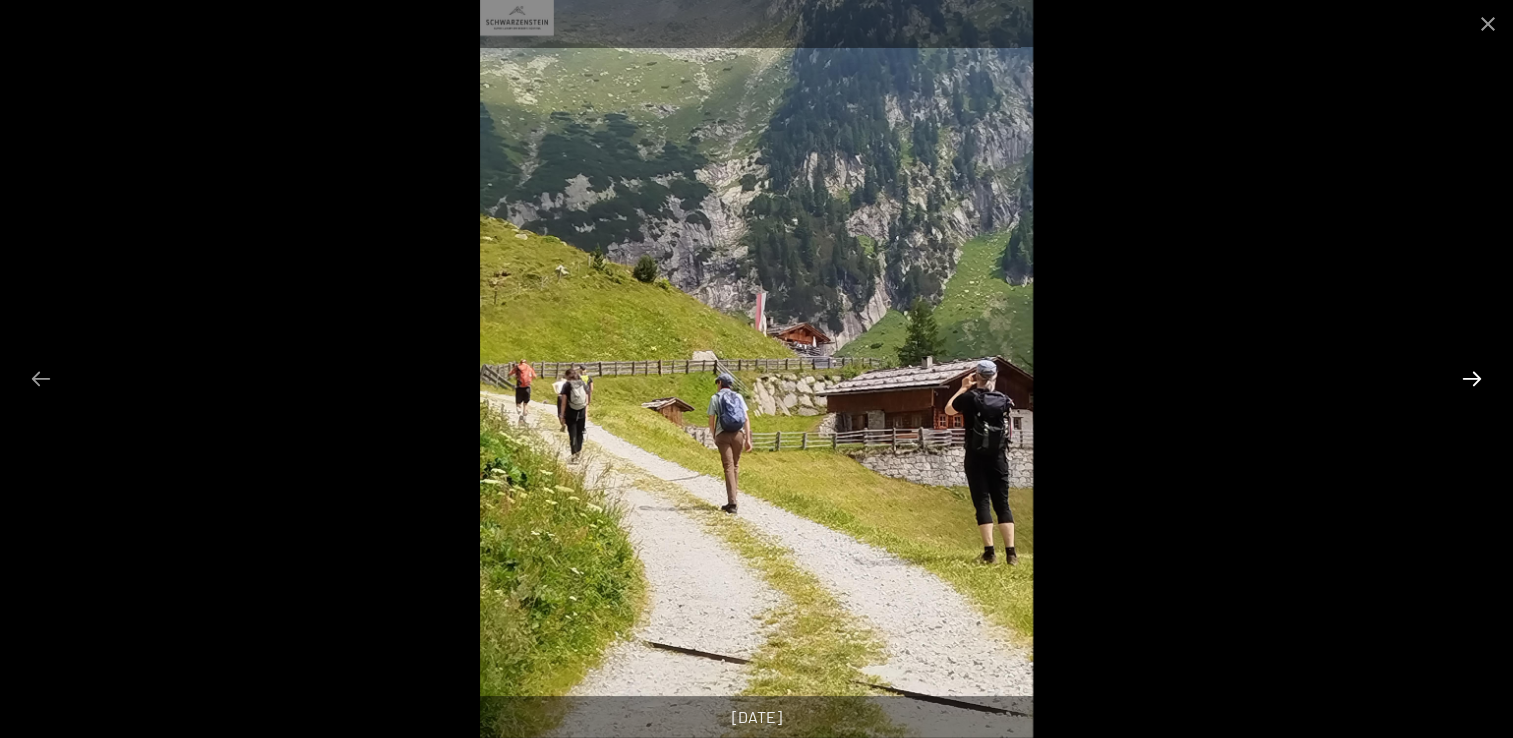 click at bounding box center [1472, 378] 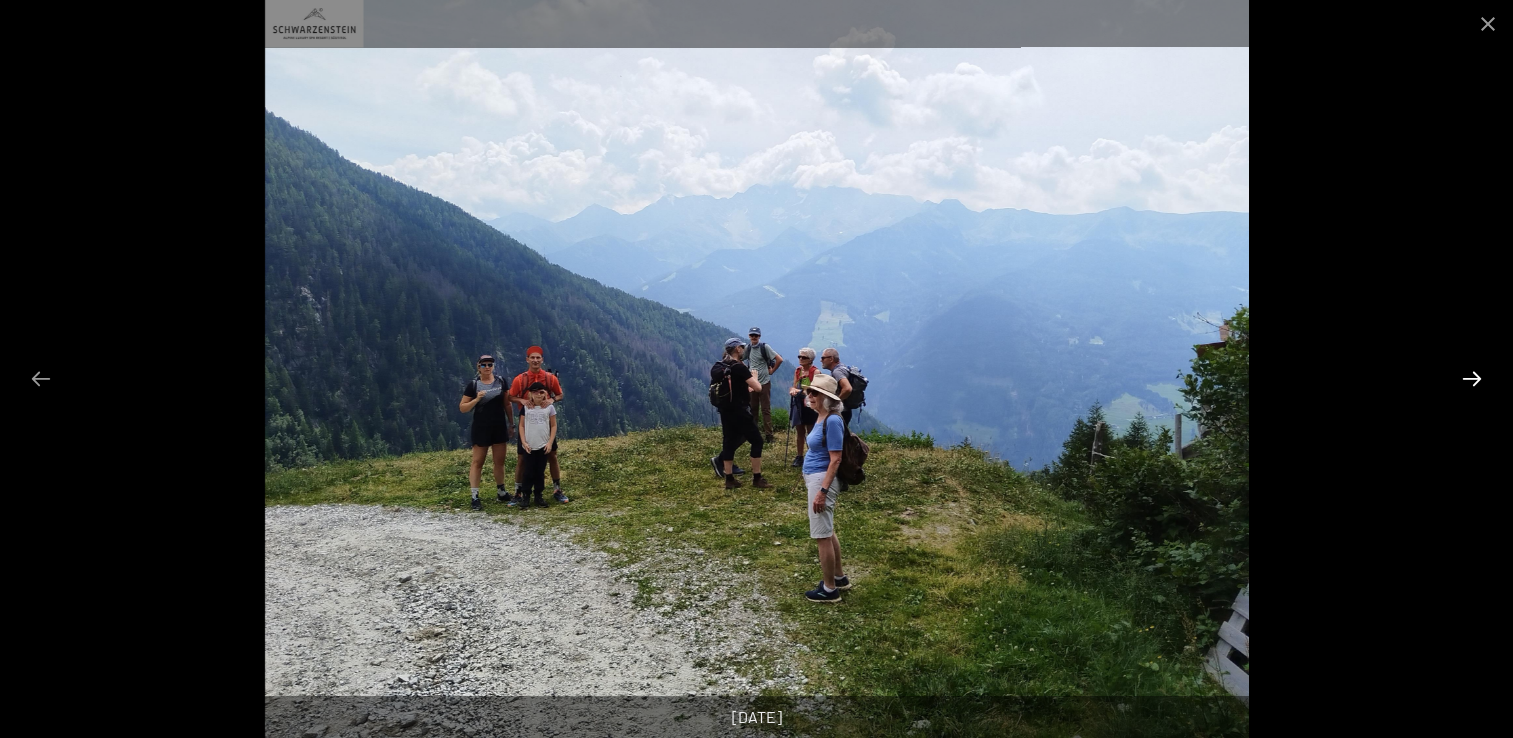 click at bounding box center [1472, 378] 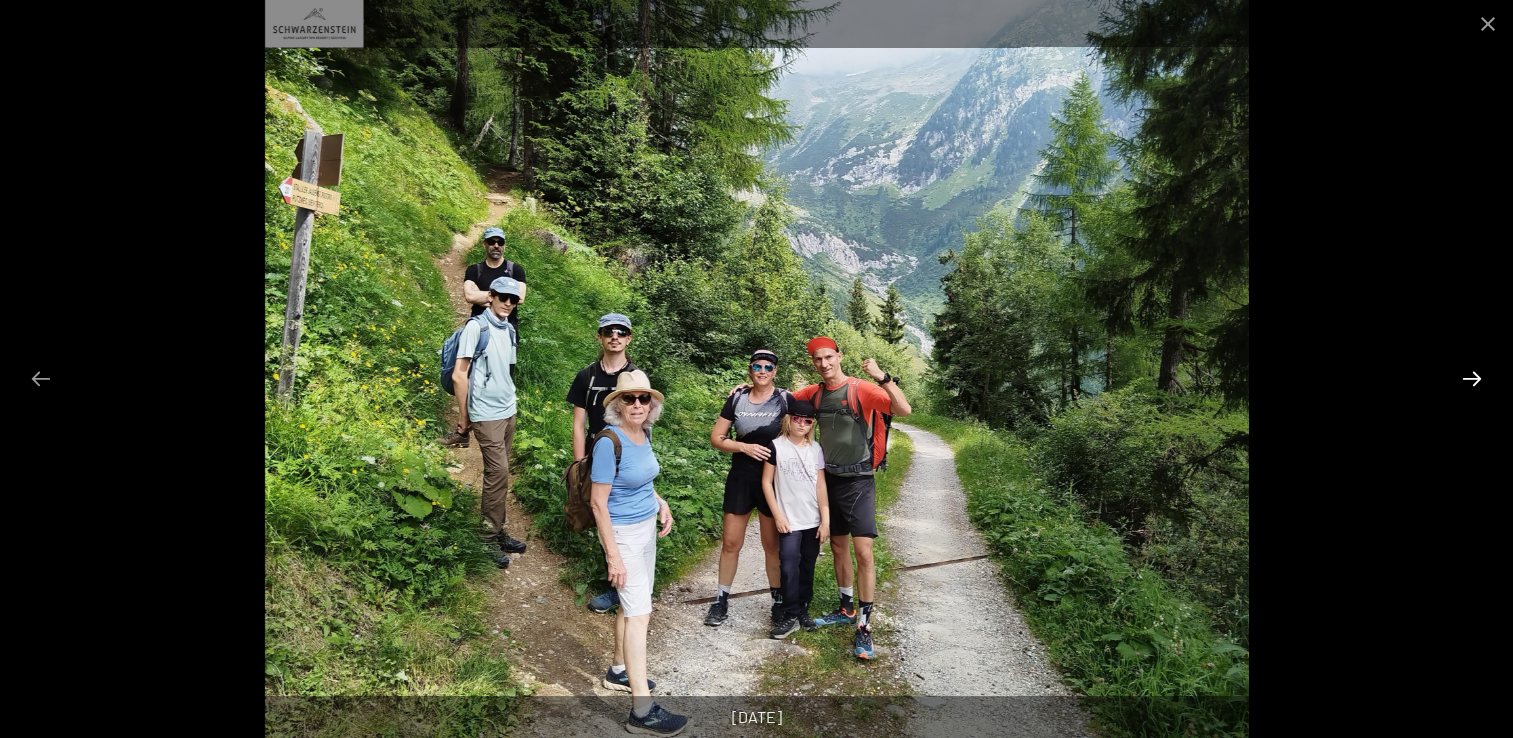 click at bounding box center (1472, 378) 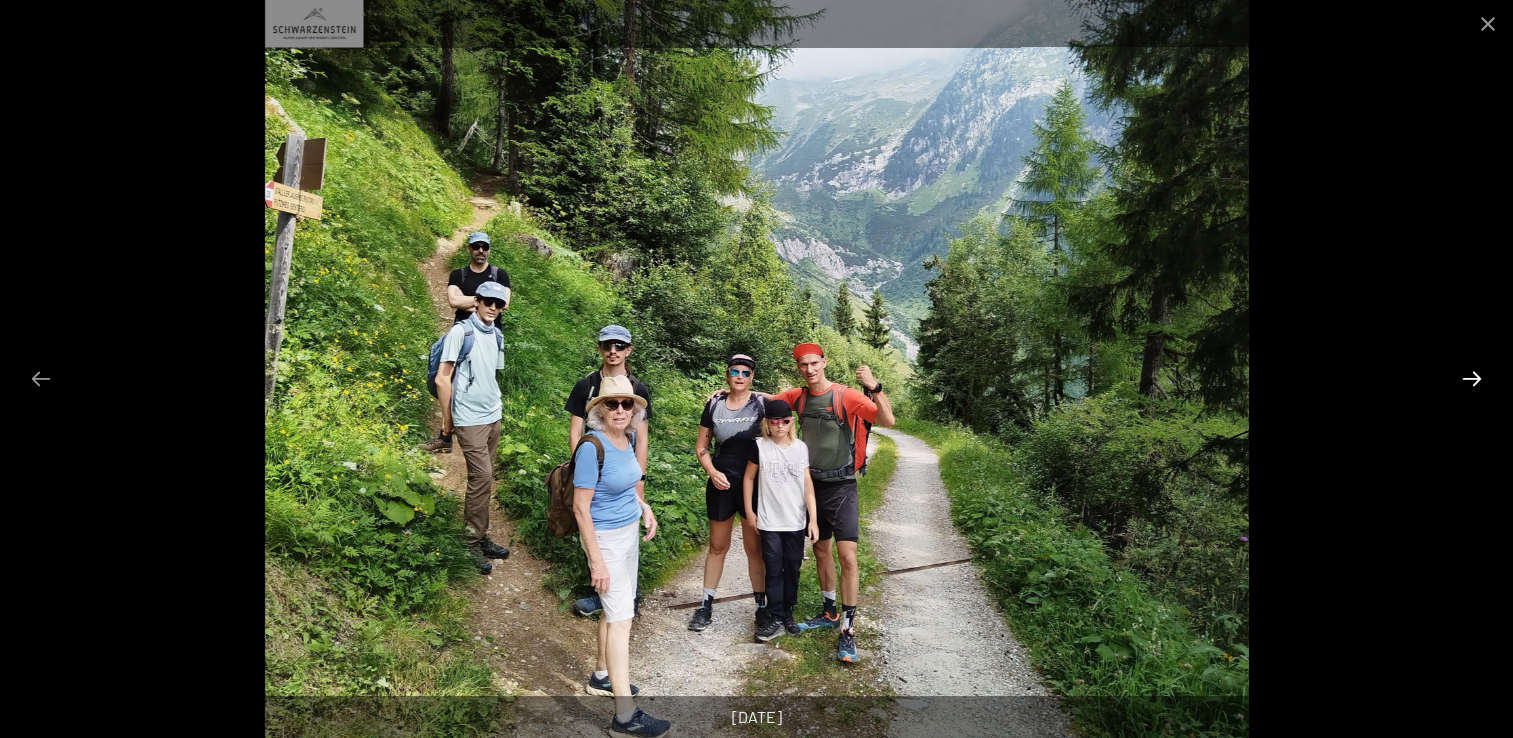 click at bounding box center [1472, 378] 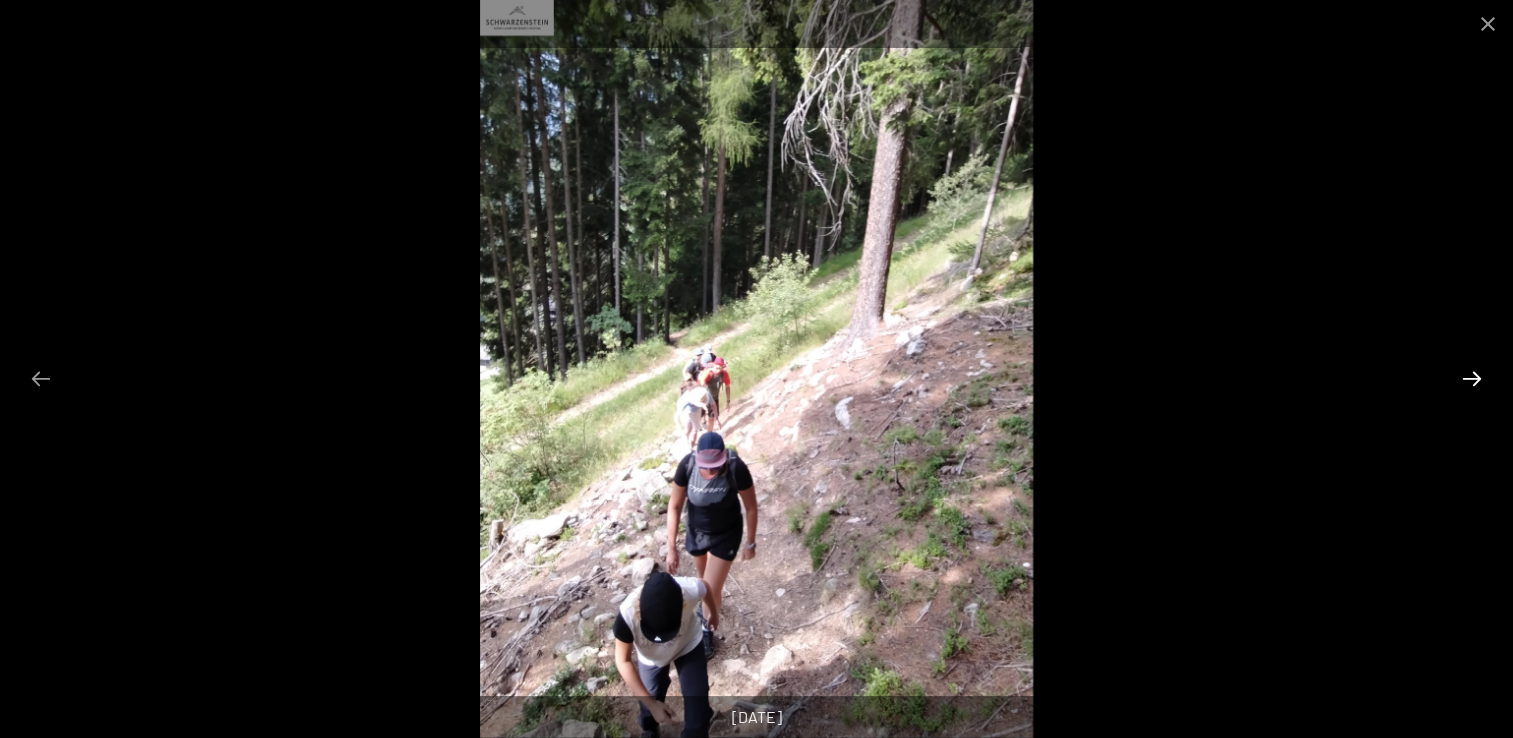 click at bounding box center (1472, 378) 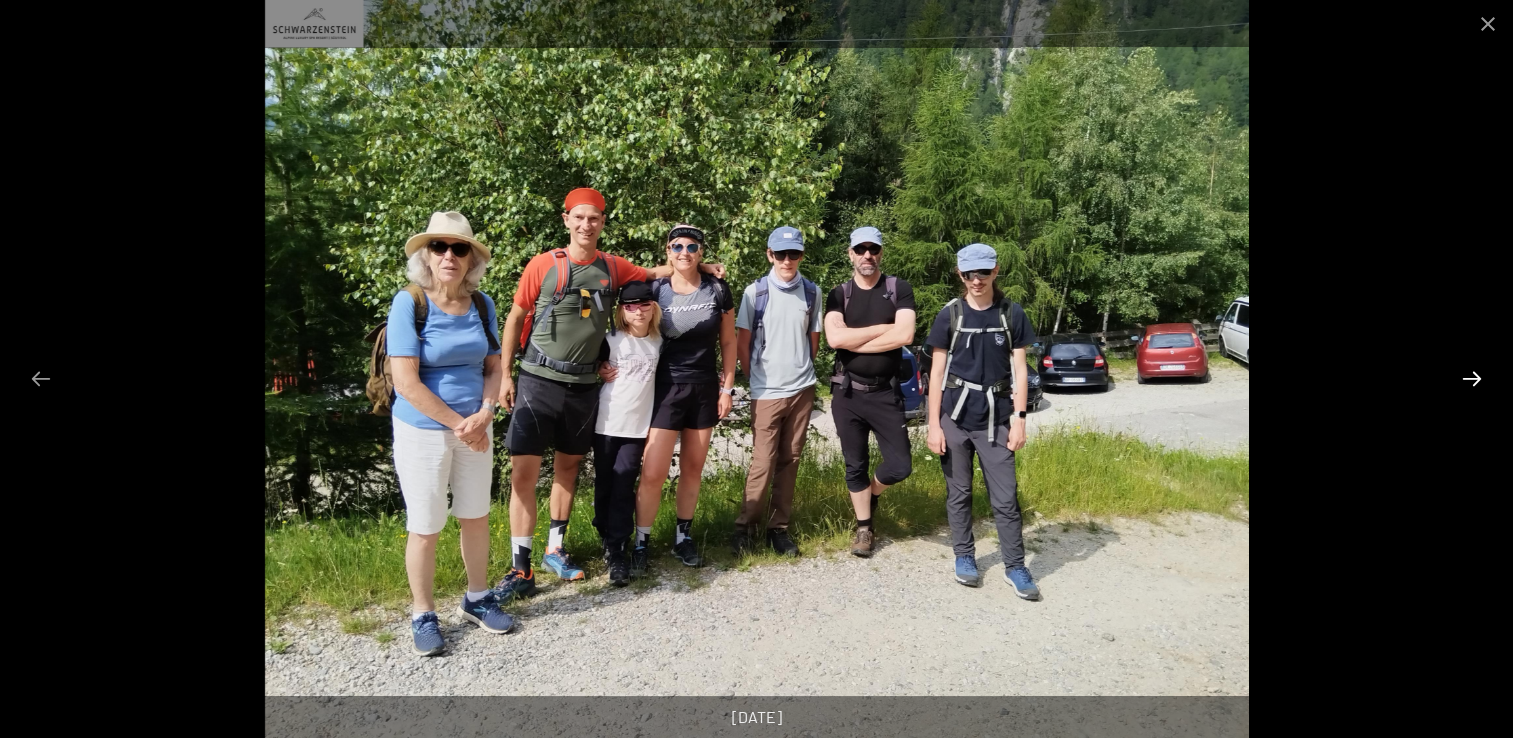 click at bounding box center [1472, 378] 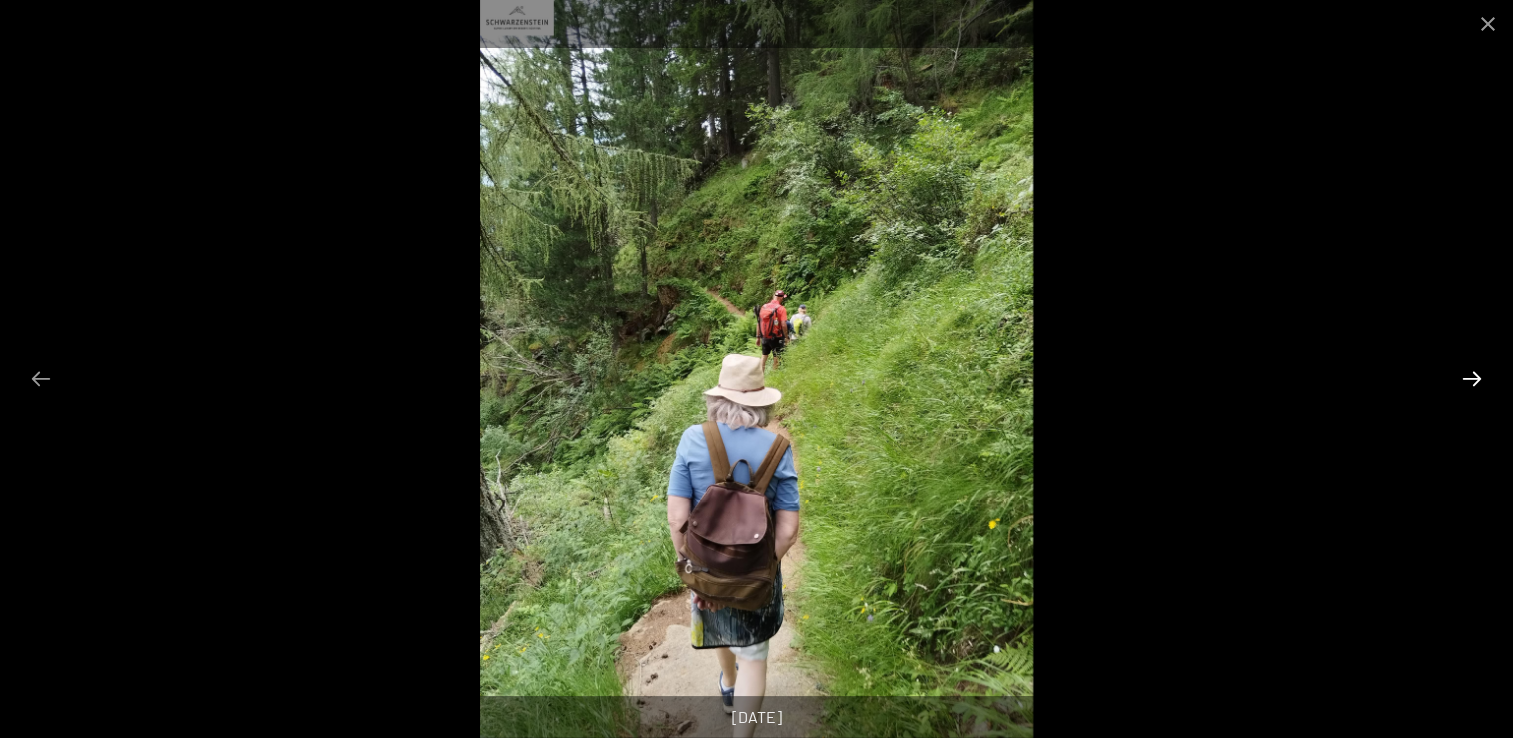 click at bounding box center [1472, 378] 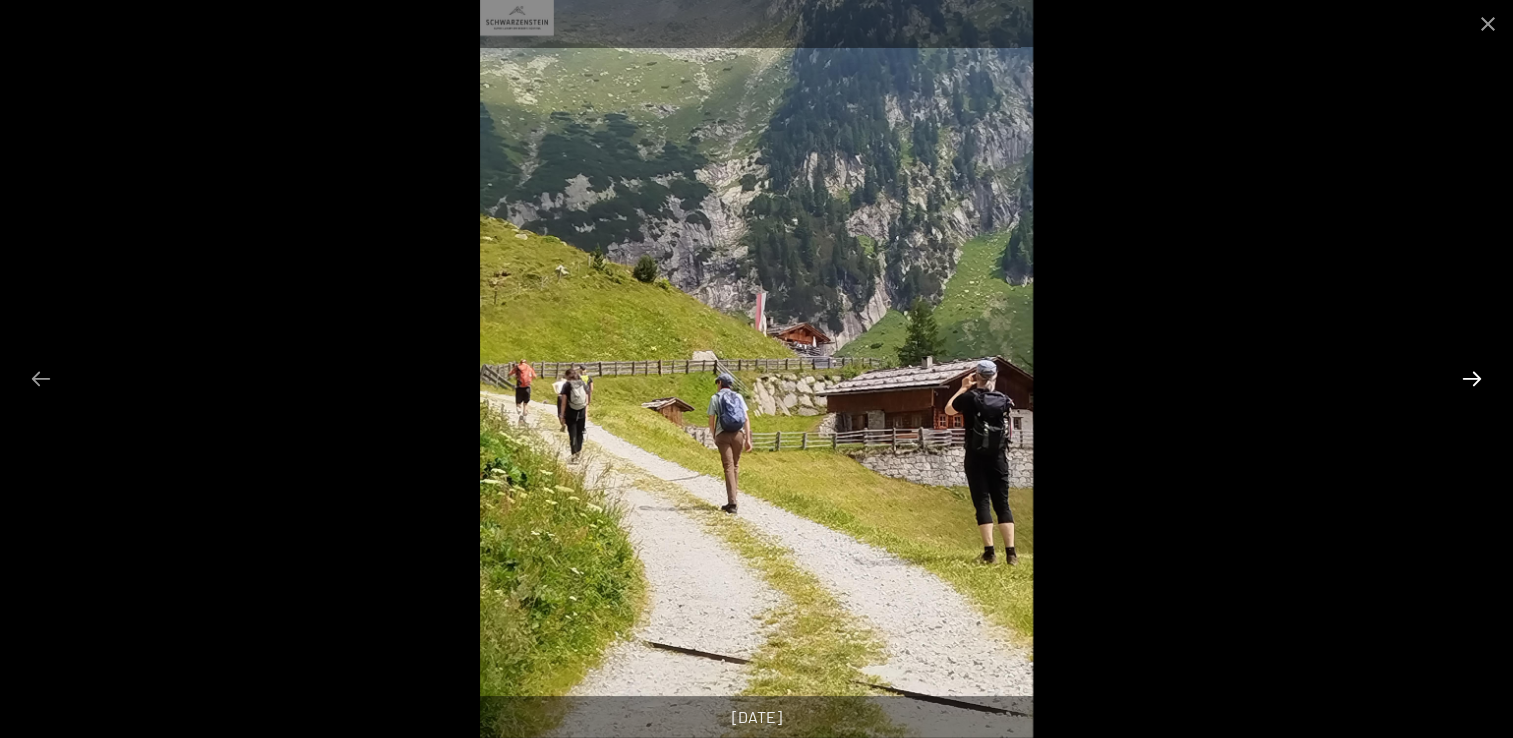 click at bounding box center (1472, 378) 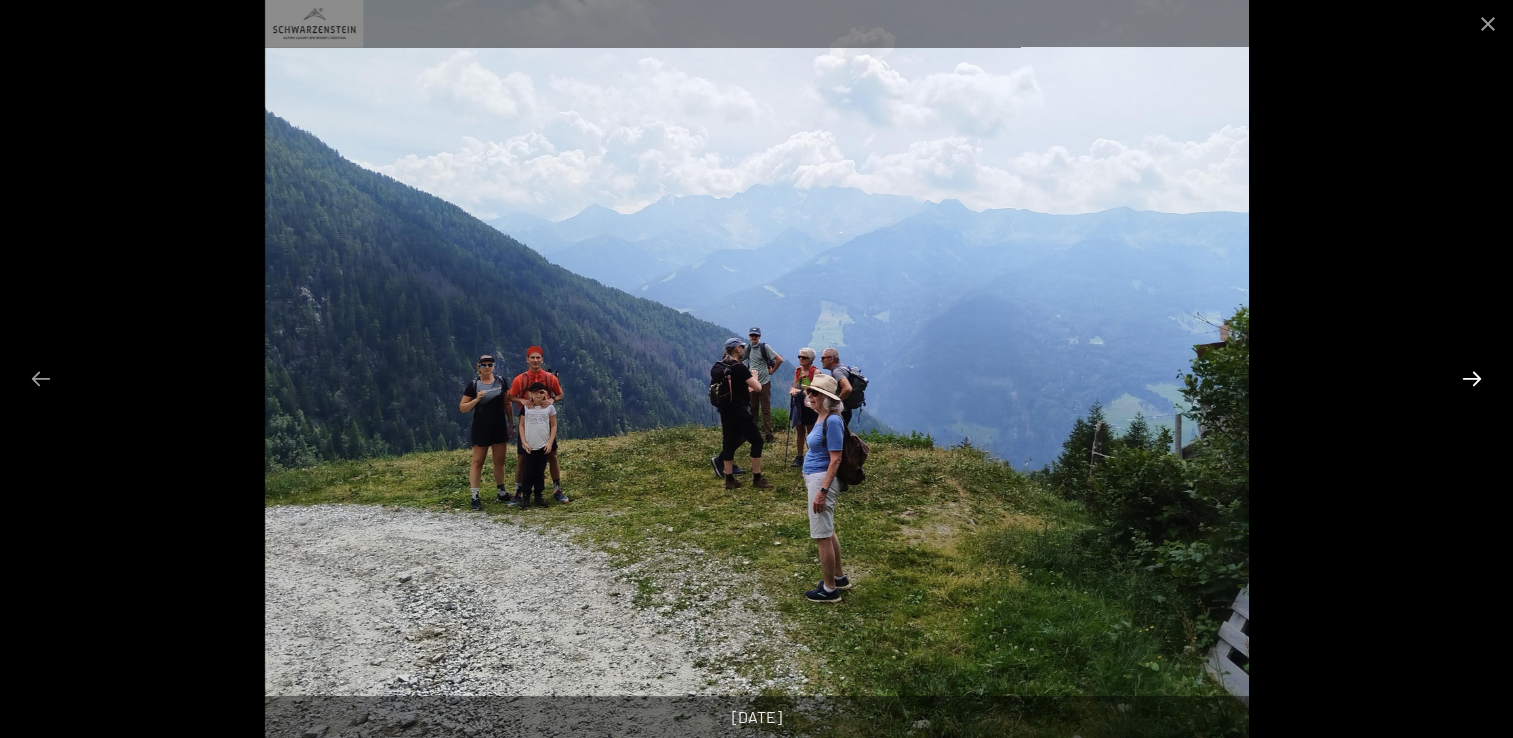 click at bounding box center (1472, 378) 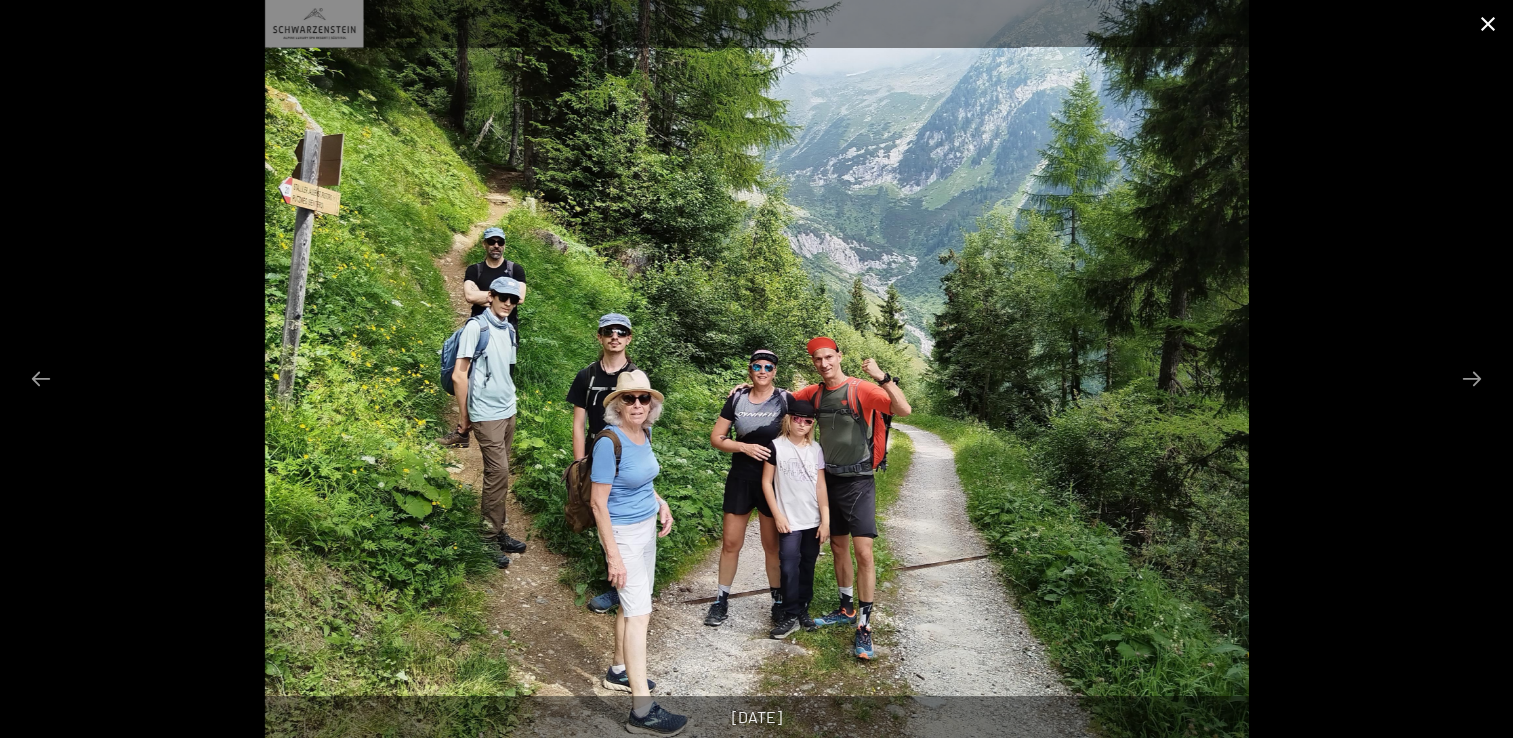click at bounding box center [1488, 23] 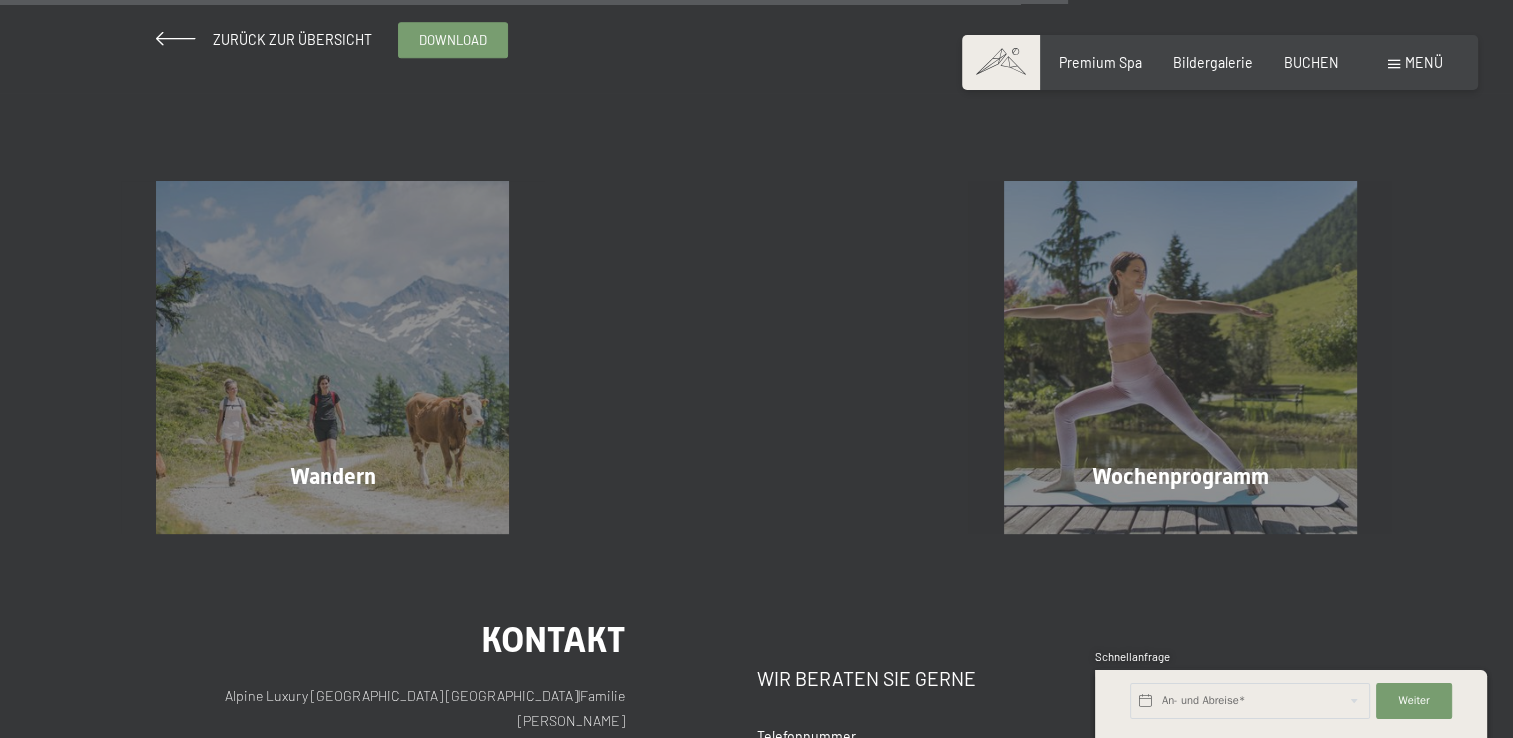 scroll, scrollTop: 1500, scrollLeft: 0, axis: vertical 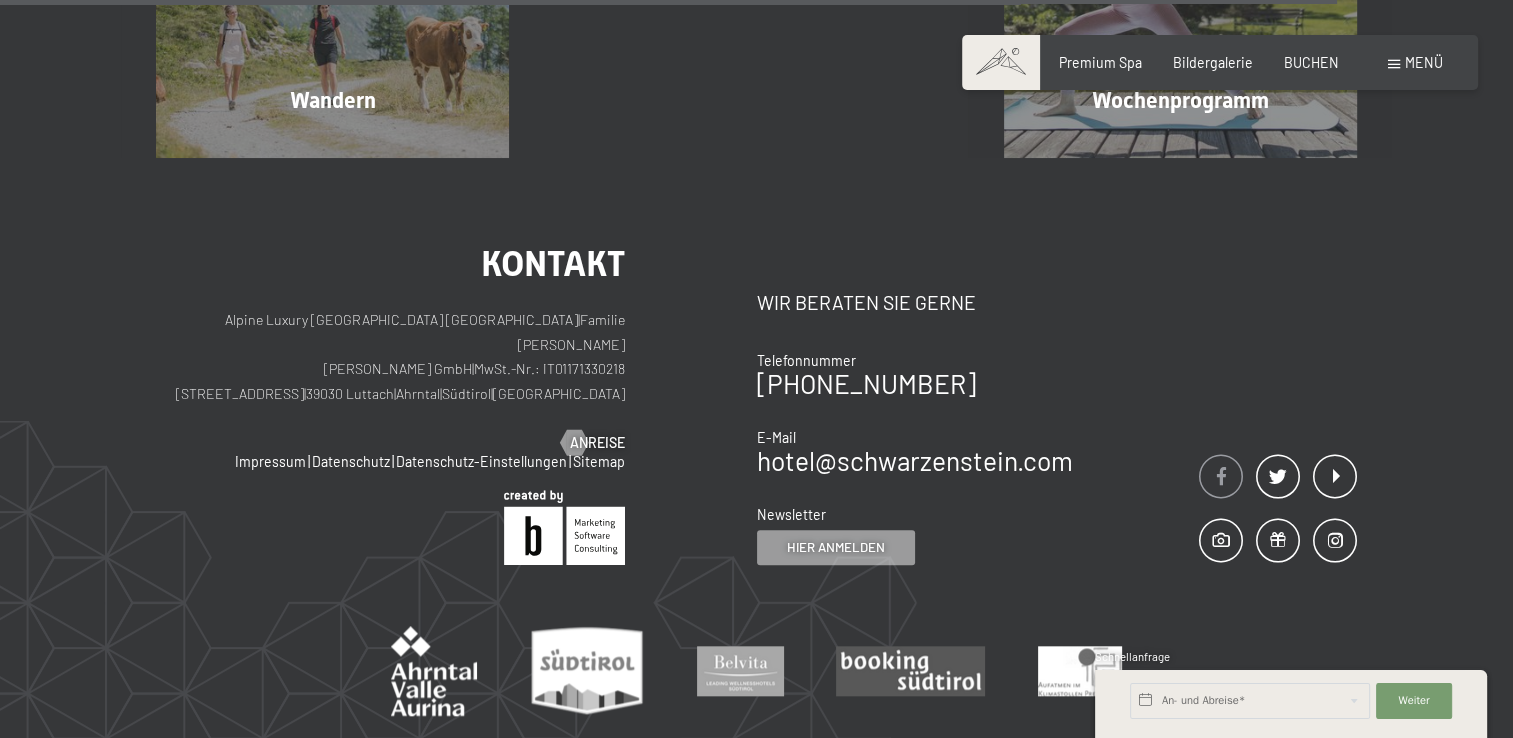 click at bounding box center (1221, 477) 